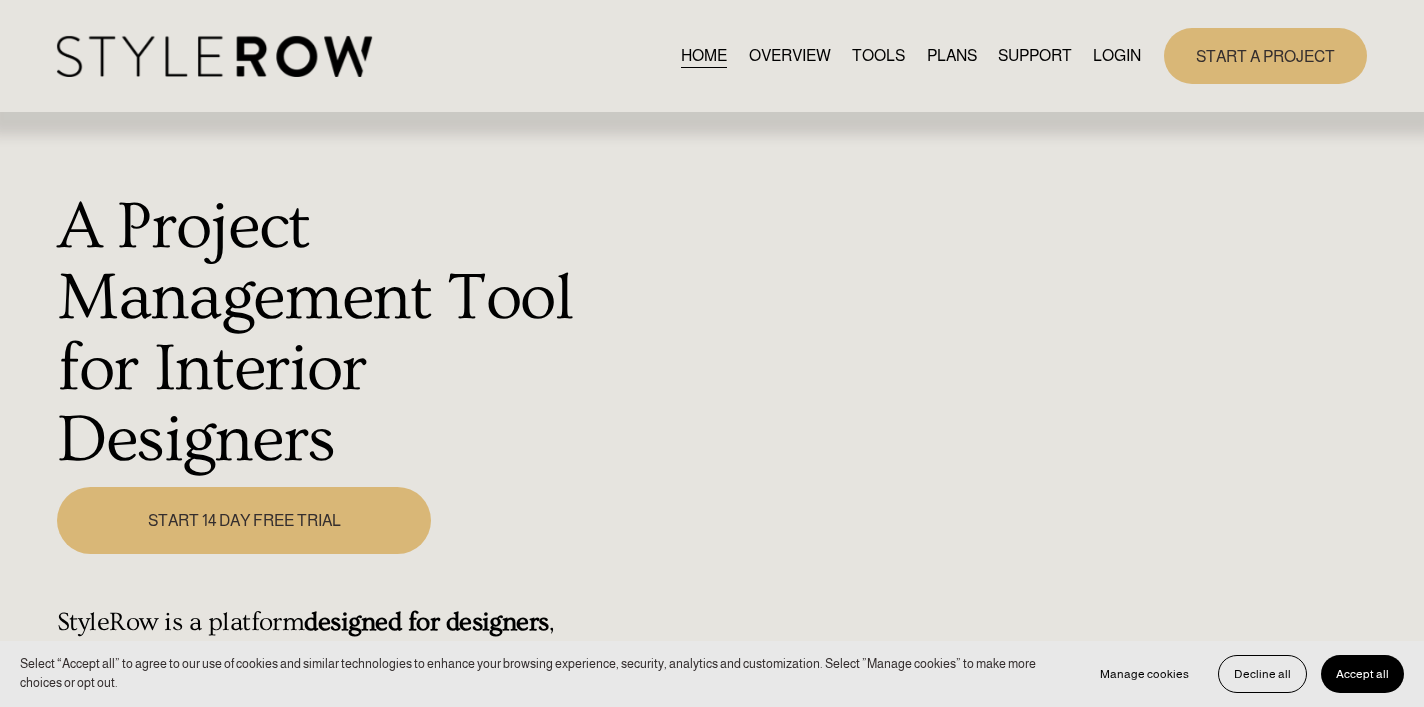 scroll, scrollTop: 0, scrollLeft: 0, axis: both 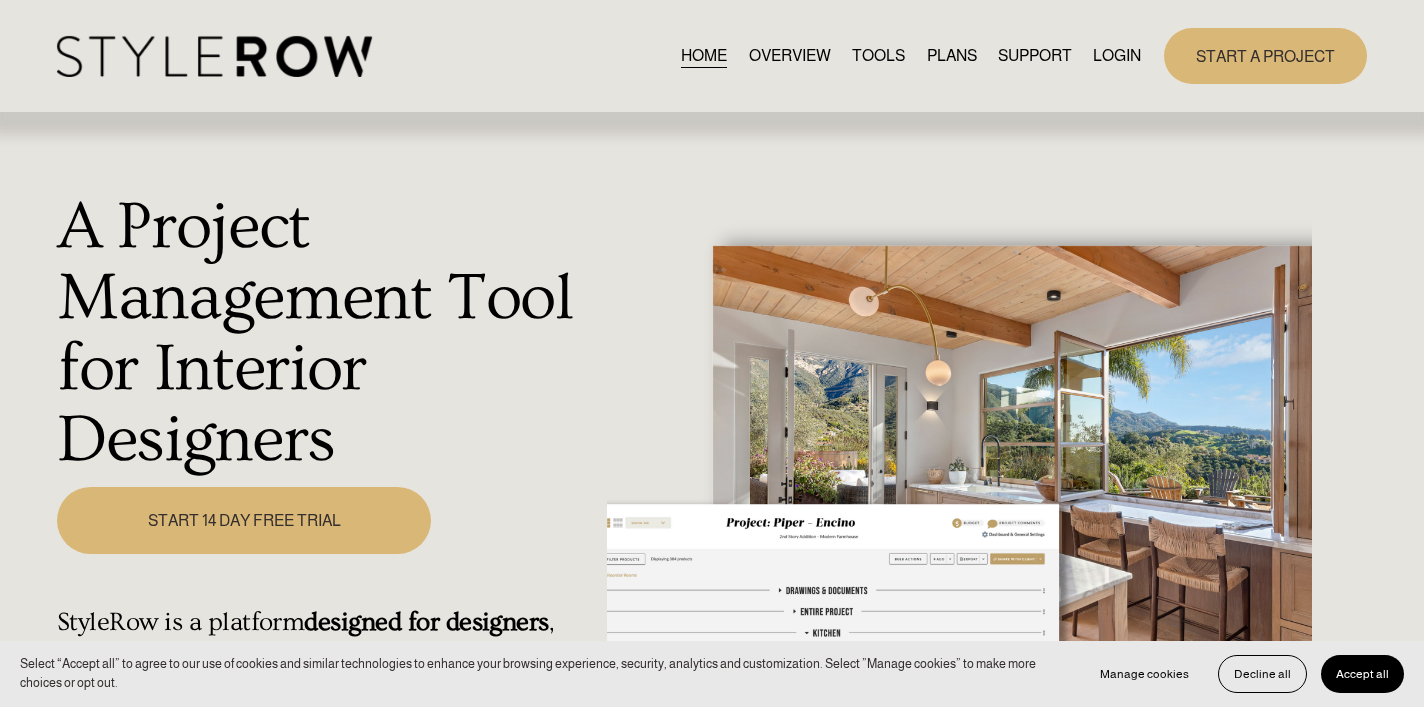click on "LOGIN" at bounding box center [1117, 56] 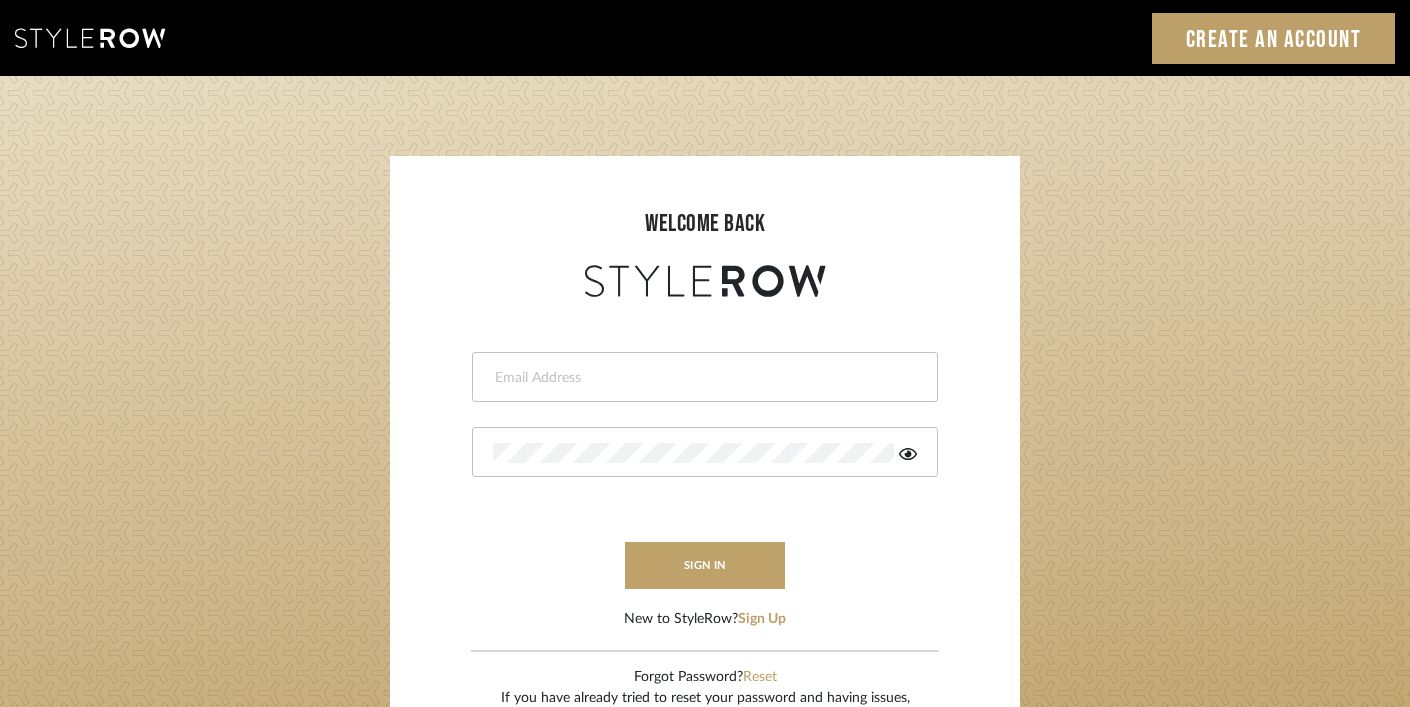 scroll, scrollTop: 0, scrollLeft: 0, axis: both 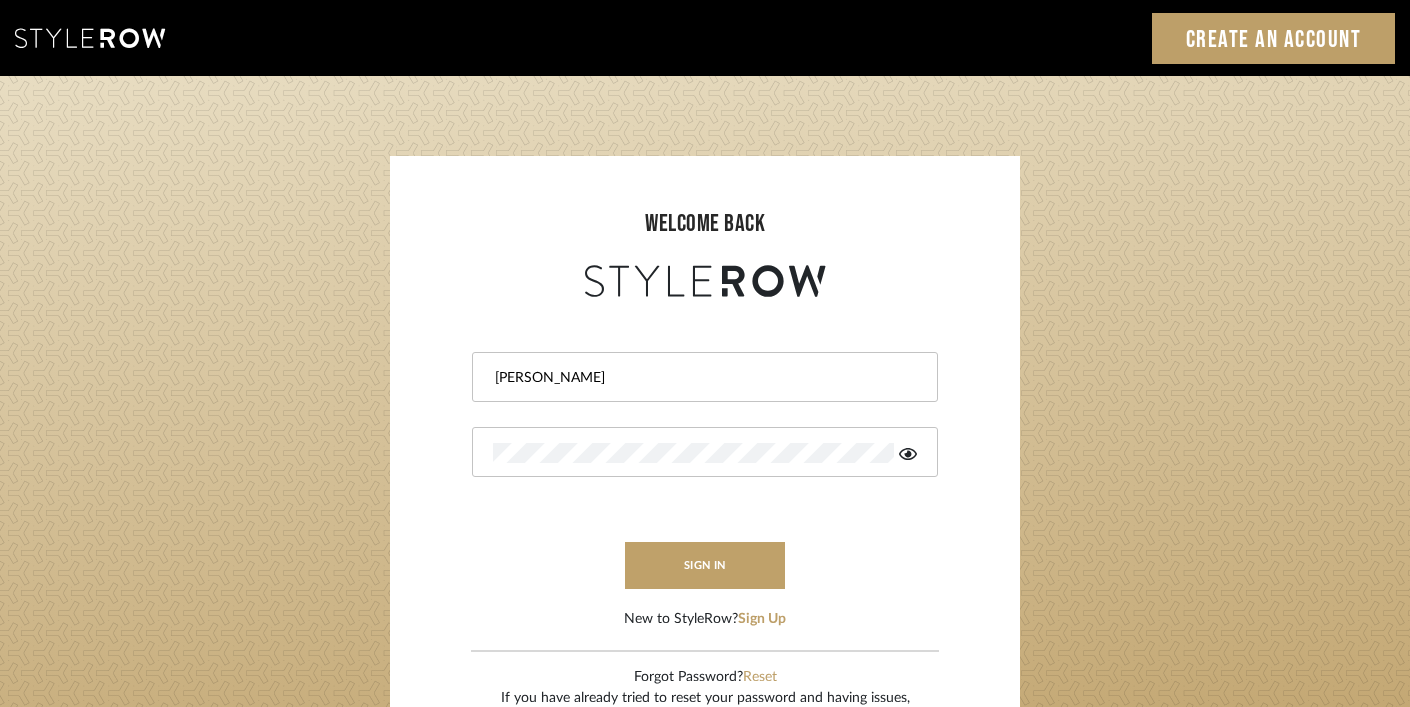 type on "ashley@winnieandcointeriors.com" 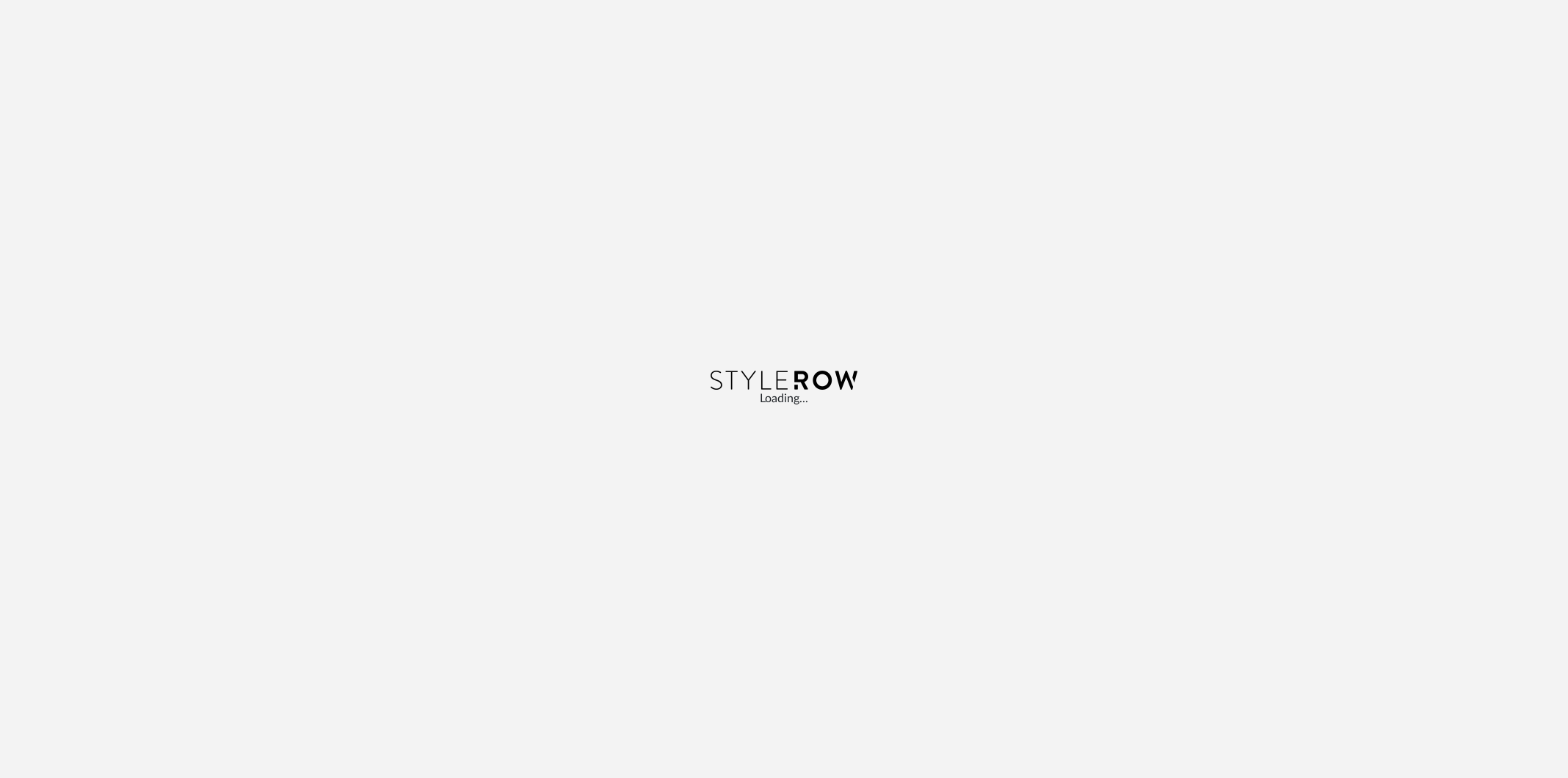 scroll, scrollTop: 0, scrollLeft: 0, axis: both 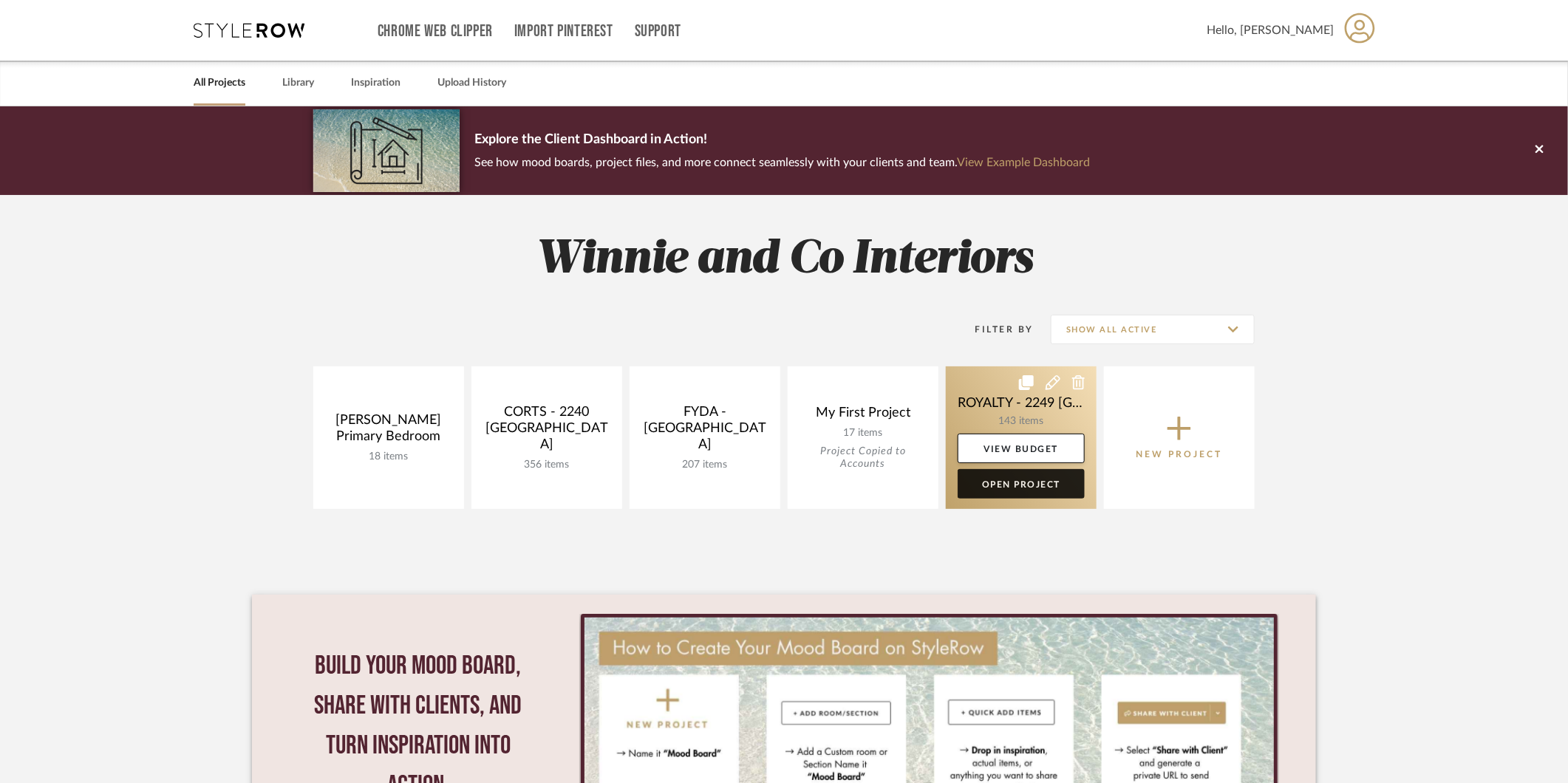 click on "Open Project" 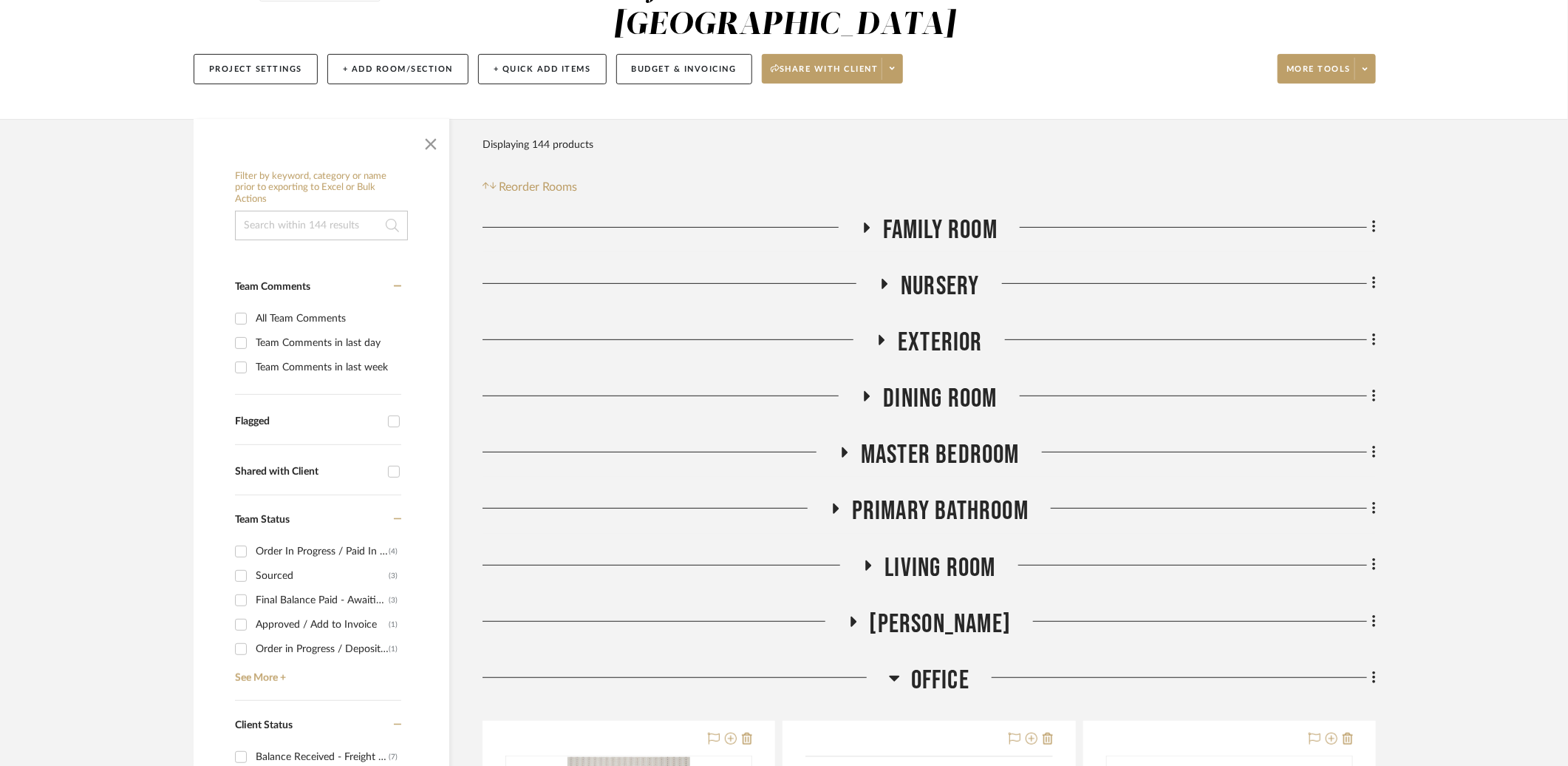 scroll, scrollTop: 249, scrollLeft: 0, axis: vertical 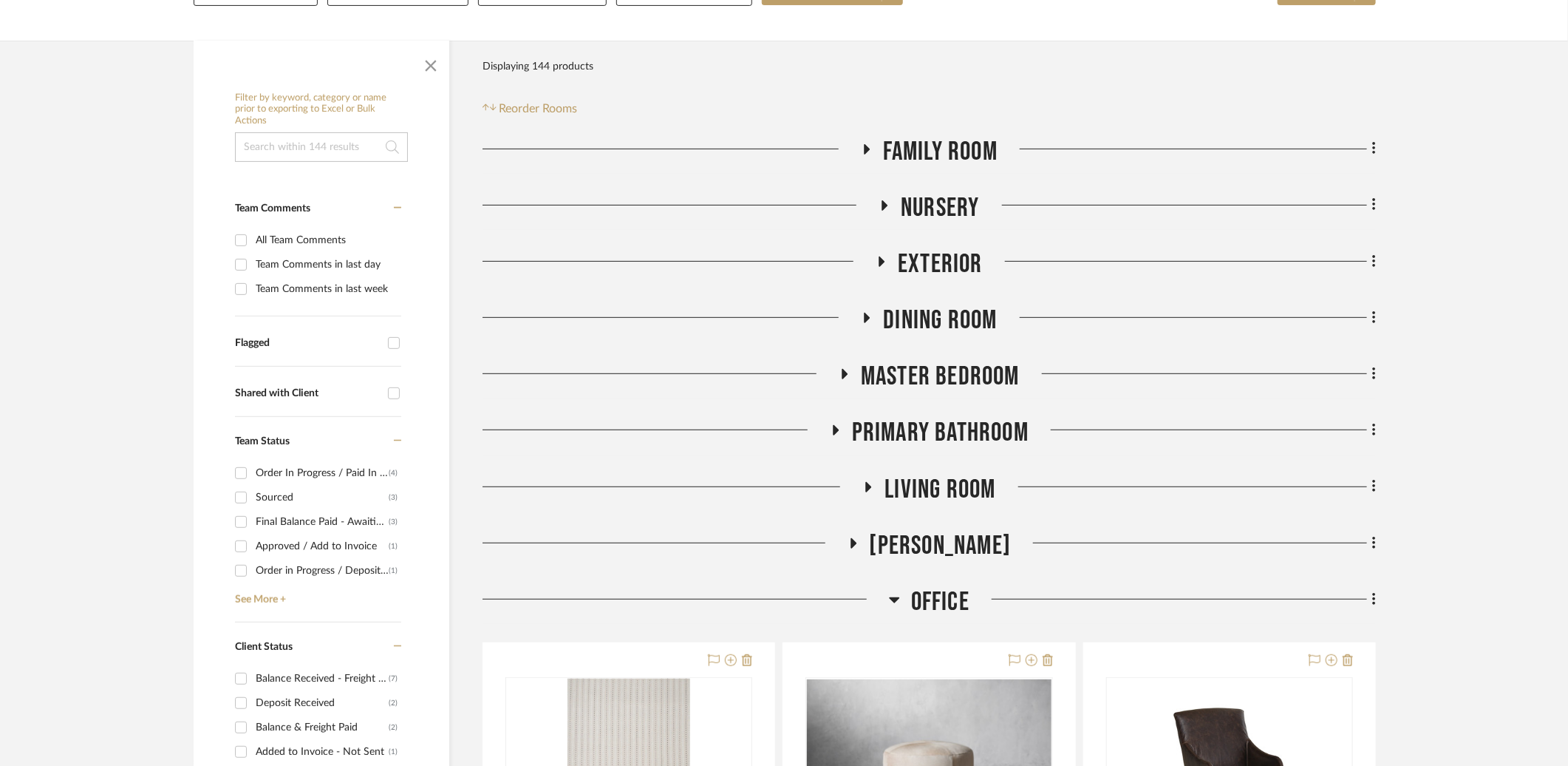 click on "Living Room" 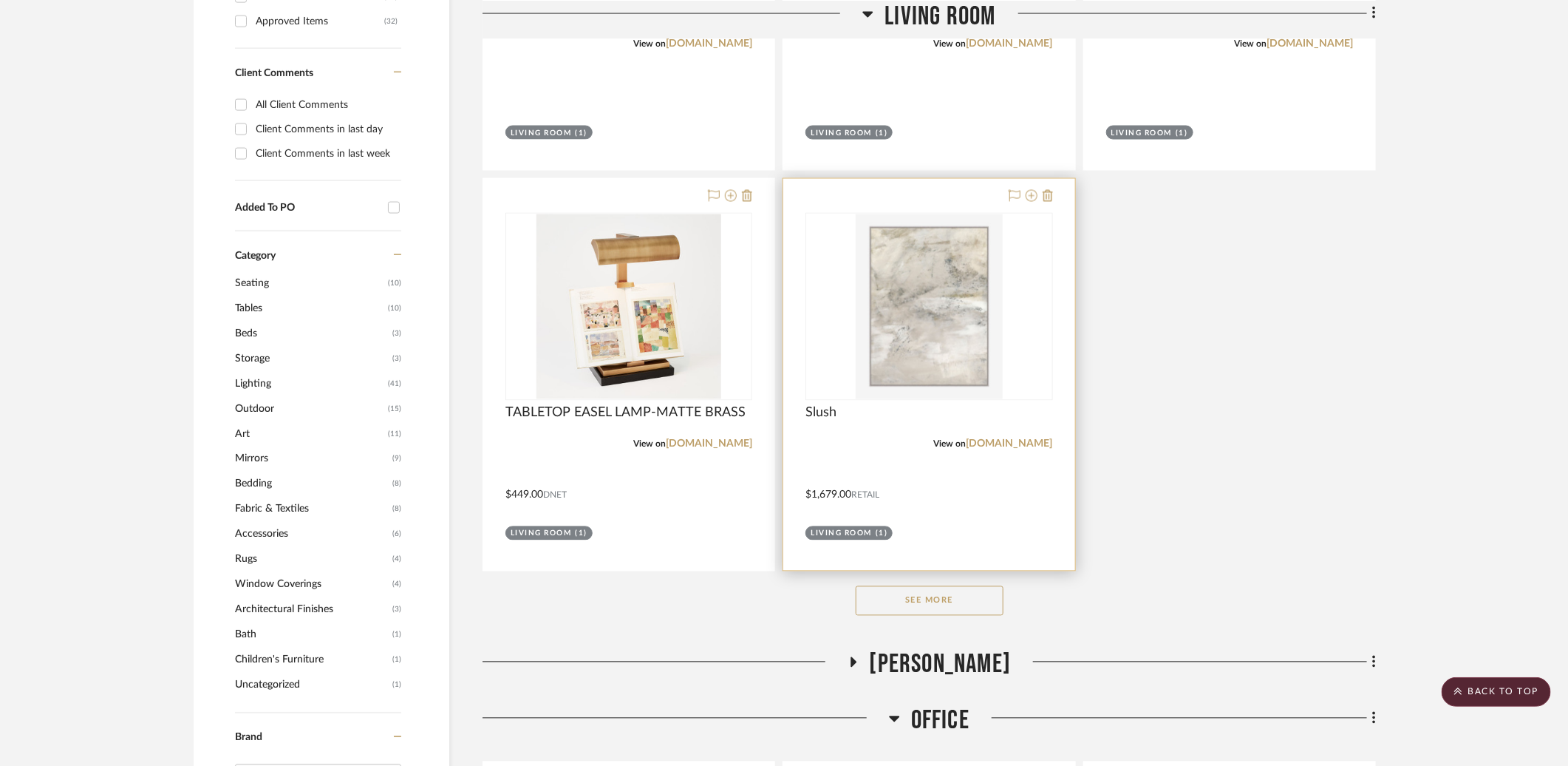 scroll, scrollTop: 1404, scrollLeft: 0, axis: vertical 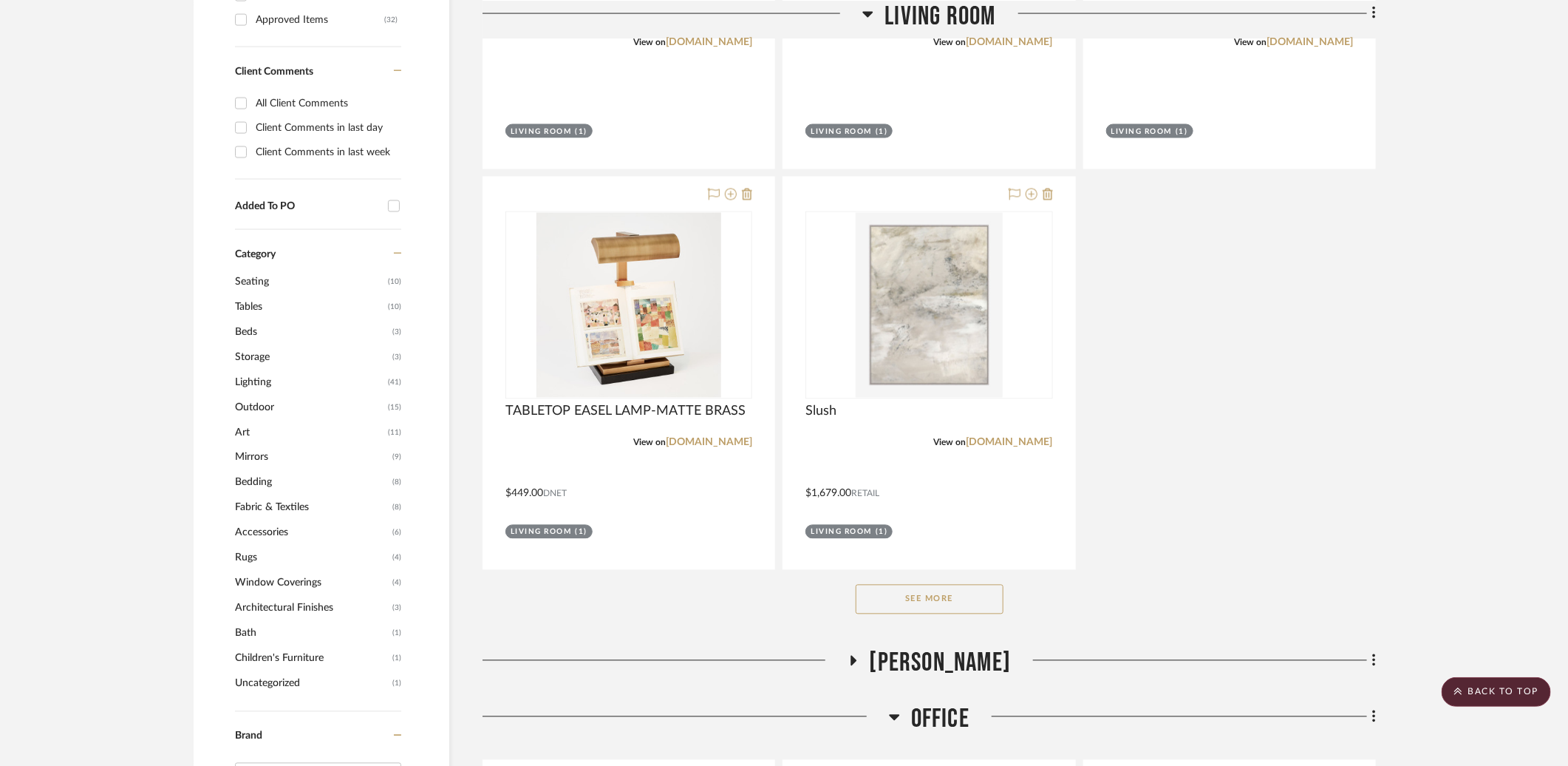 click on "See More" 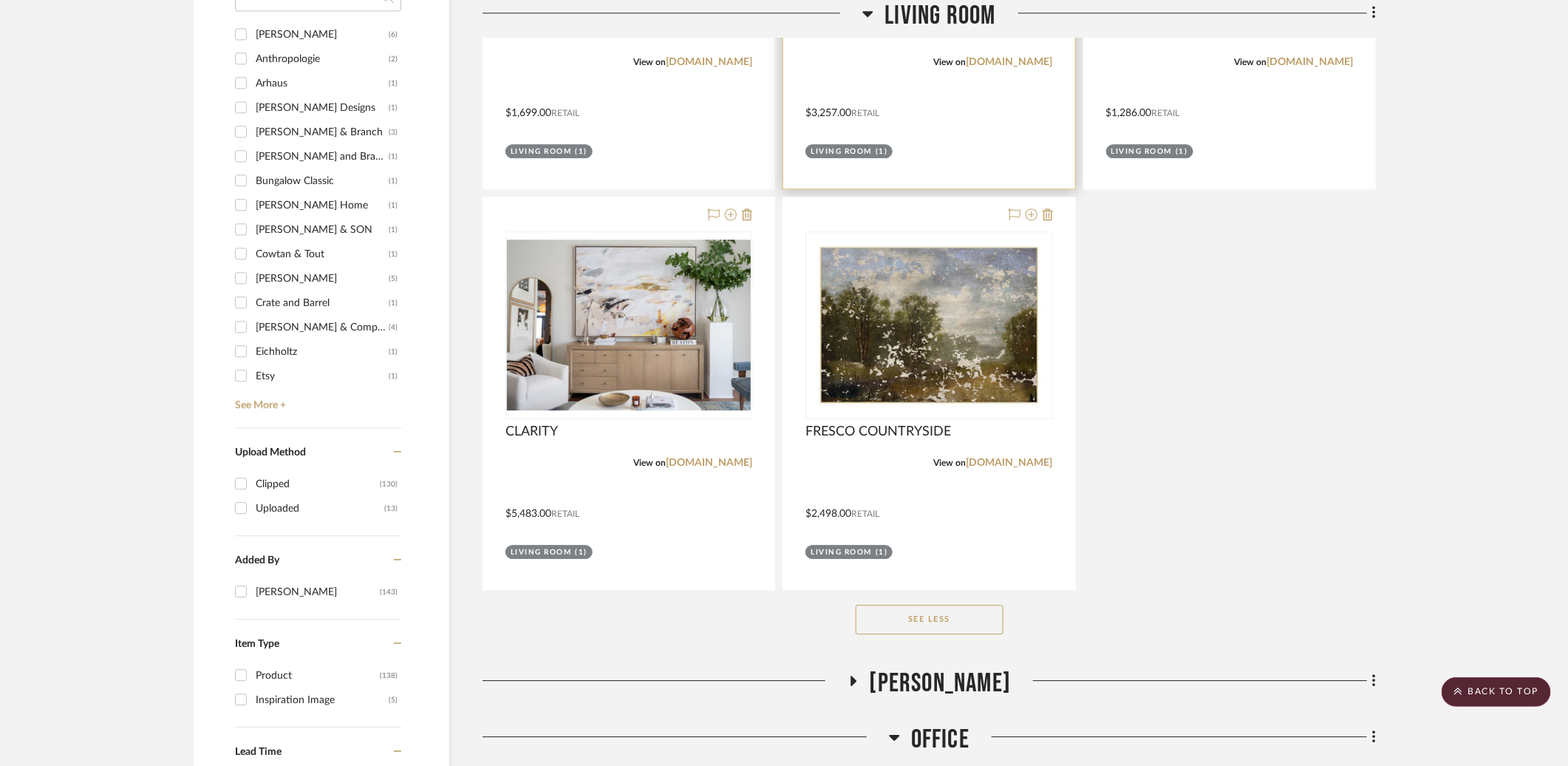 scroll, scrollTop: 2210, scrollLeft: 0, axis: vertical 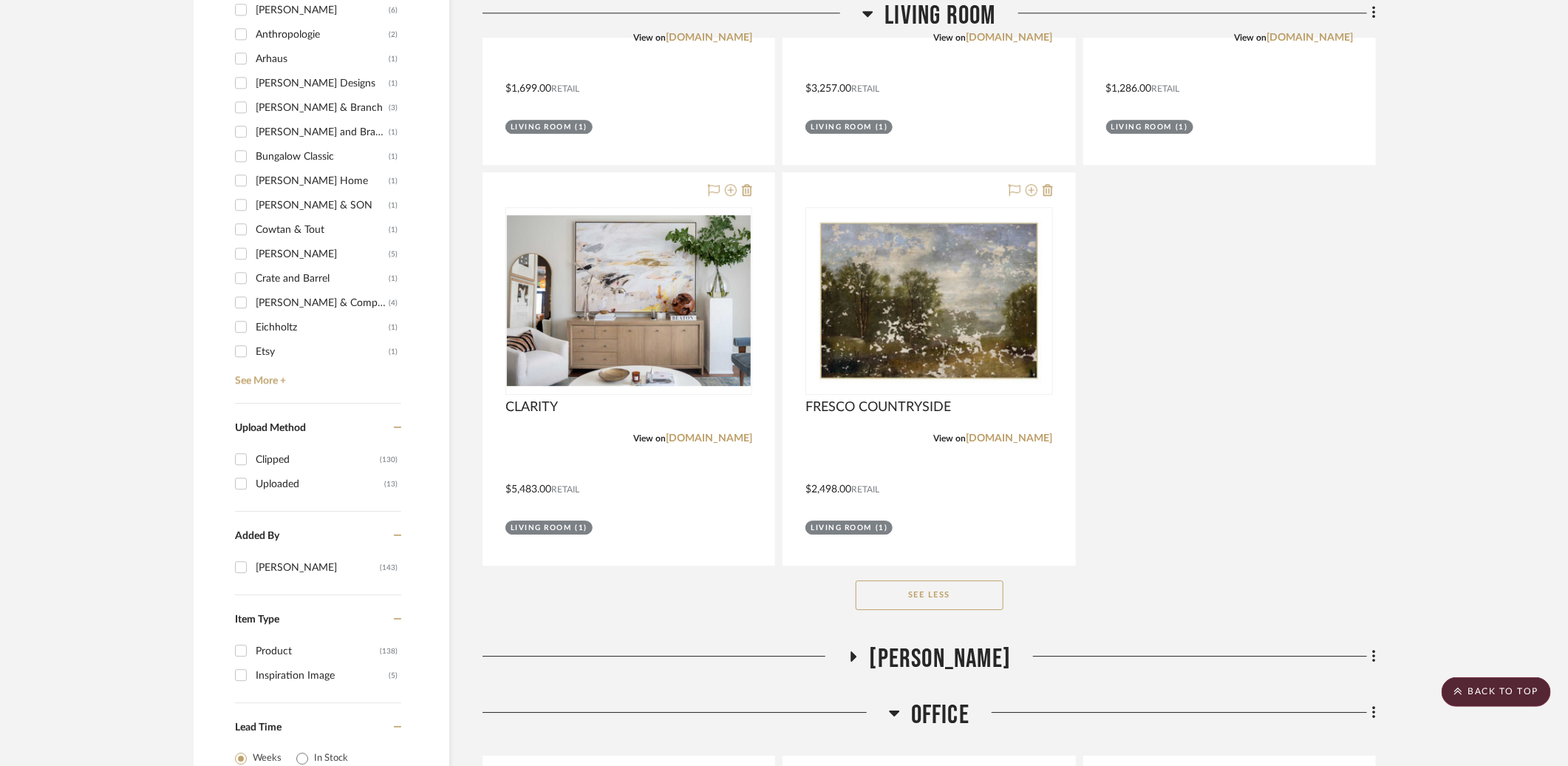 click on "Leona" 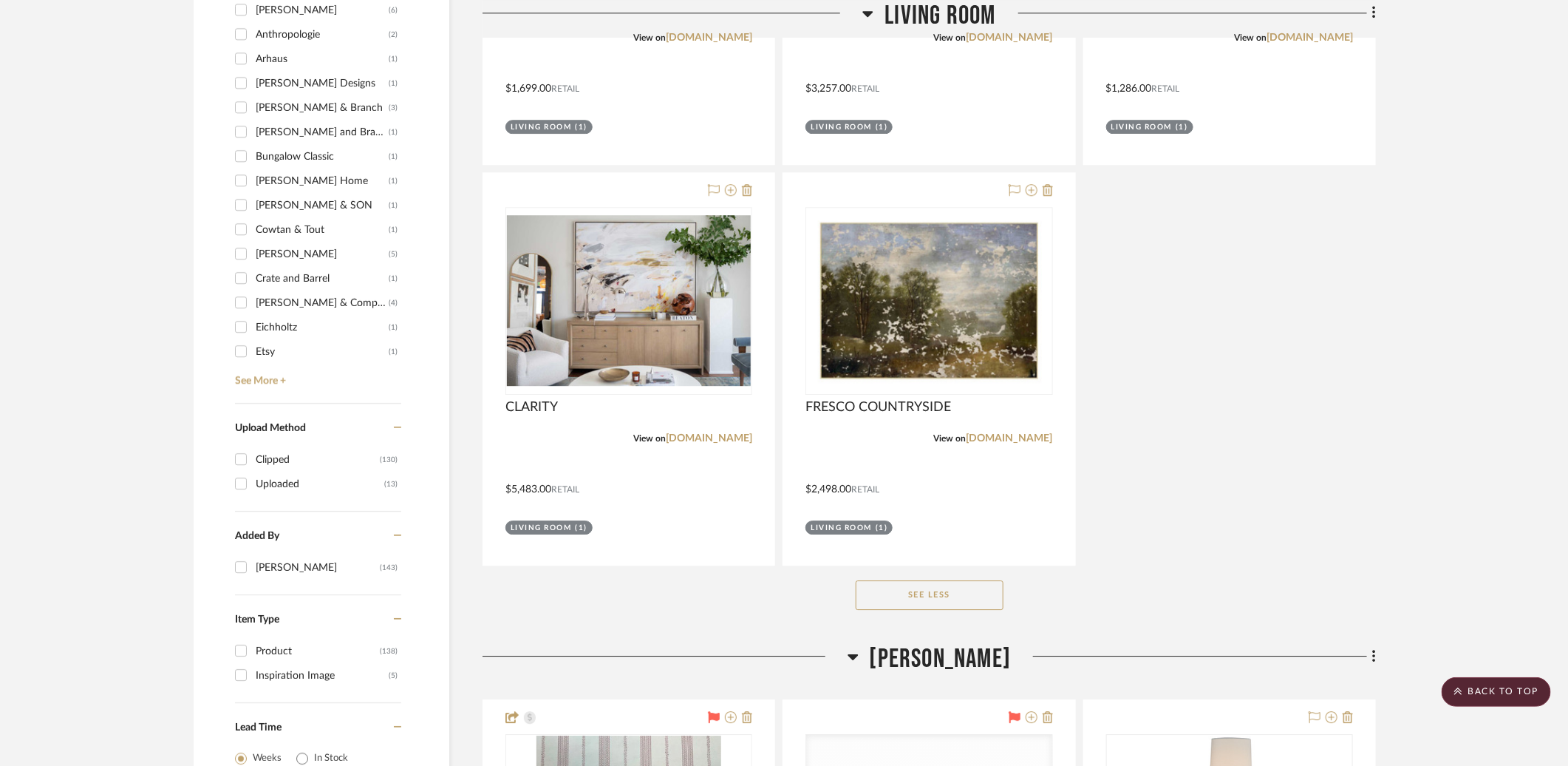 scroll, scrollTop: 2226, scrollLeft: 0, axis: vertical 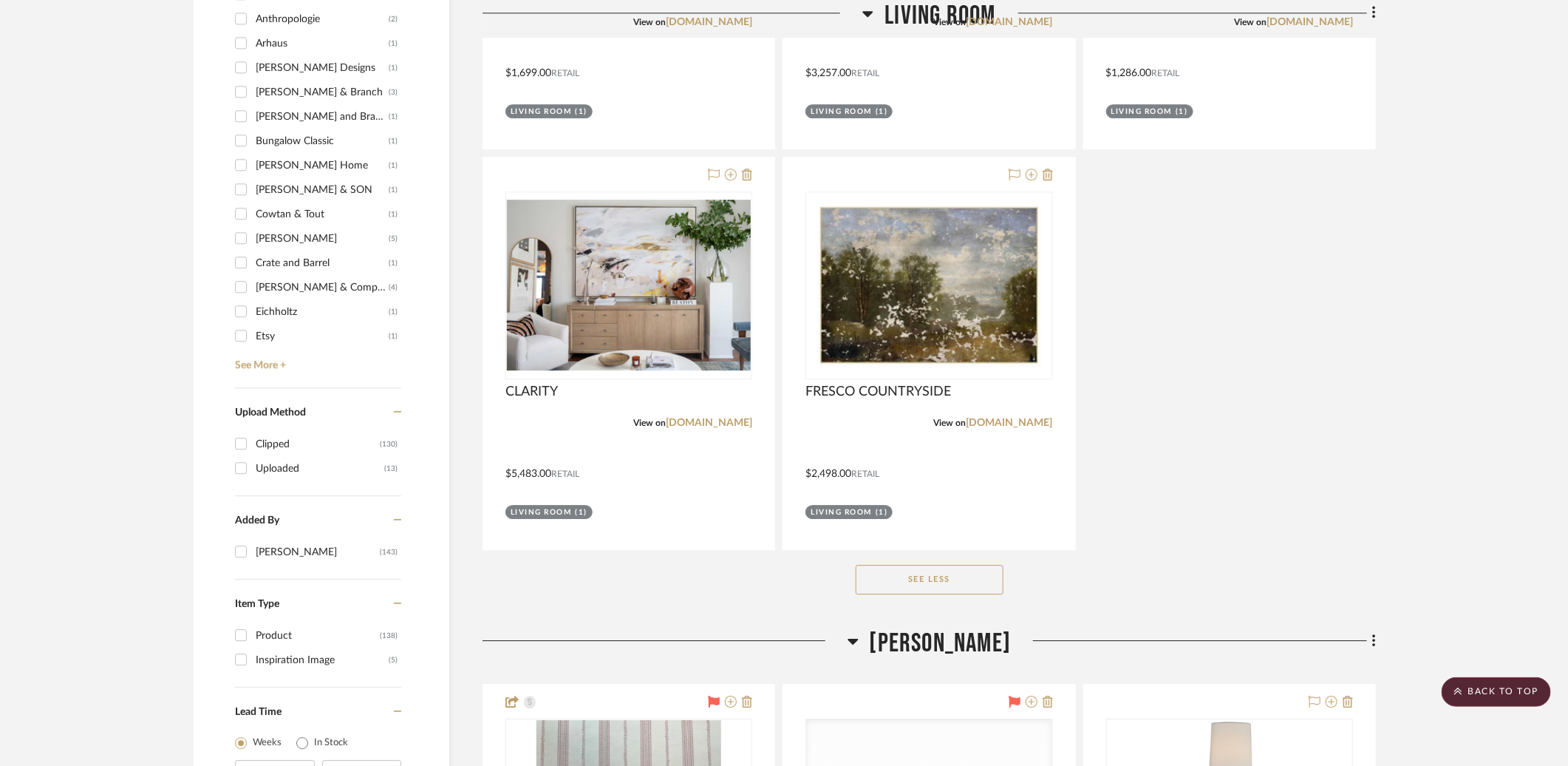 click on "Leona" 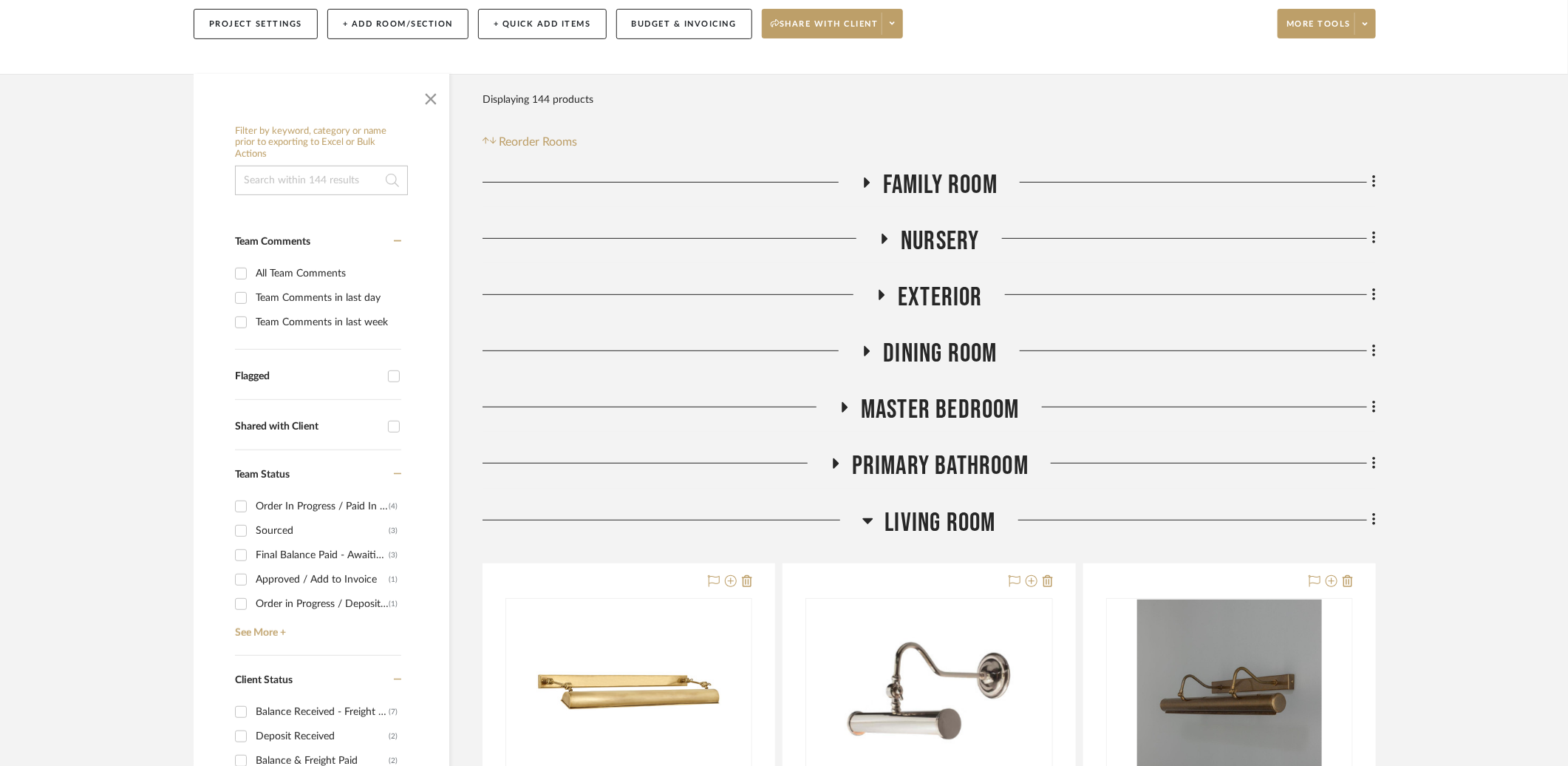 scroll, scrollTop: 217, scrollLeft: 0, axis: vertical 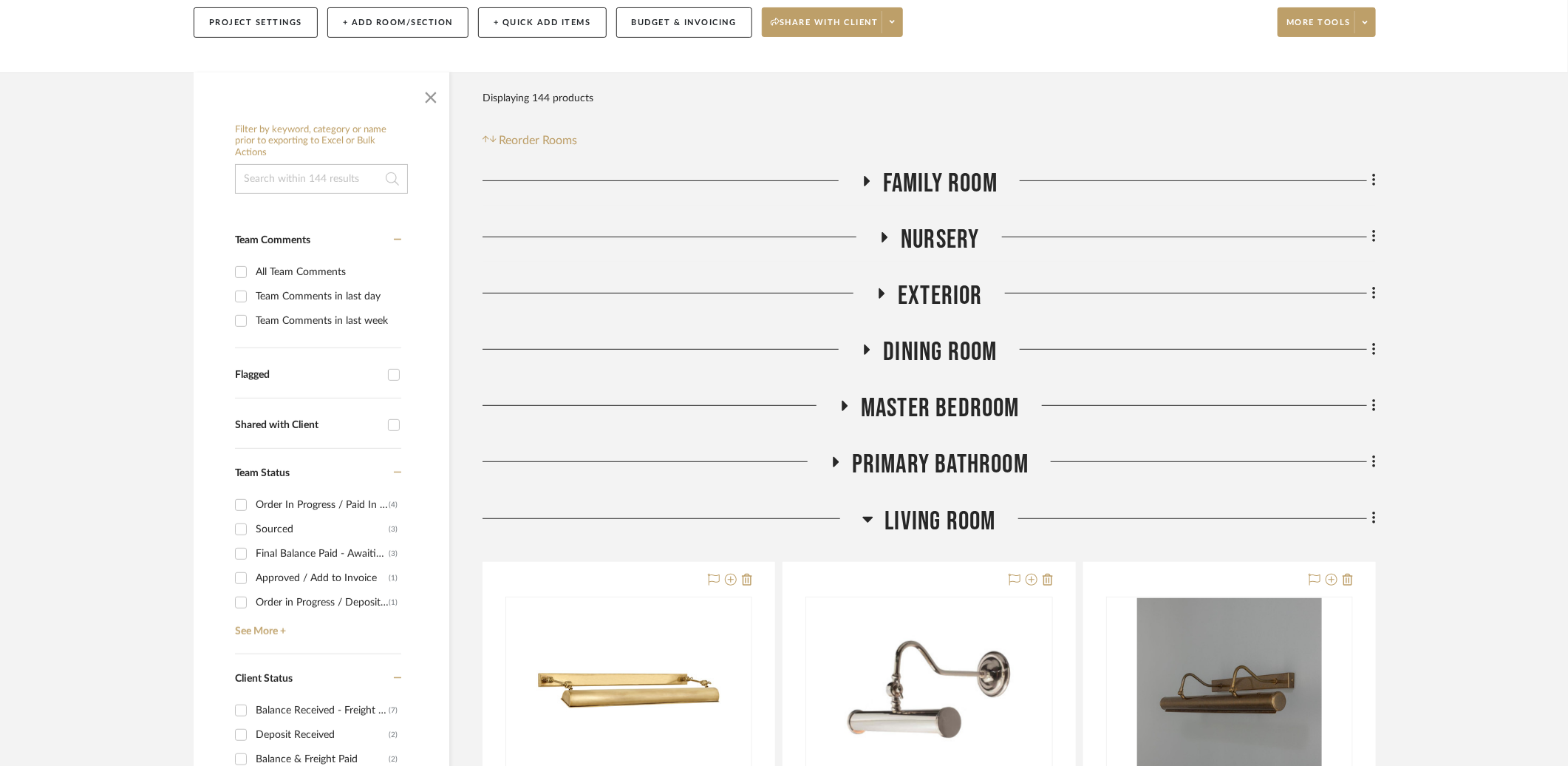 click on "Family Room" 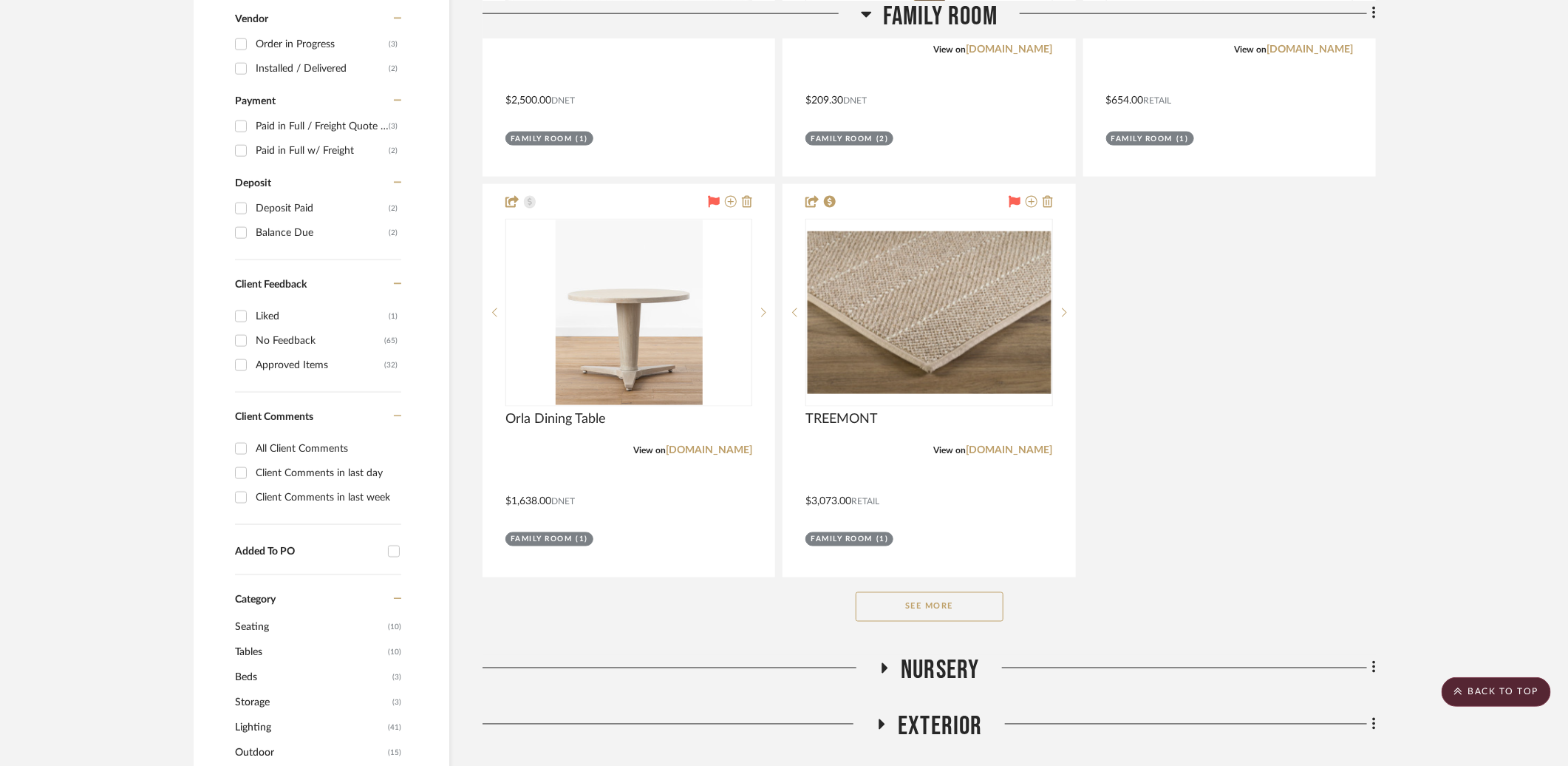 scroll, scrollTop: 908, scrollLeft: 0, axis: vertical 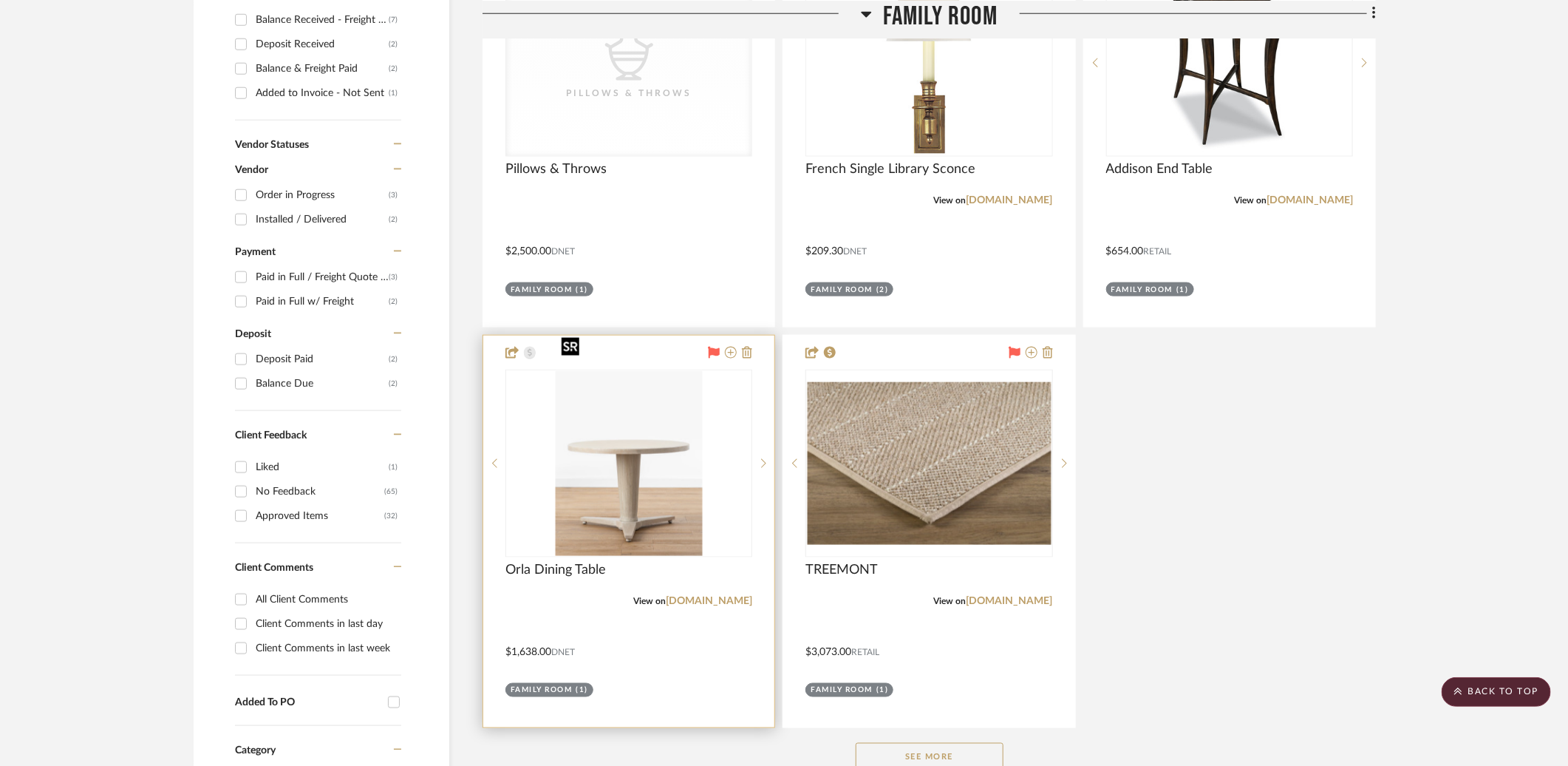 click at bounding box center (0, 0) 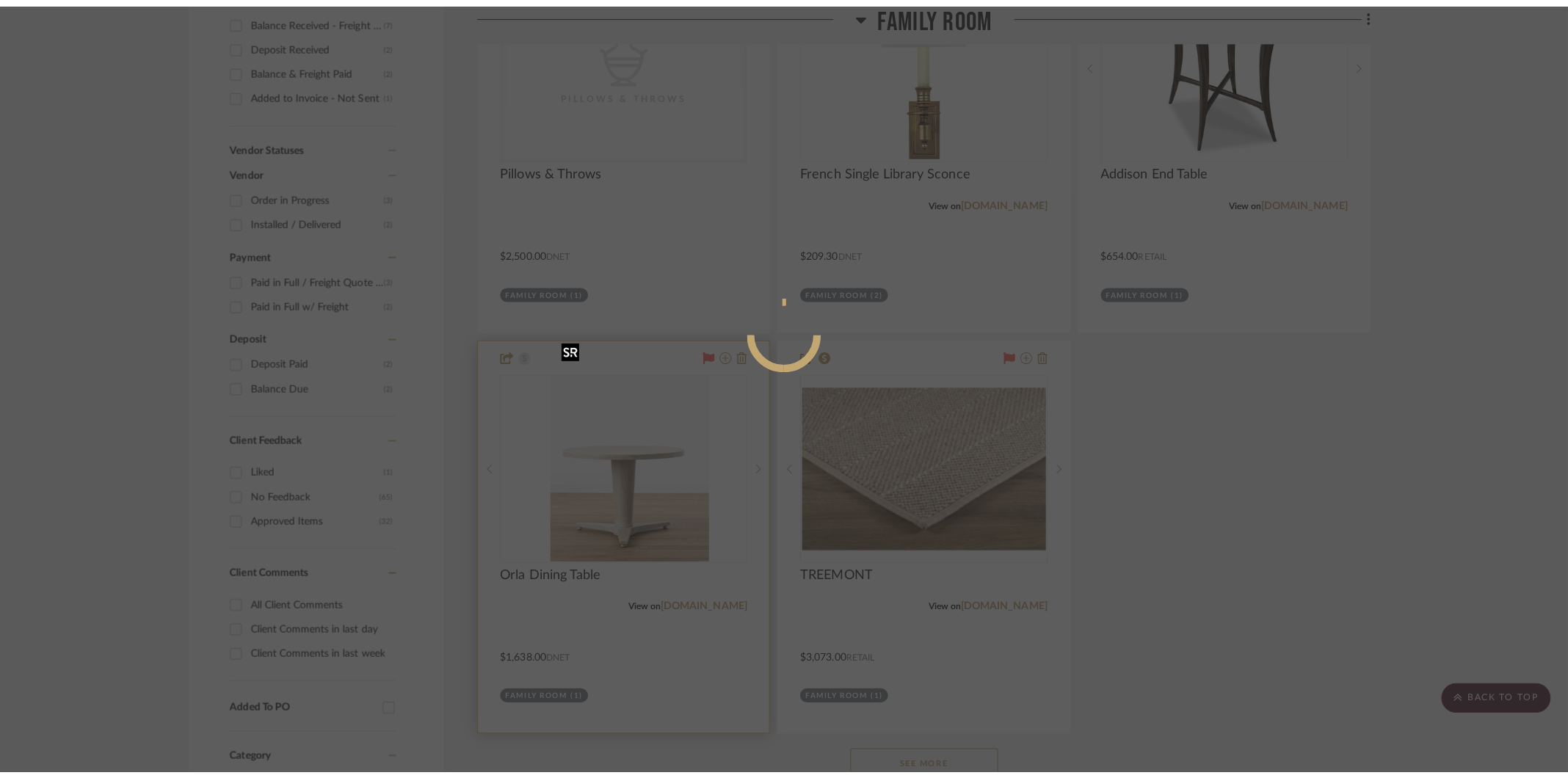 scroll, scrollTop: 0, scrollLeft: 0, axis: both 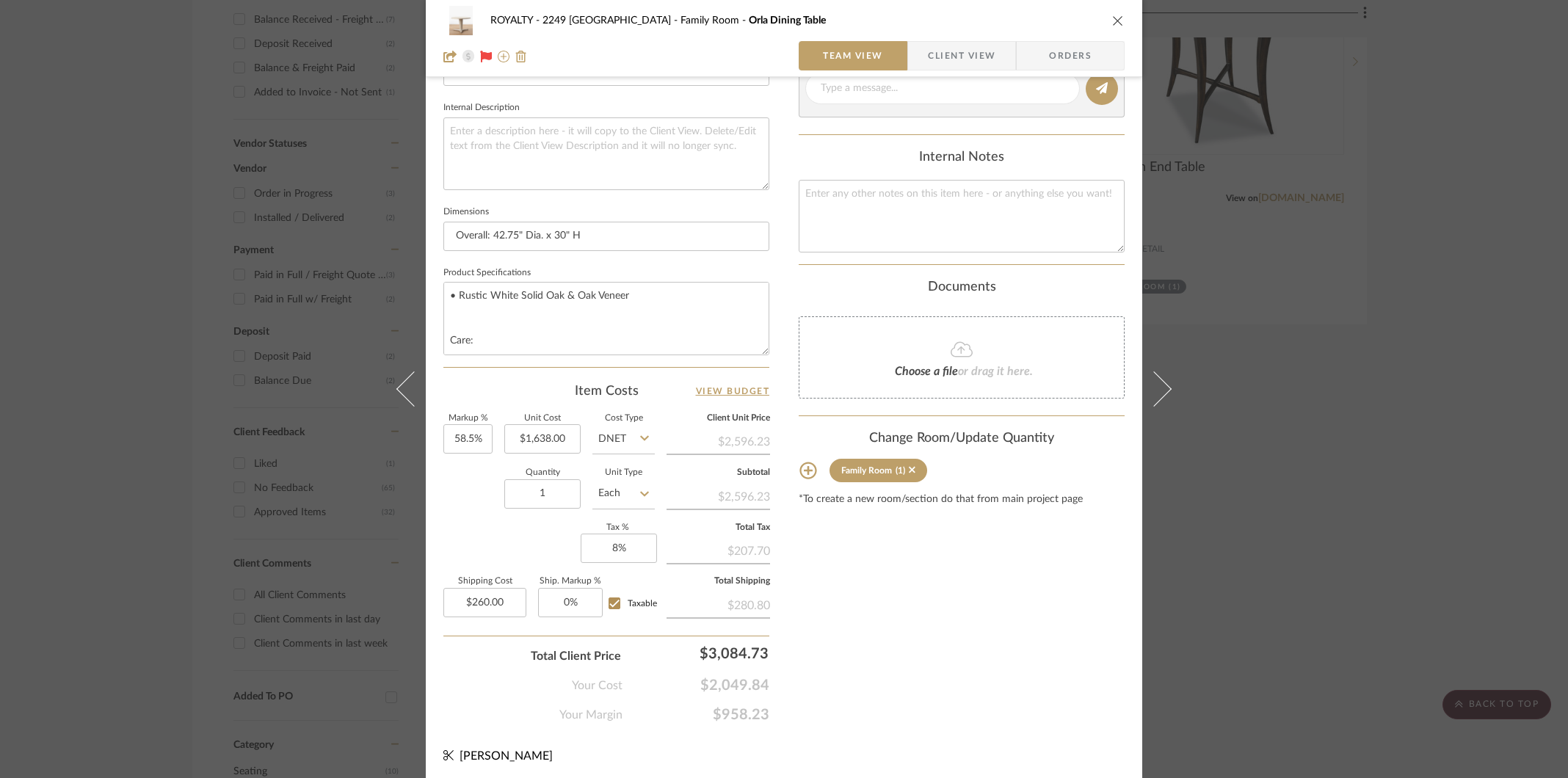 click at bounding box center (1118, 21) 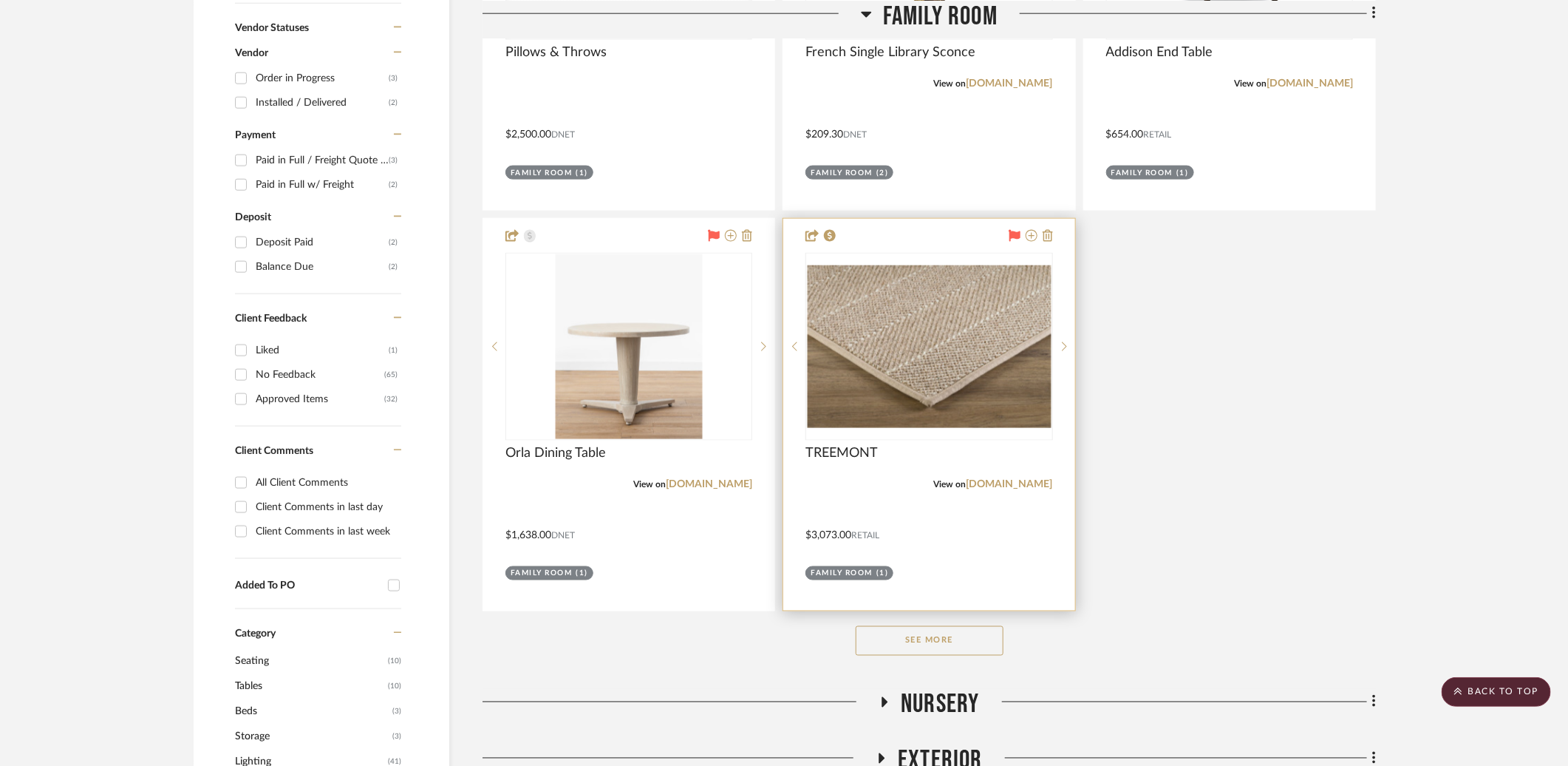 scroll, scrollTop: 1061, scrollLeft: 0, axis: vertical 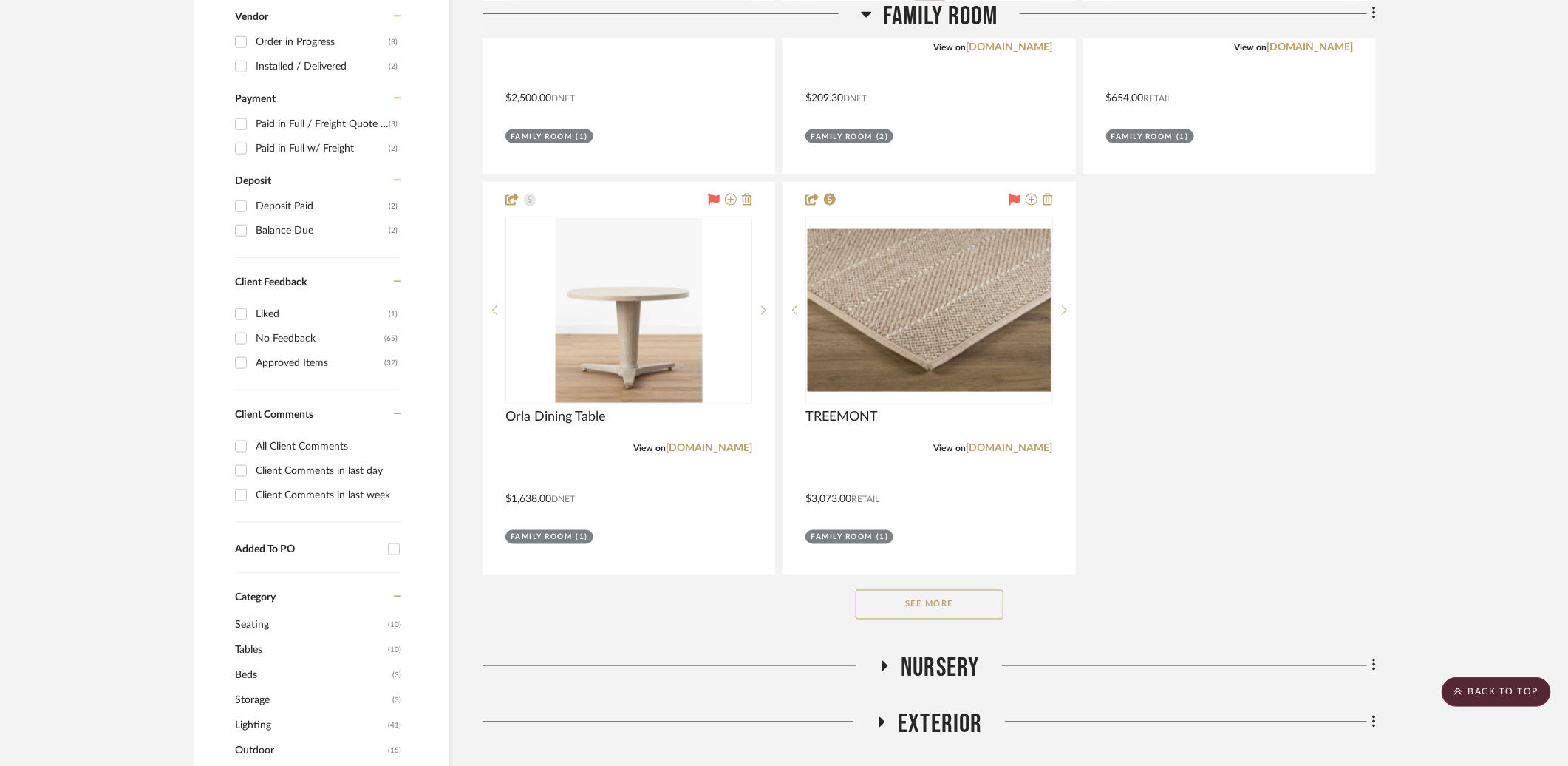 click on "See More" 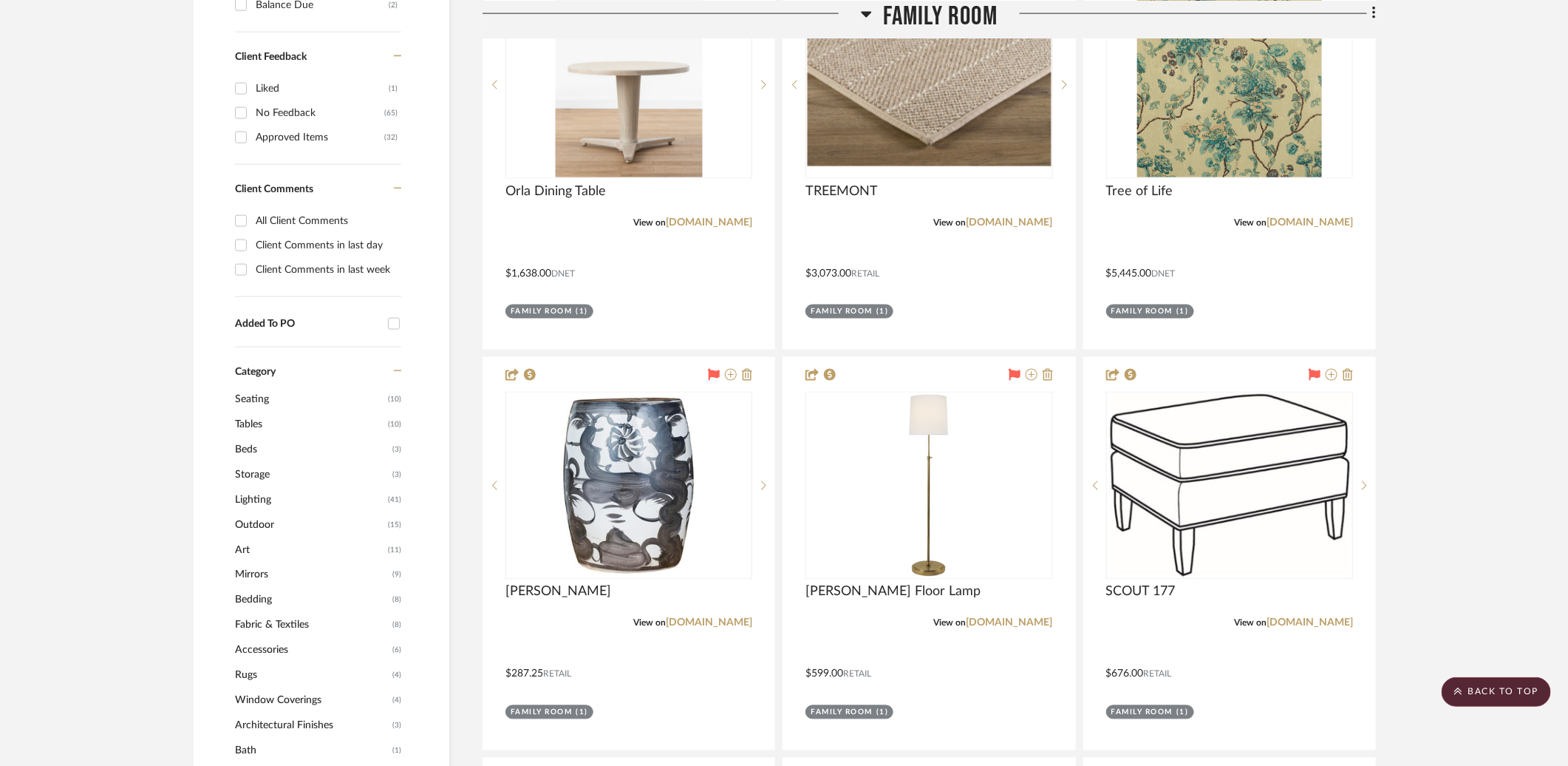 scroll, scrollTop: 1304, scrollLeft: 0, axis: vertical 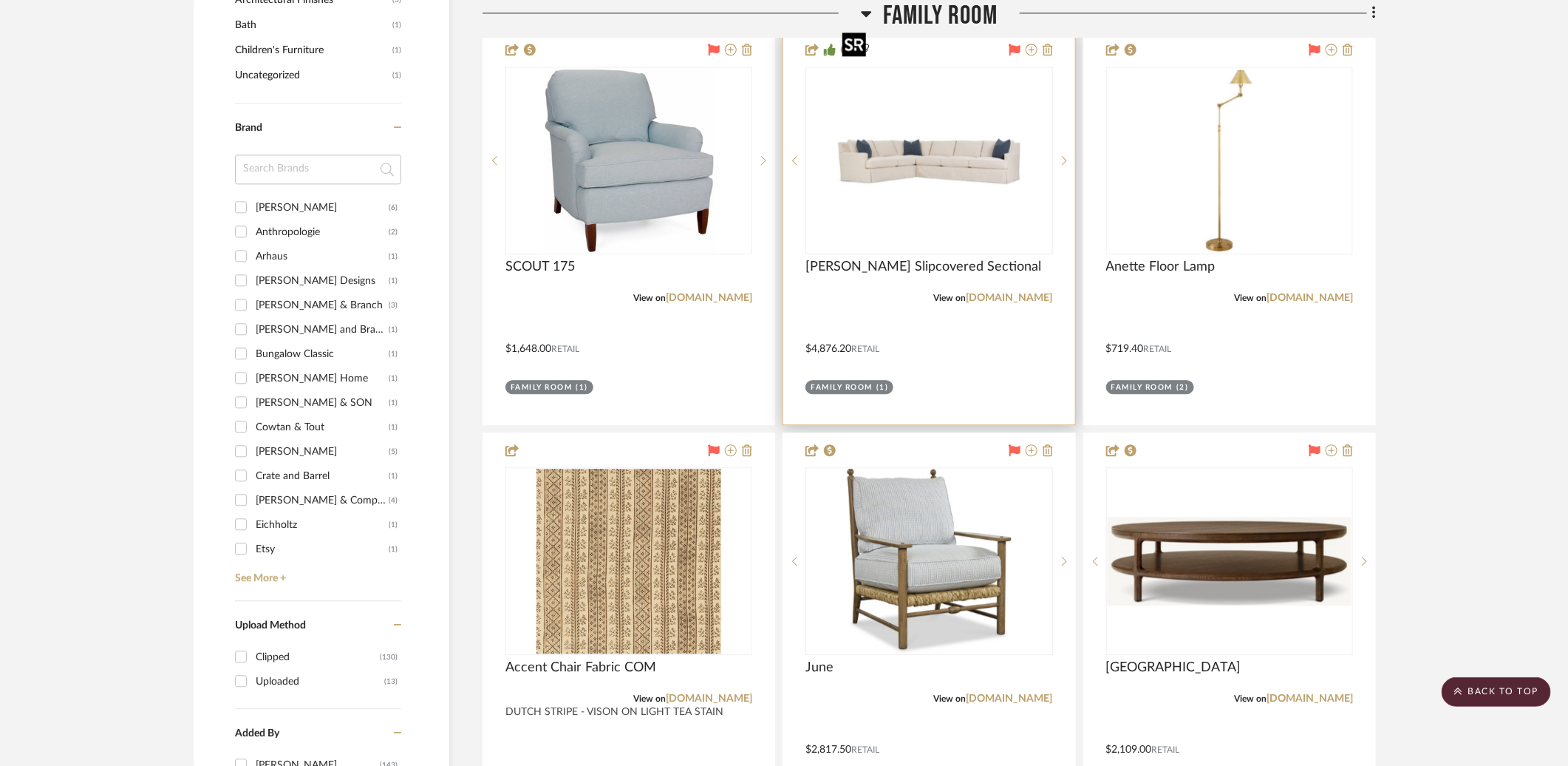 click at bounding box center [0, 0] 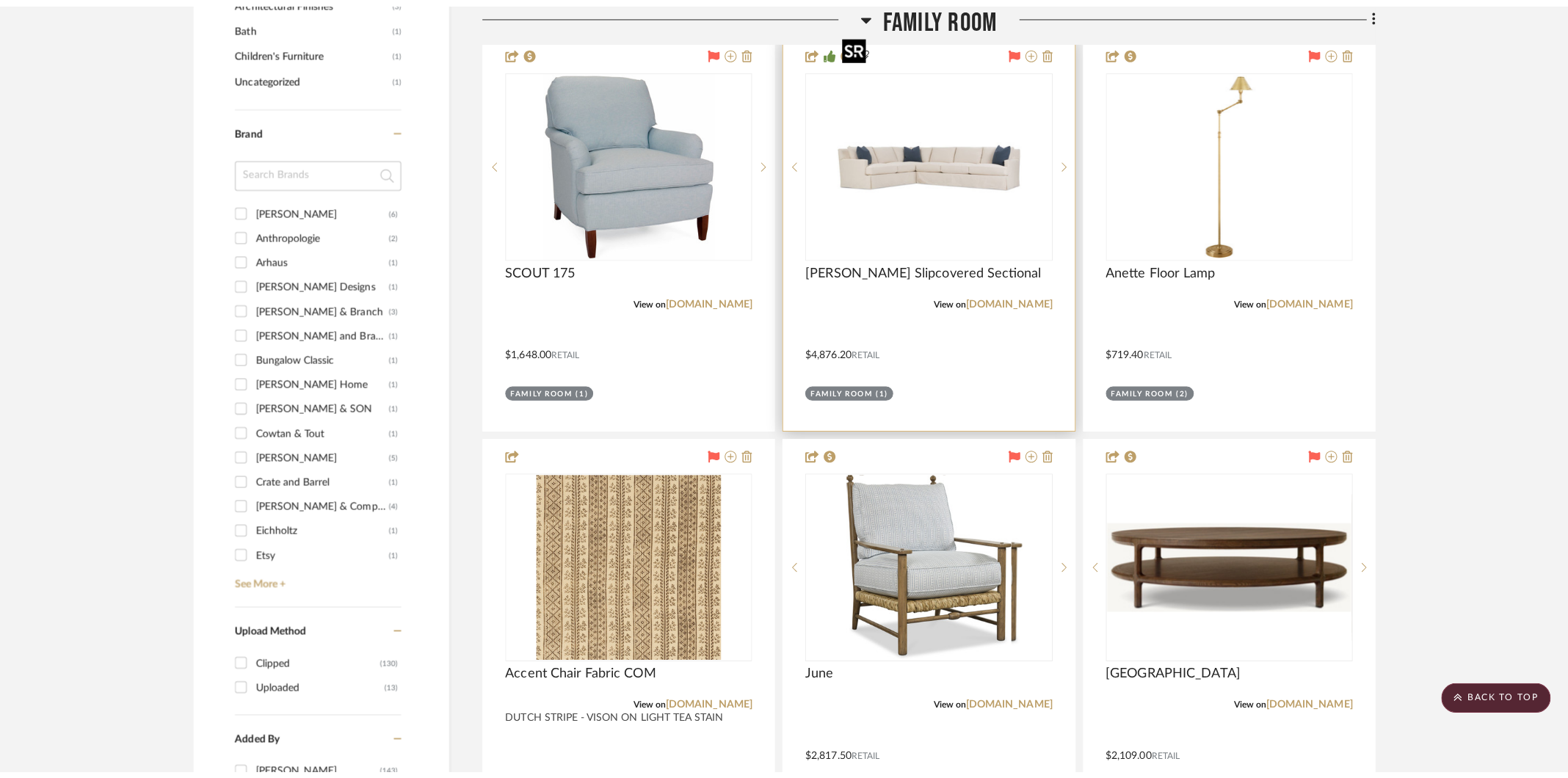 scroll, scrollTop: 0, scrollLeft: 0, axis: both 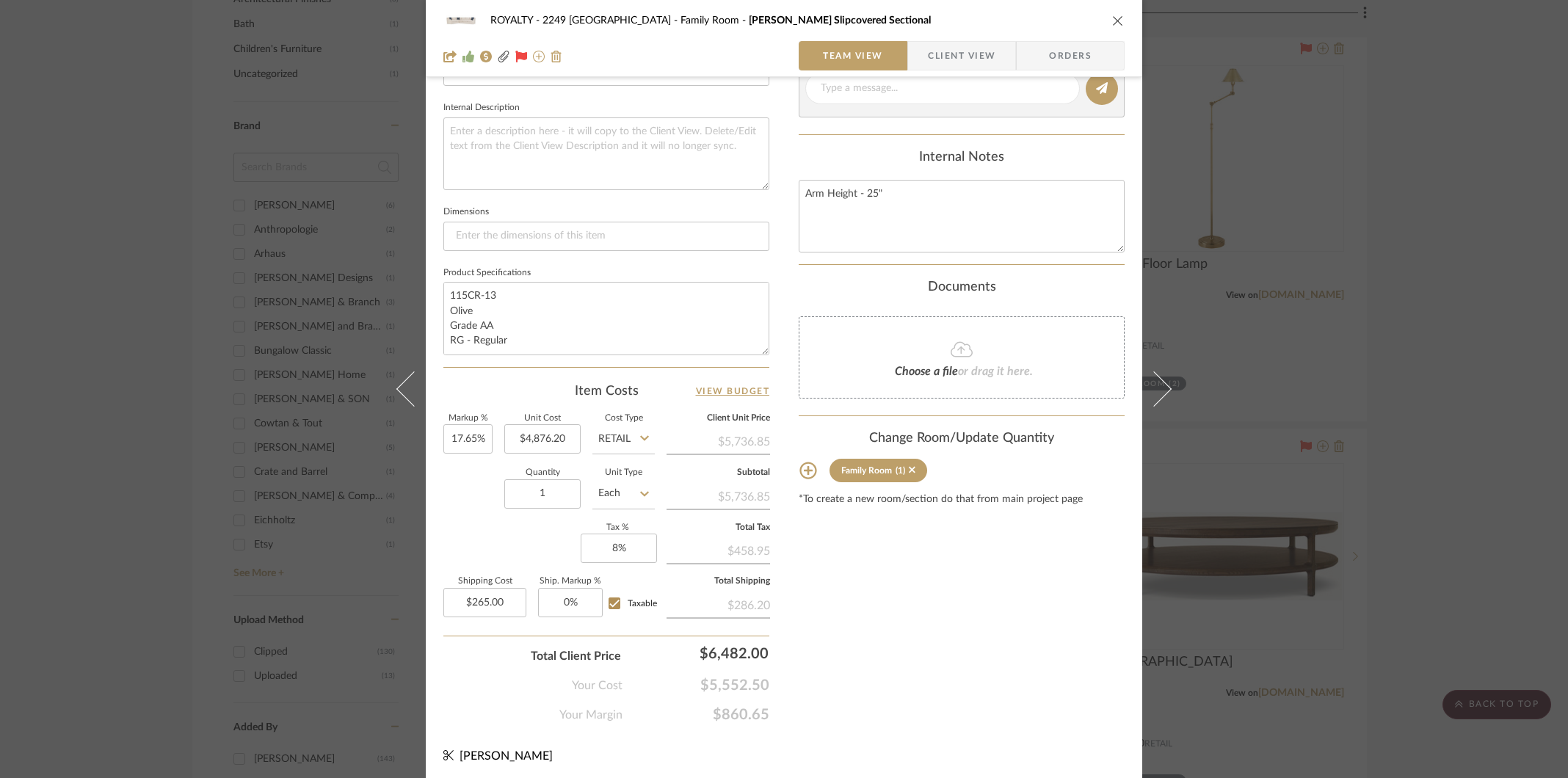click on "ROYALTY - 2249 Yorkshire Family Room Laney Slipcovered Sectional" at bounding box center (784, 21) 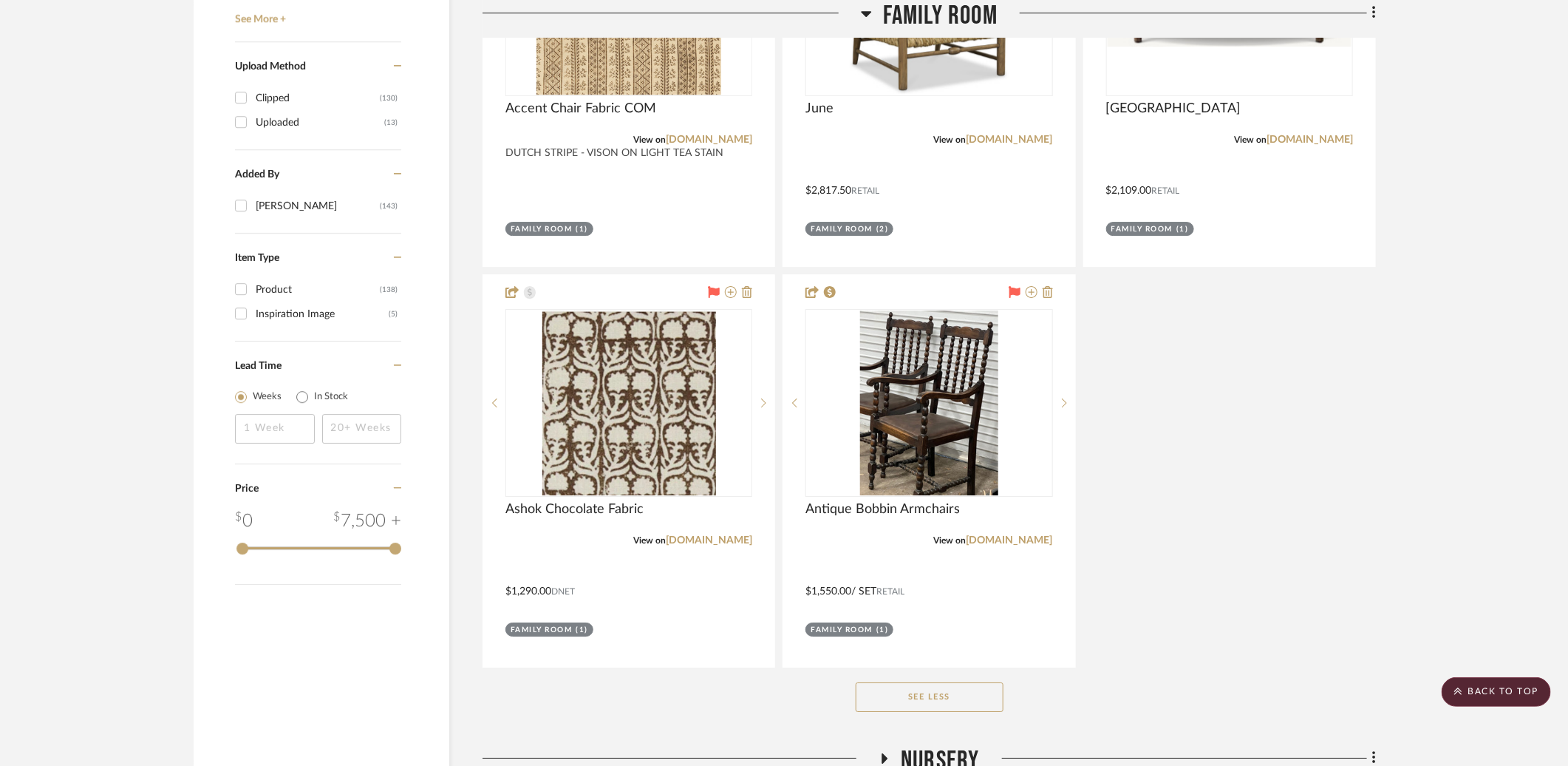 scroll, scrollTop: 2580, scrollLeft: 0, axis: vertical 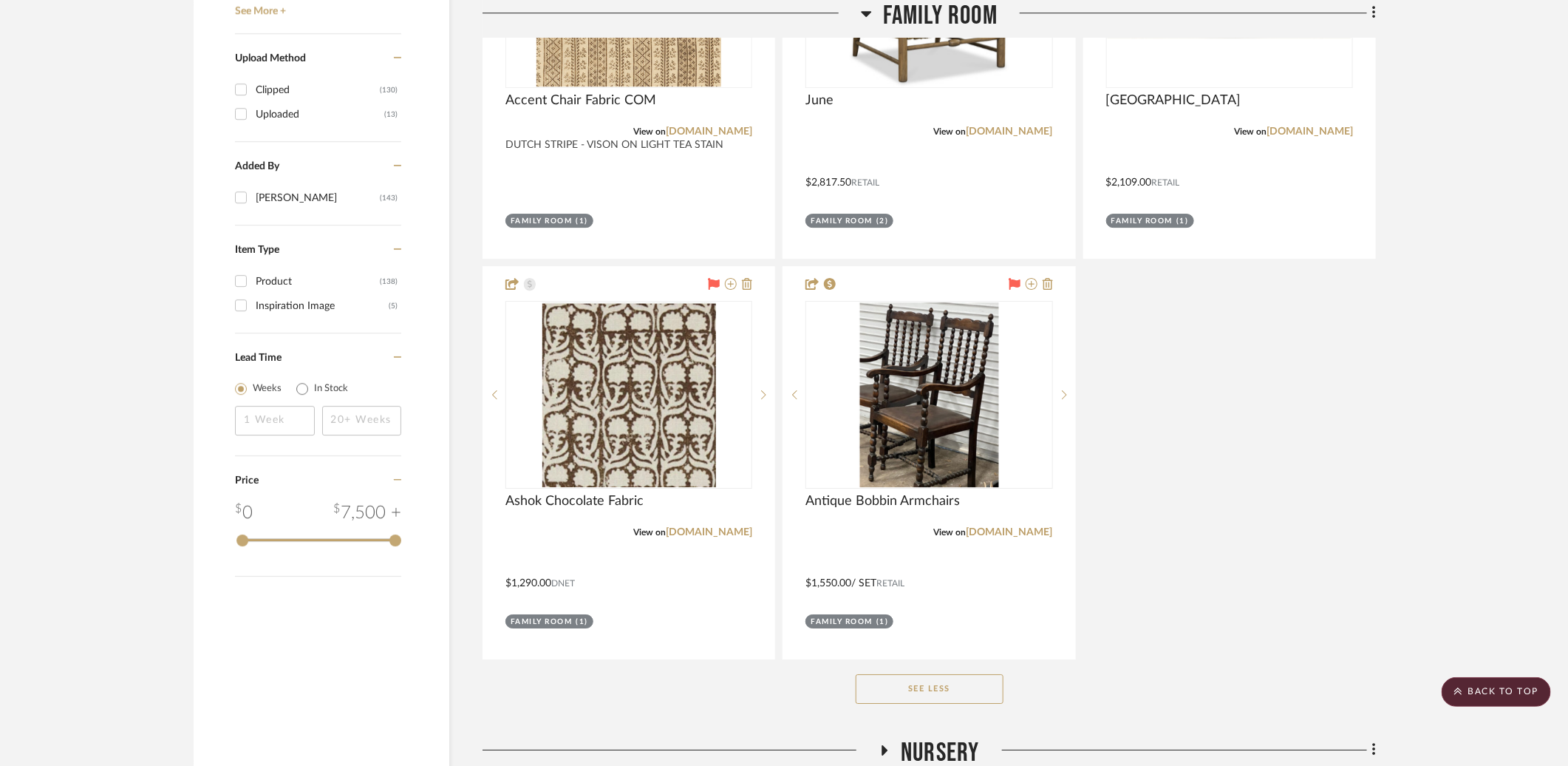 click on "Nursery" 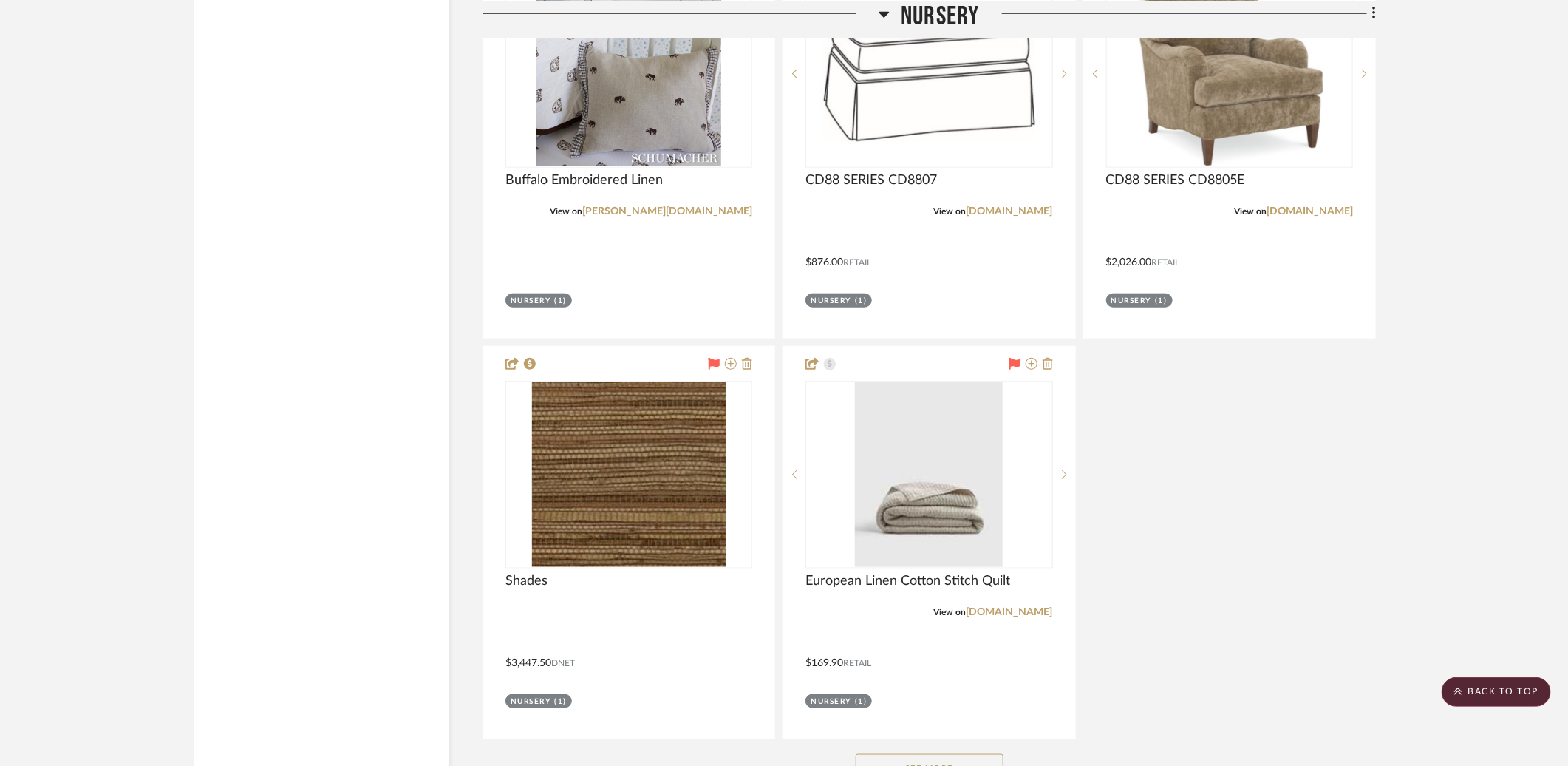 scroll, scrollTop: 3831, scrollLeft: 0, axis: vertical 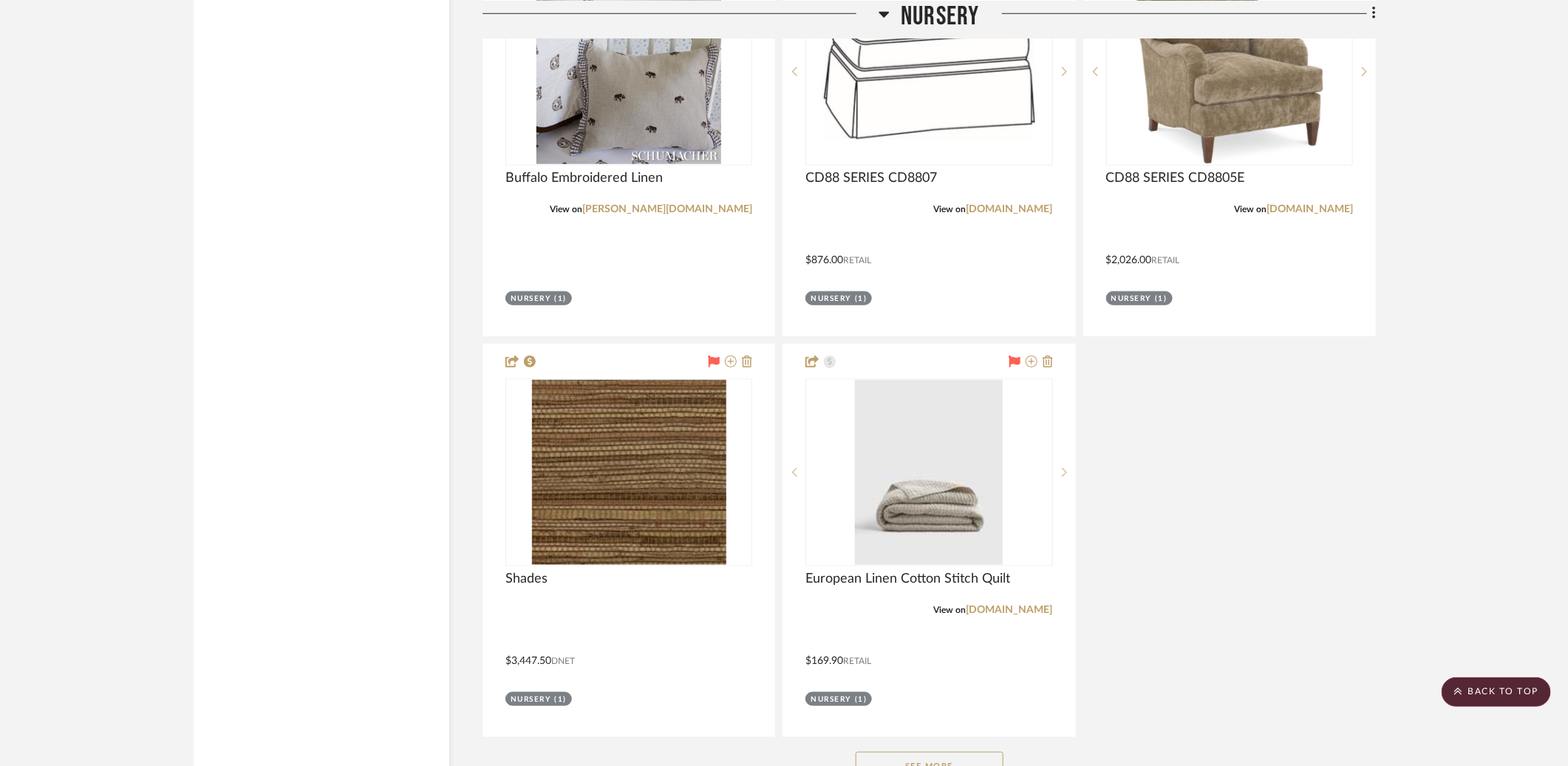 click on "See More" 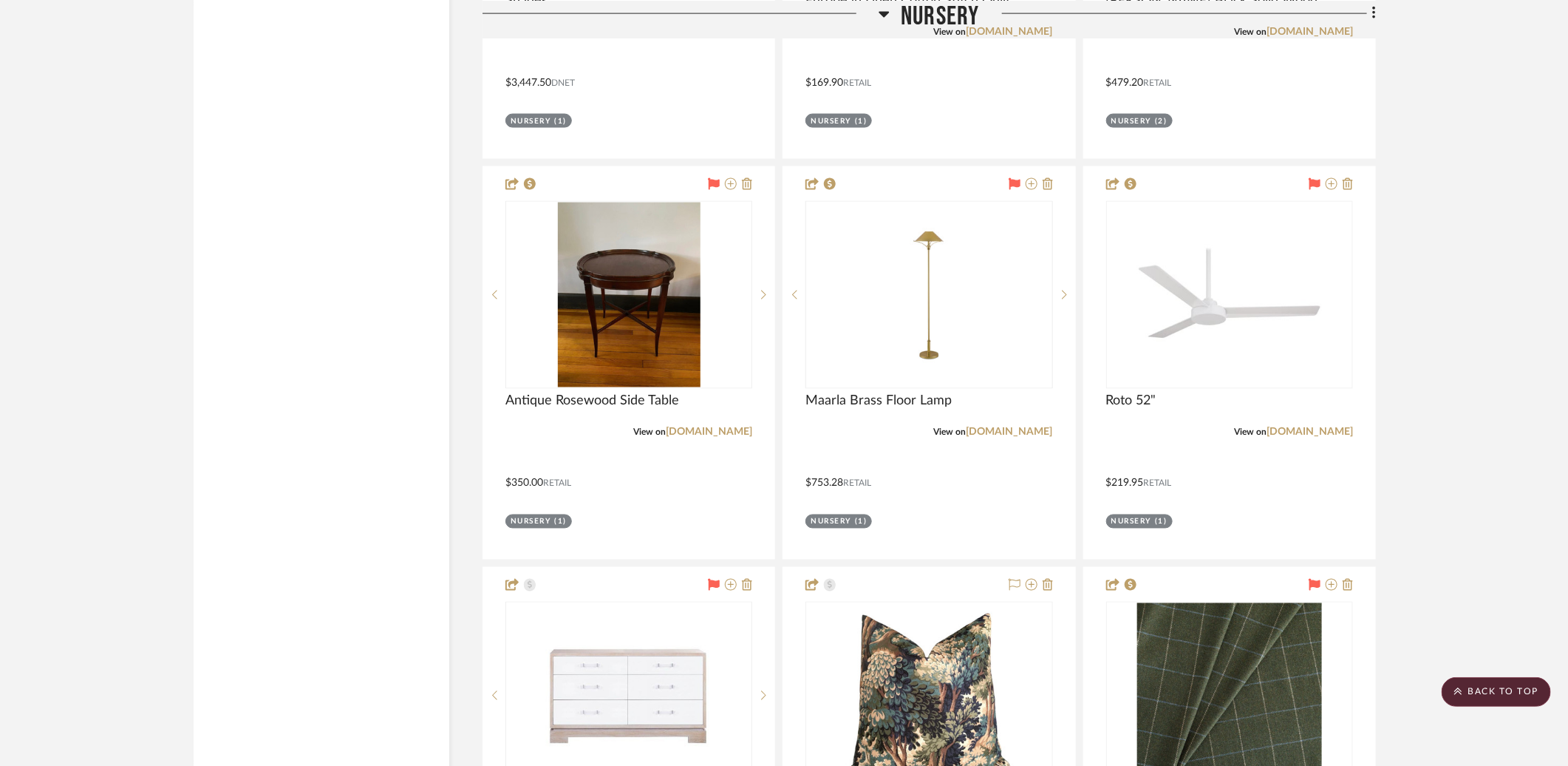scroll, scrollTop: 4411, scrollLeft: 0, axis: vertical 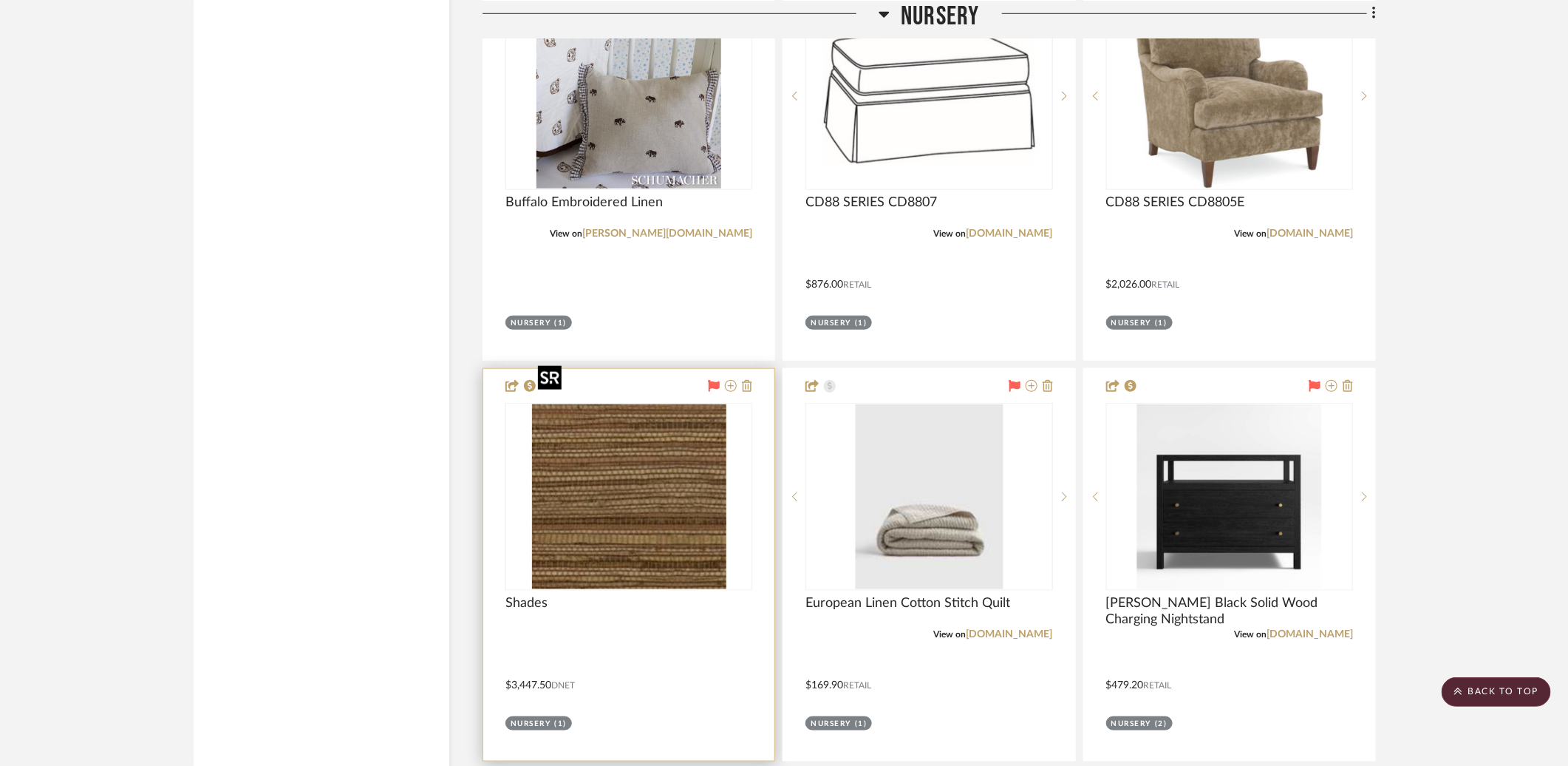 click at bounding box center [0, 0] 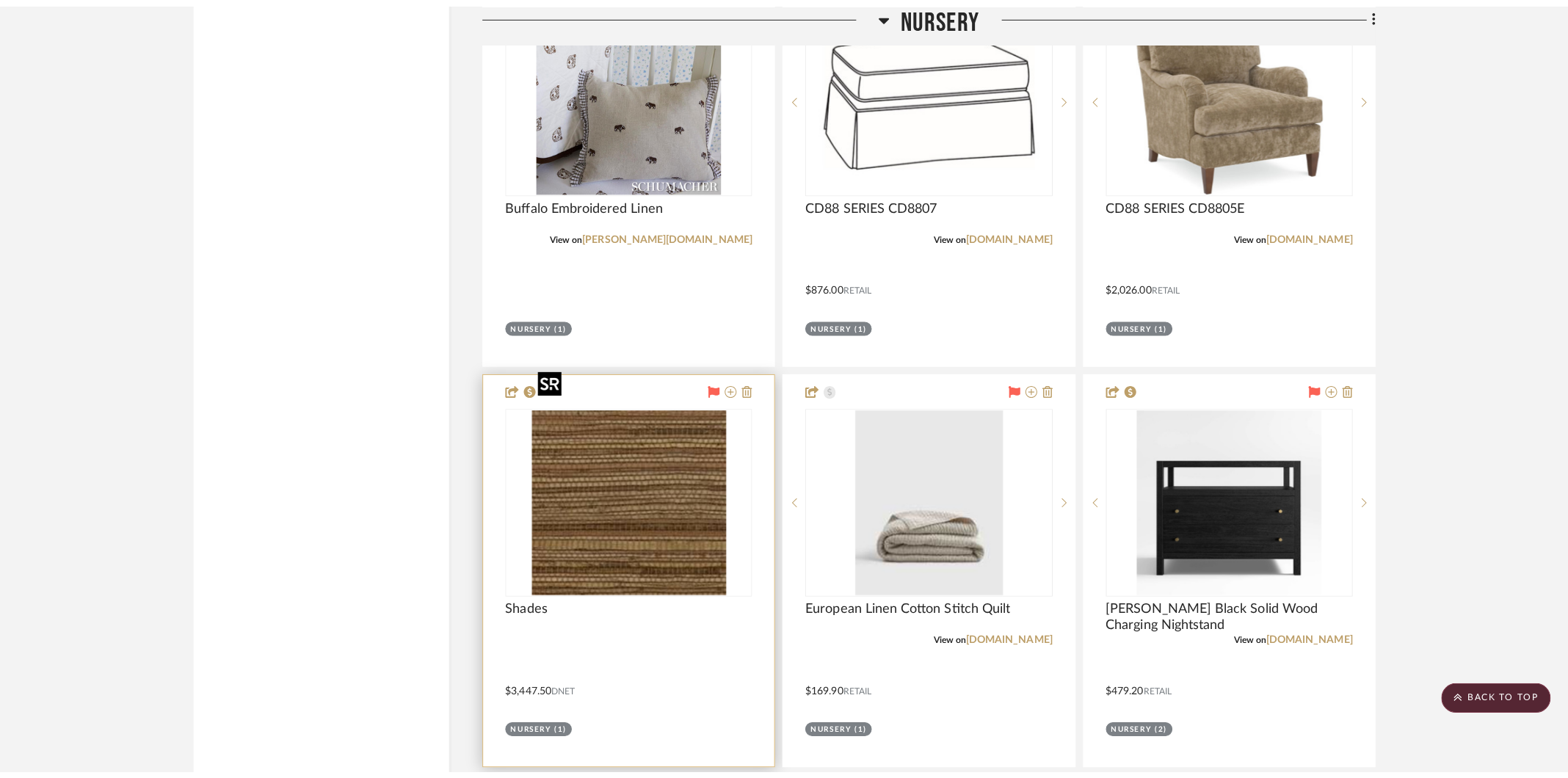 scroll, scrollTop: 0, scrollLeft: 0, axis: both 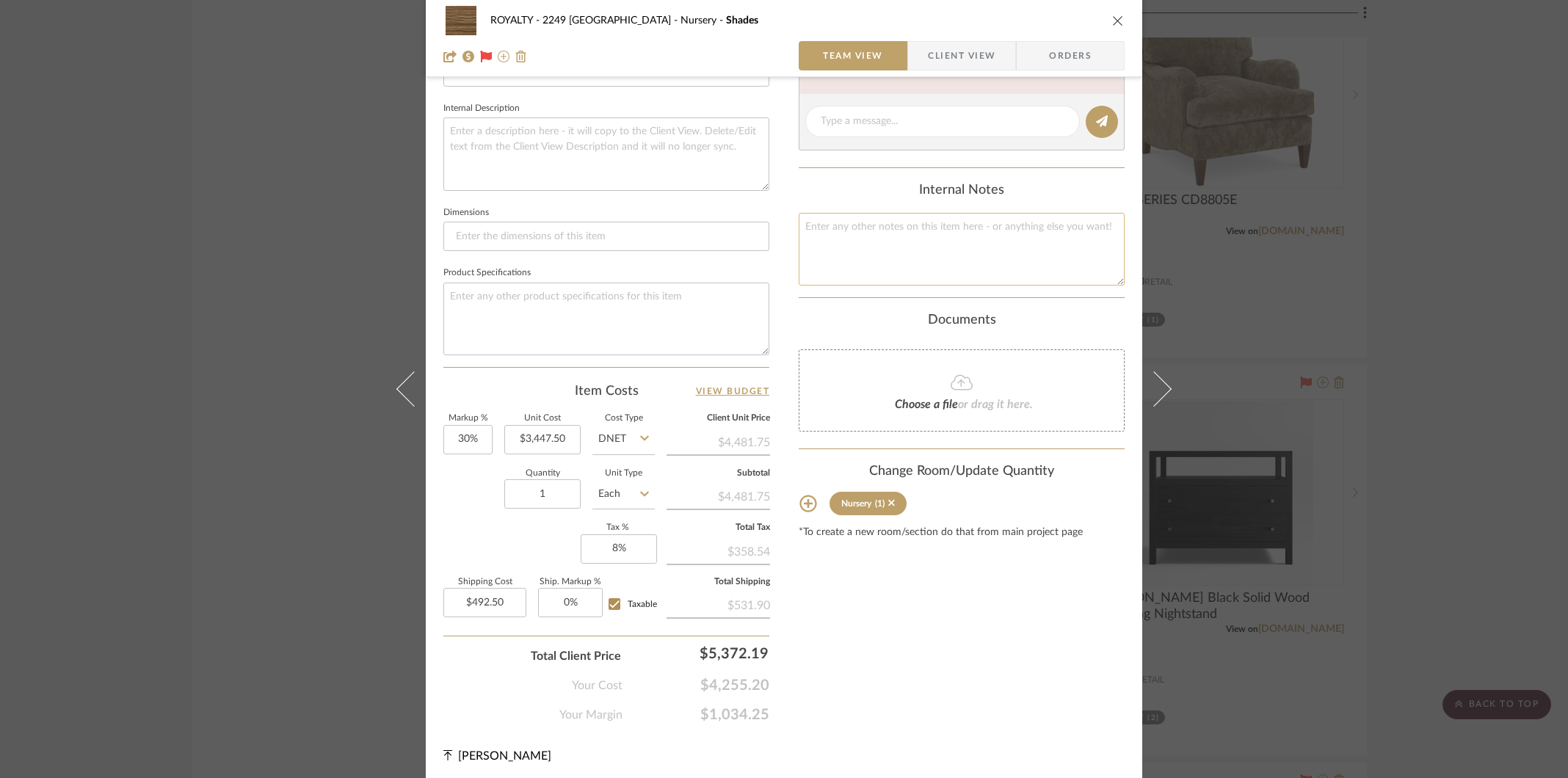 click 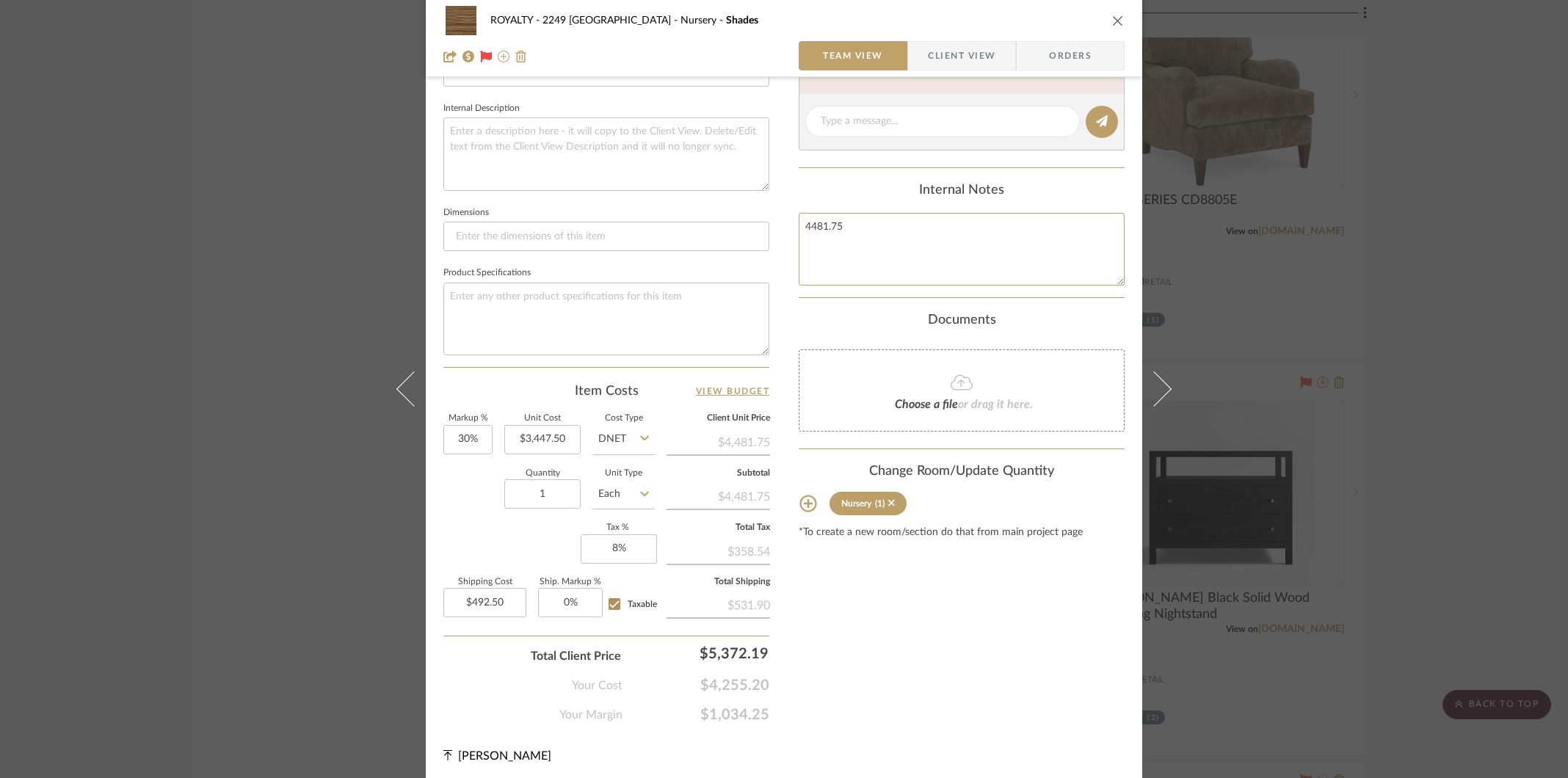 type on "4481.75" 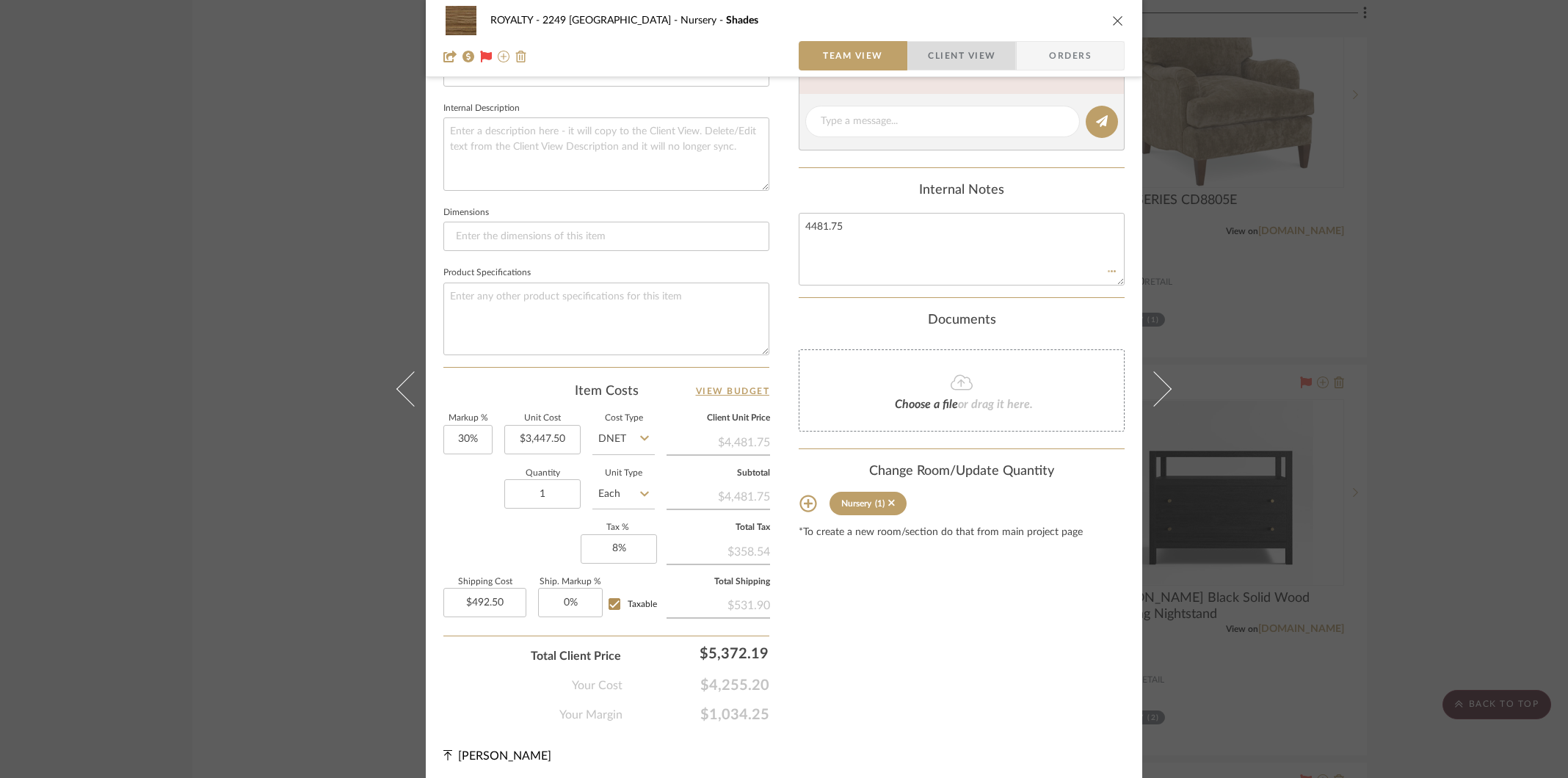 click on "Client View" at bounding box center [962, 56] 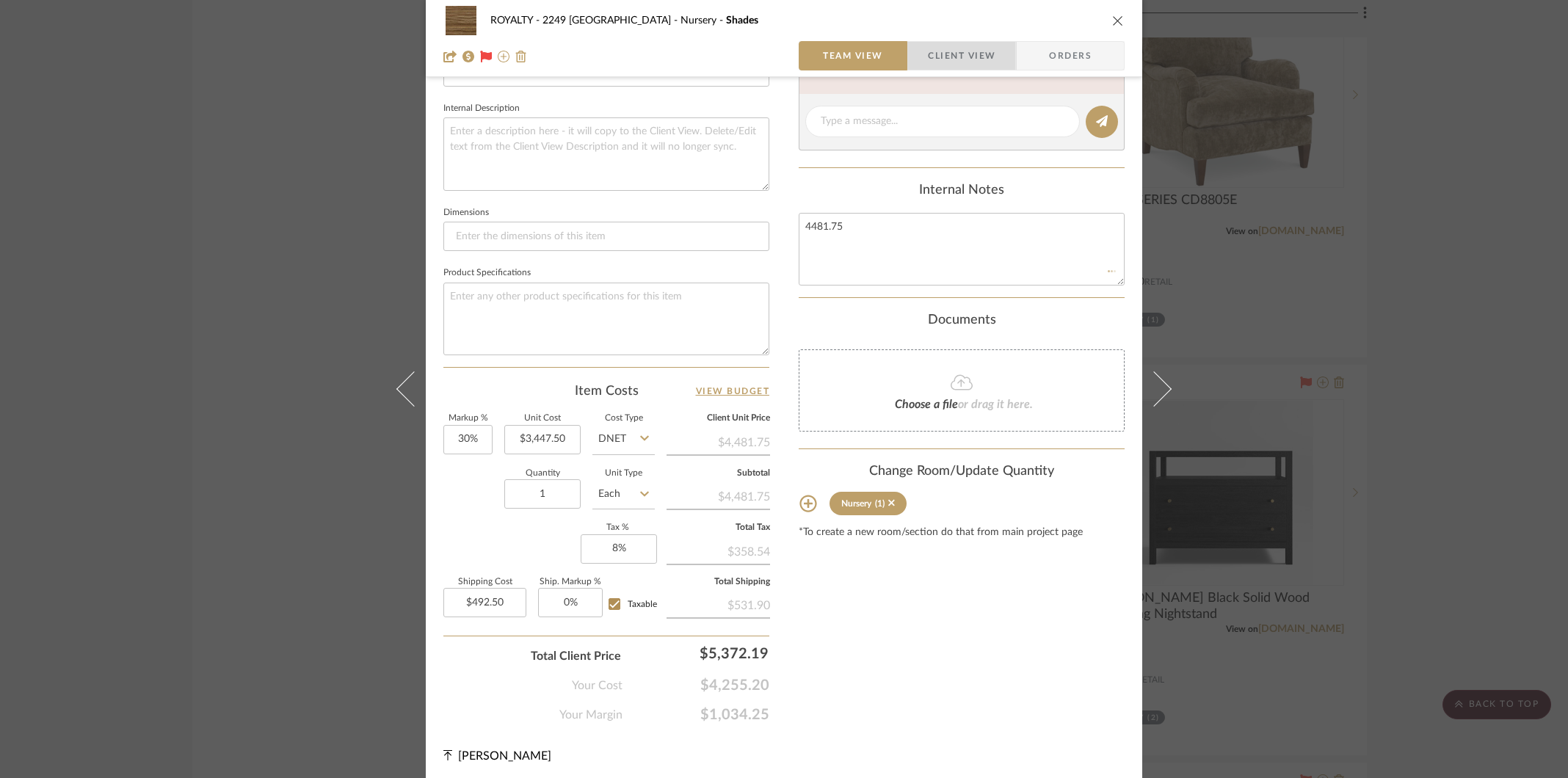 scroll, scrollTop: 449, scrollLeft: 0, axis: vertical 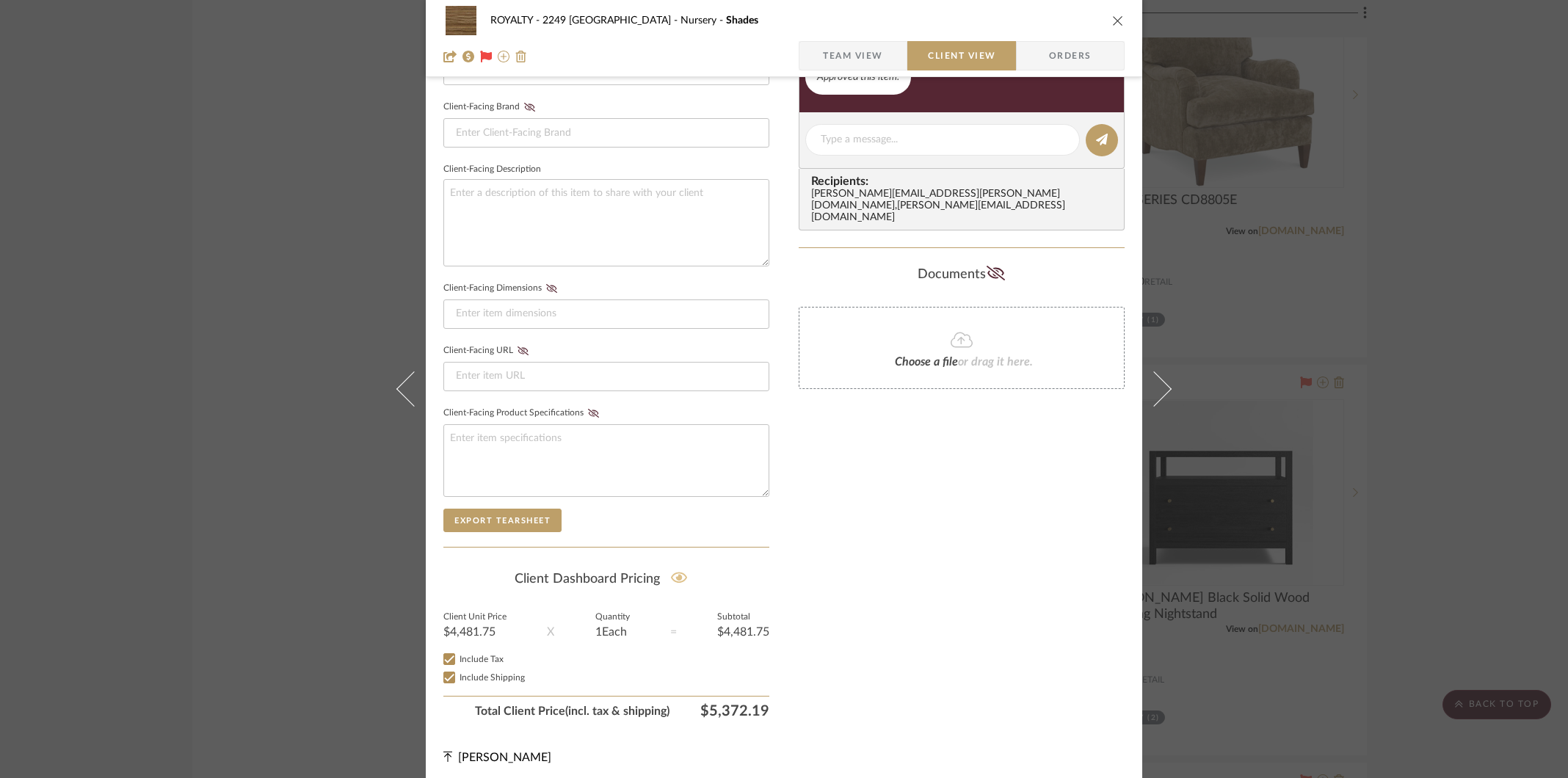 click 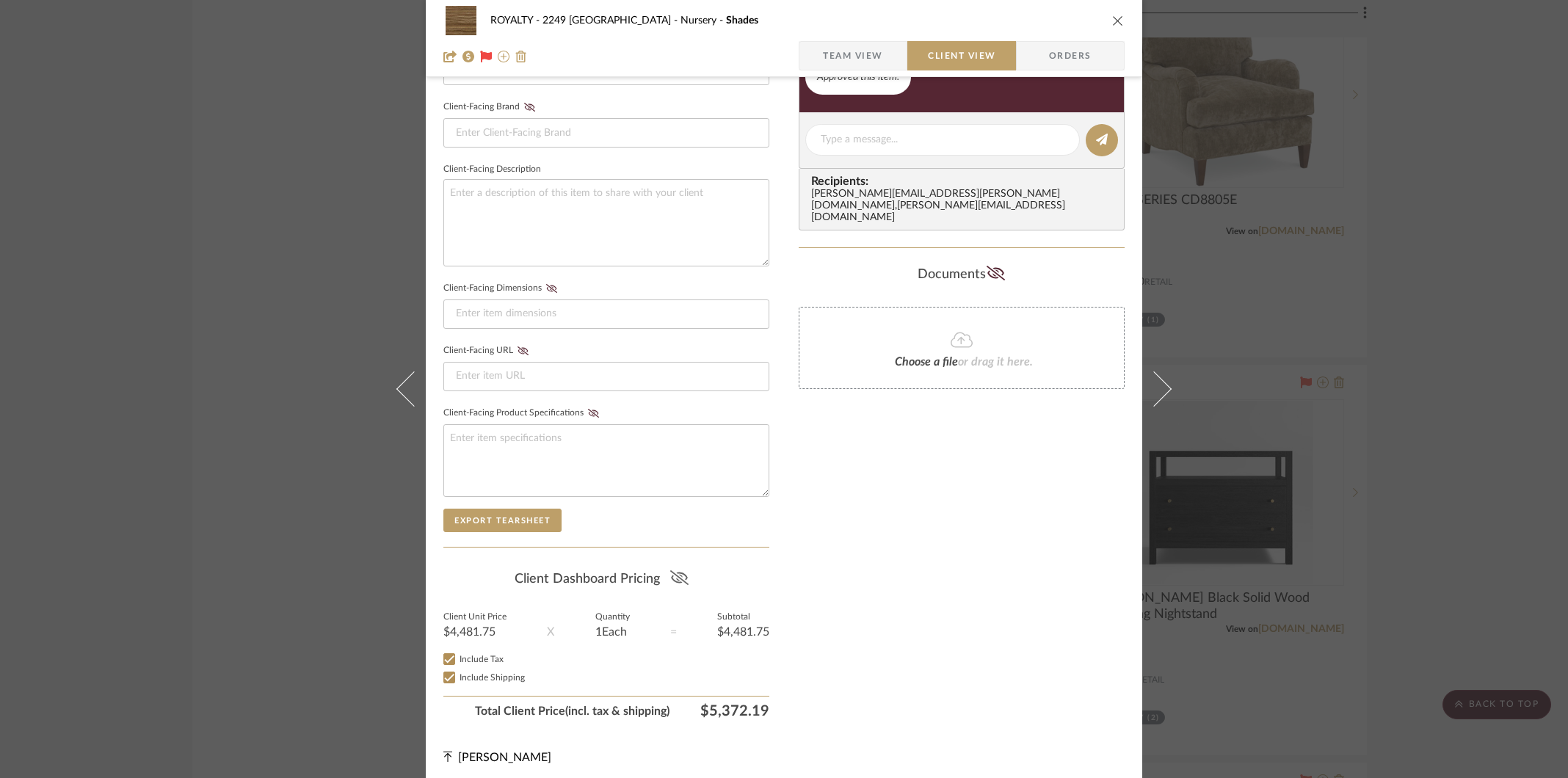 type 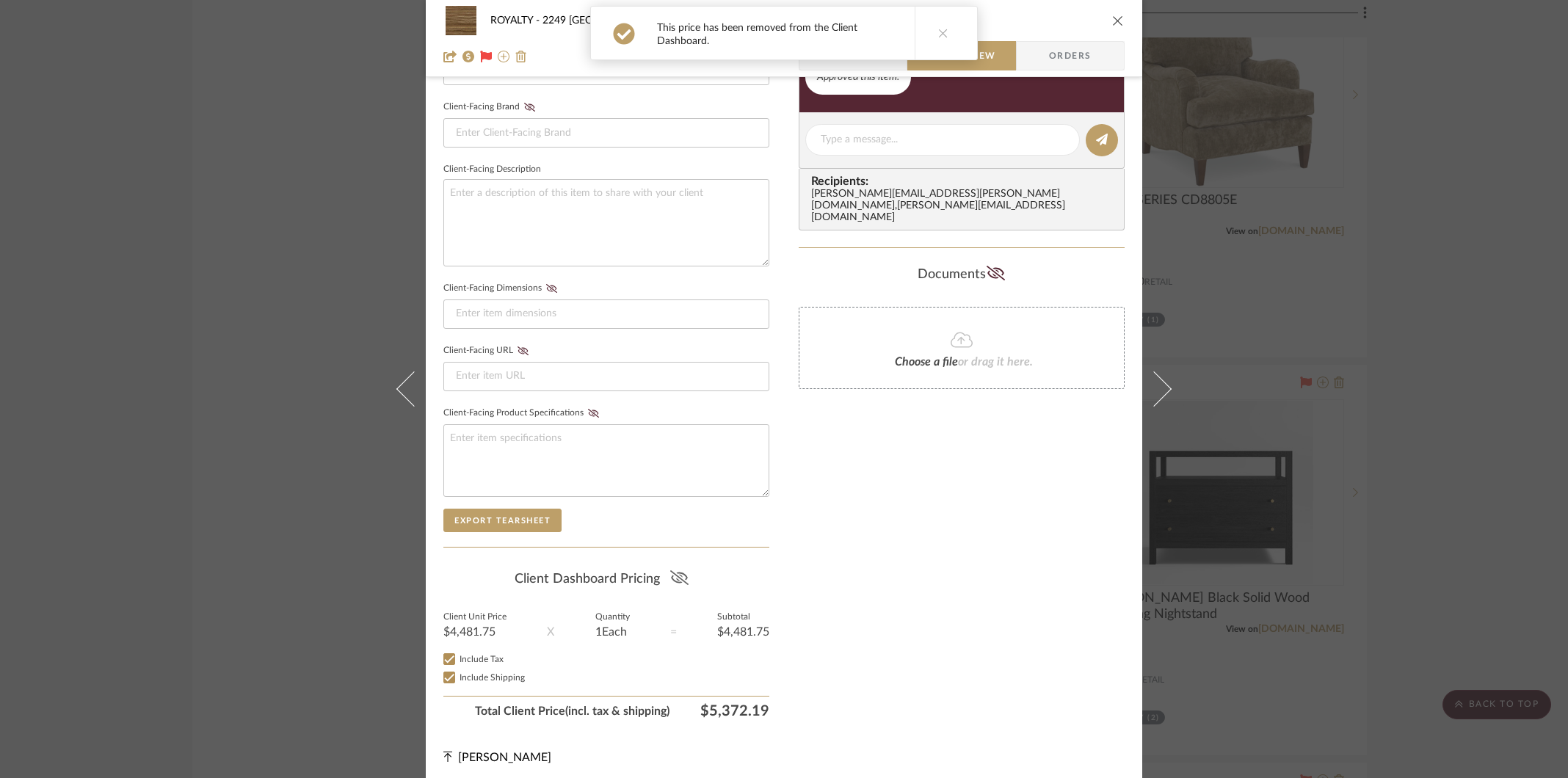 click at bounding box center [943, 33] 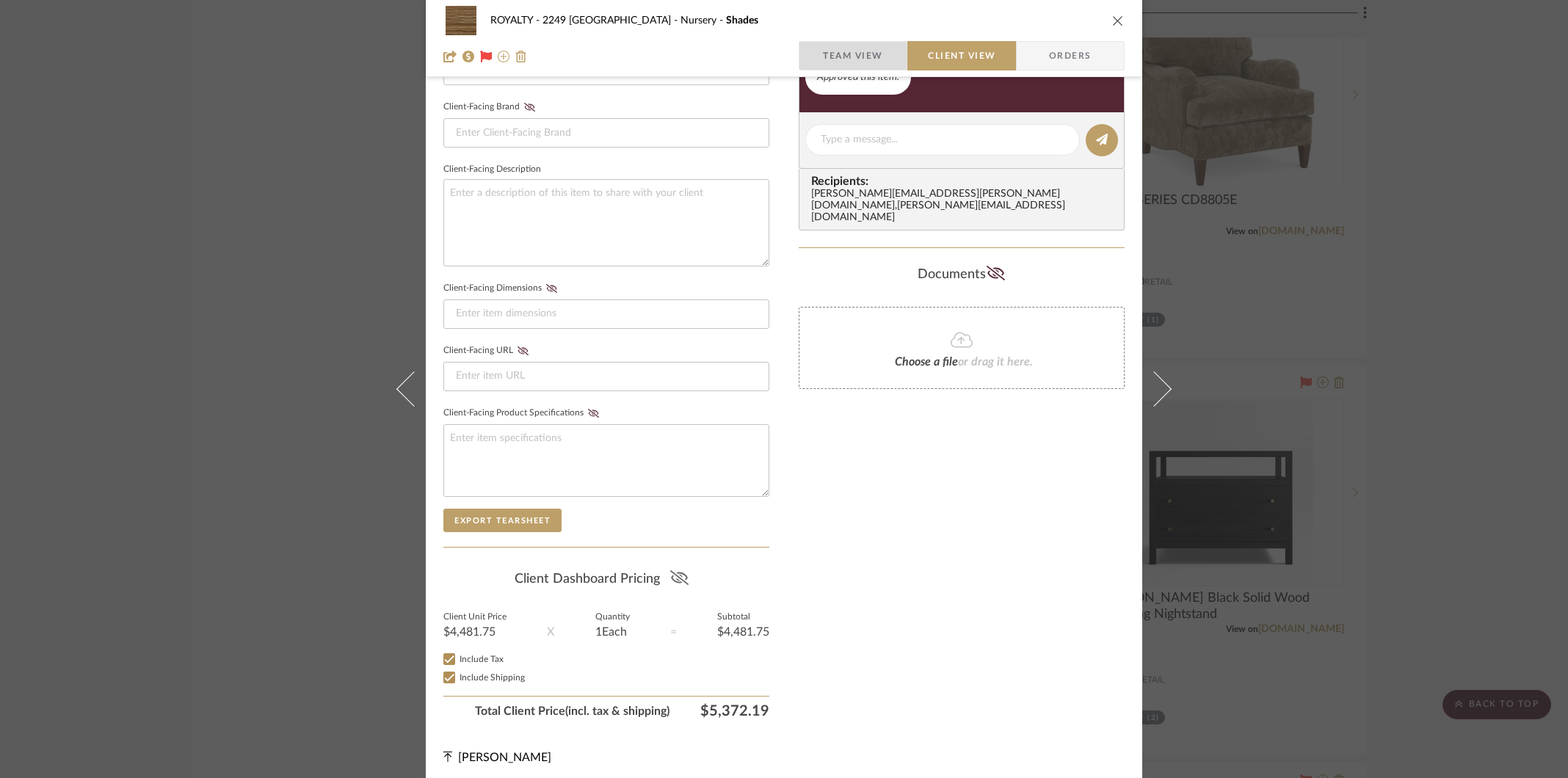 click on "Team View" at bounding box center (853, 56) 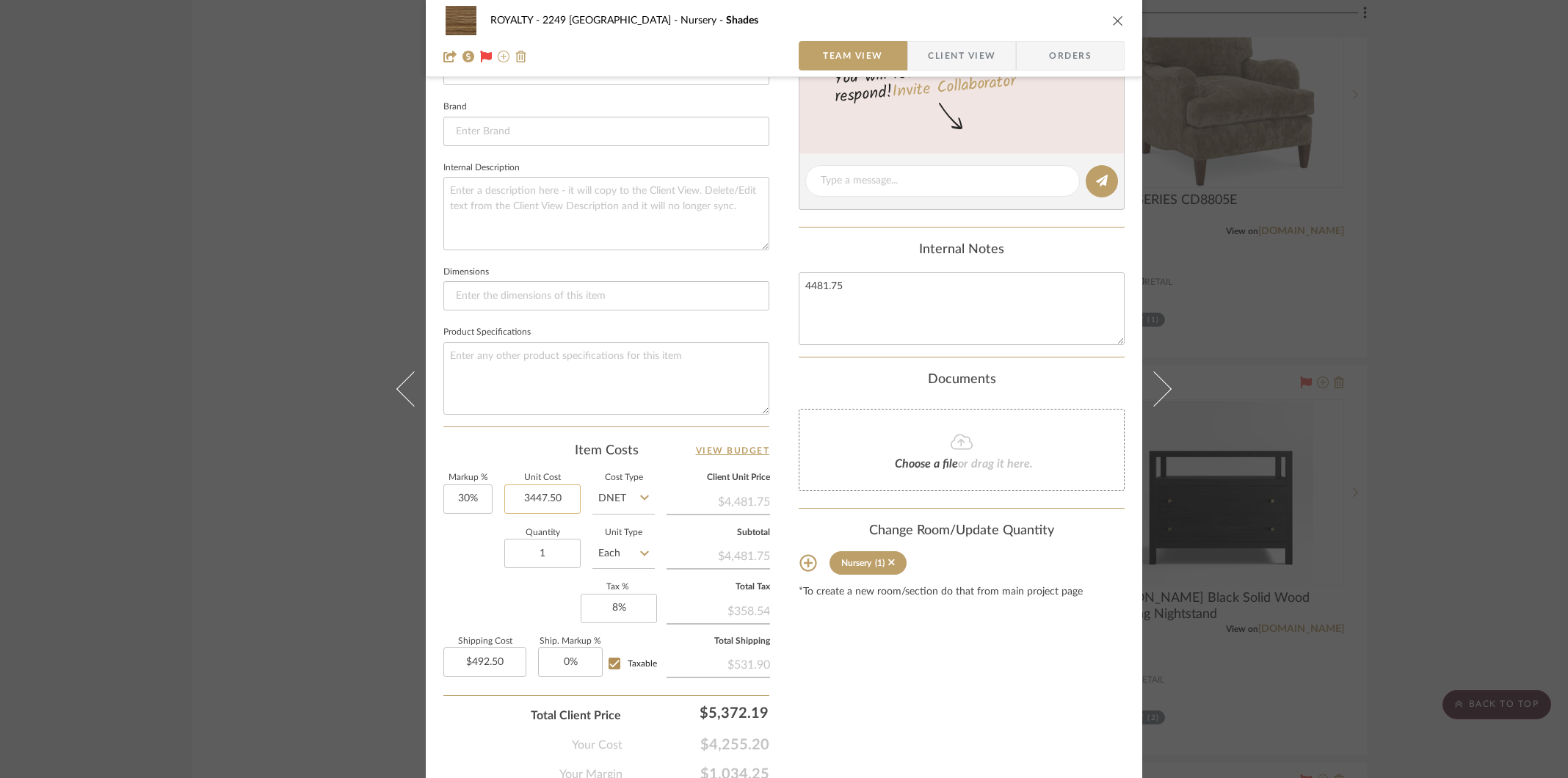 click on "3447.50" 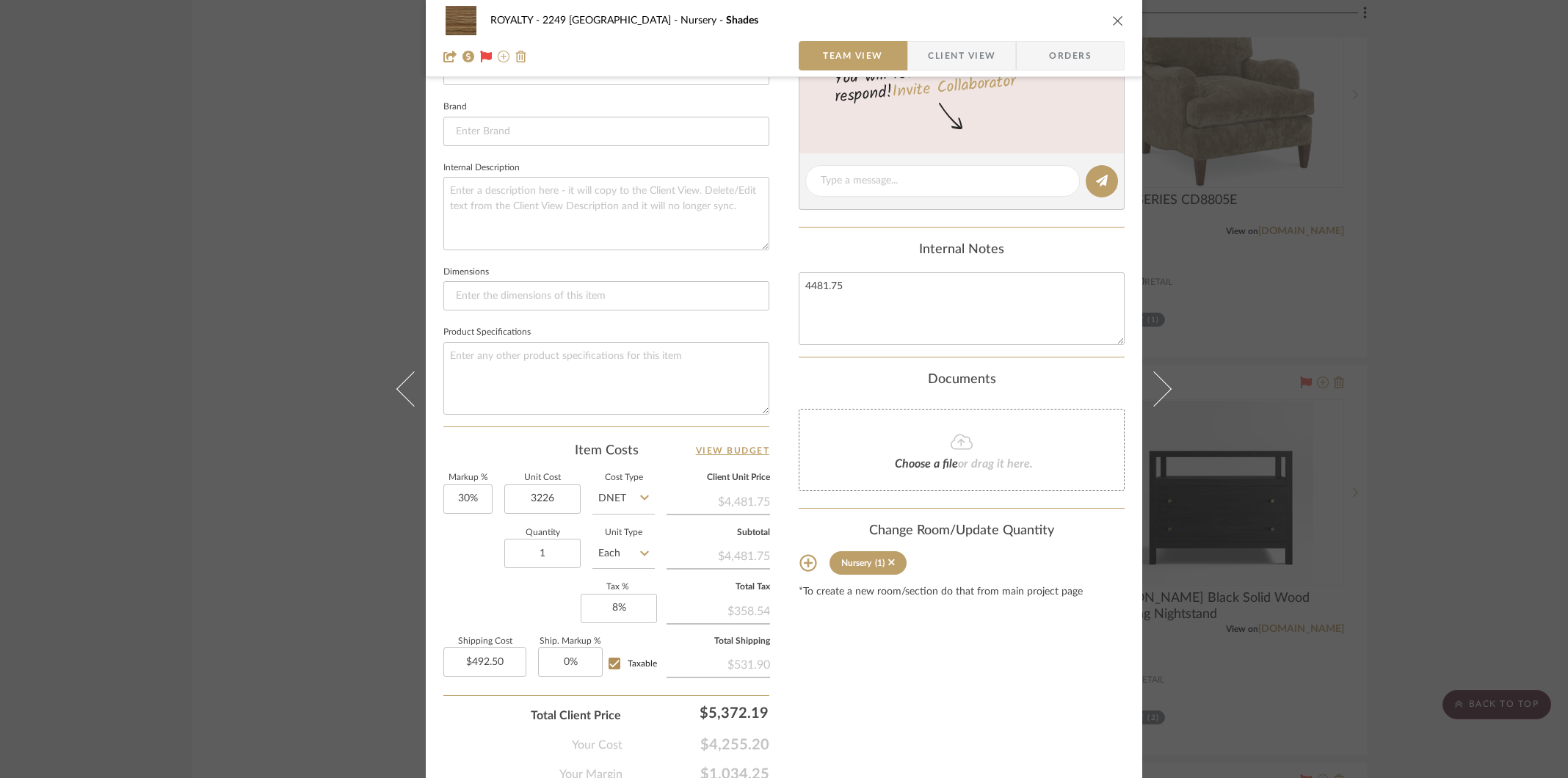 type on "$3,226.00" 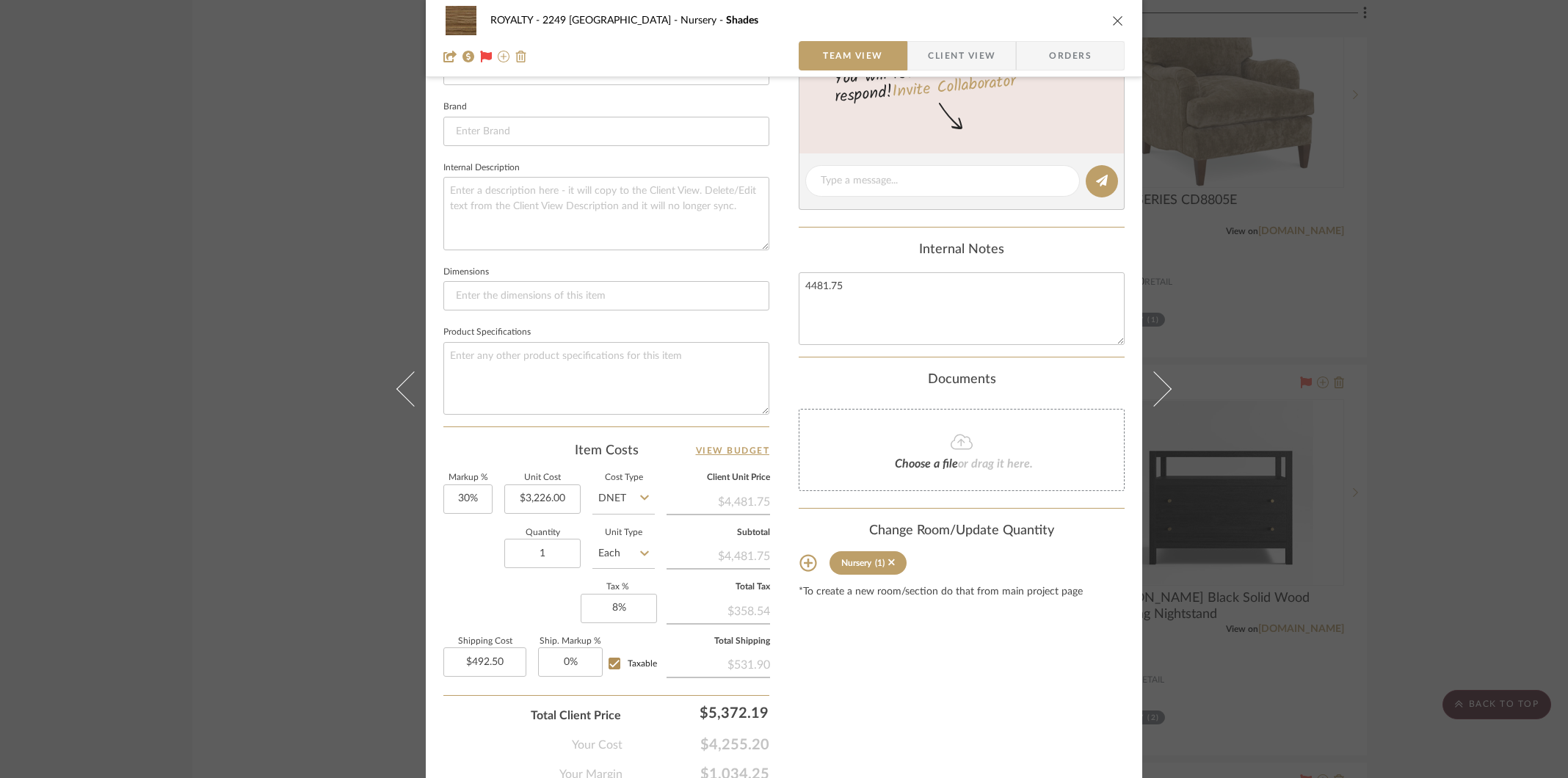click on "Content here copies to Client View - confirm visibility there.  Show in Client Dashboard   Include in Budget   View Budget  Team Status on 3/13/2025 3/13/2025 Sourced  Lead Time  In Stock Weeks  Est. Min   Est. Max   Due Date   Install Date  Tasks / To-Dos /  team Messaging  Leave yourself a note here or share next steps with your team. You will receive emails when they
respond!  Invite Collaborator Internal Notes 4481.75  Documents  Choose a file  or drag it here. Change Room/Update Quantity  Nursery  (1) *To create a new room/section do that from main project page" at bounding box center [962, 217] 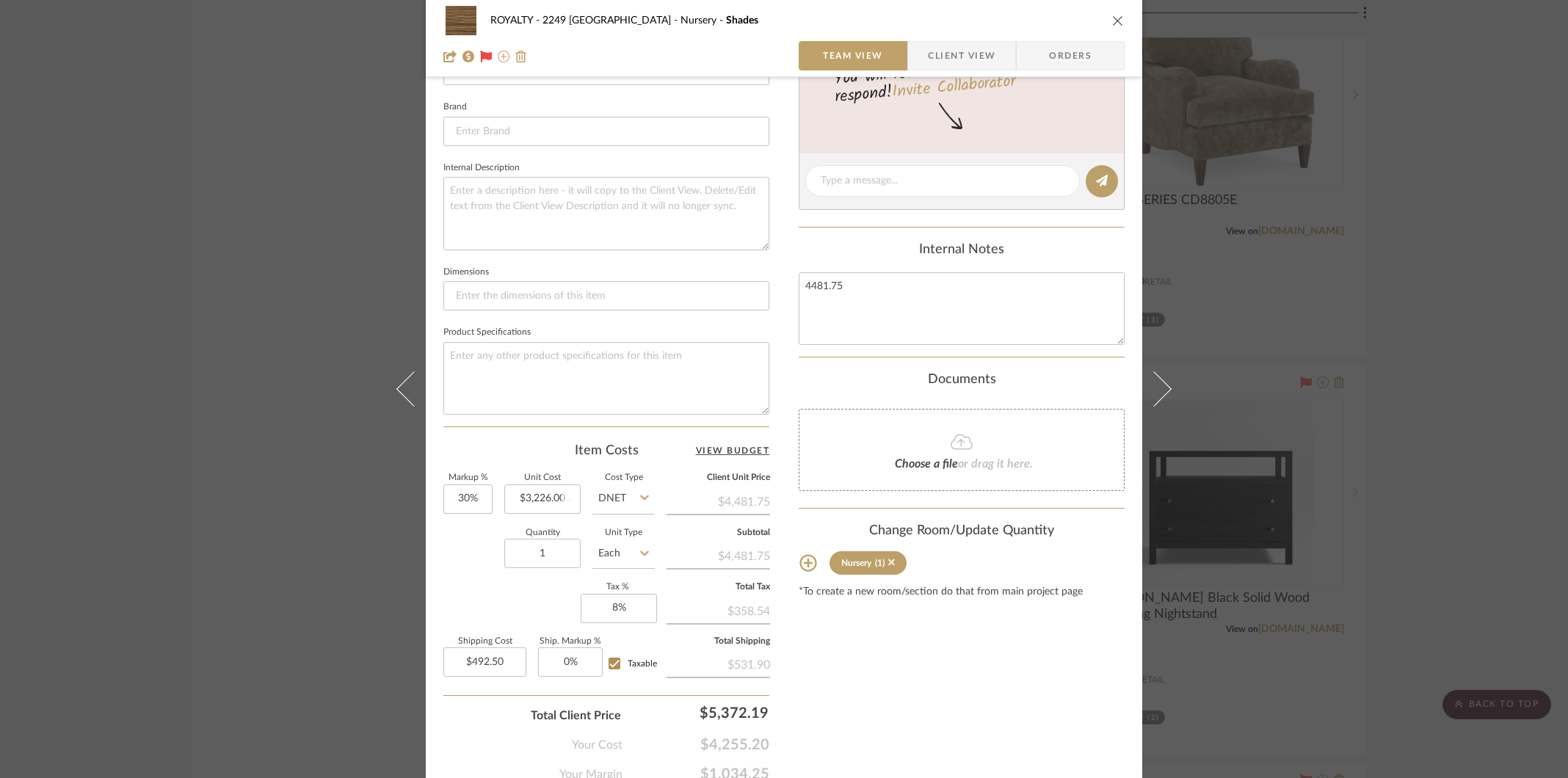 type 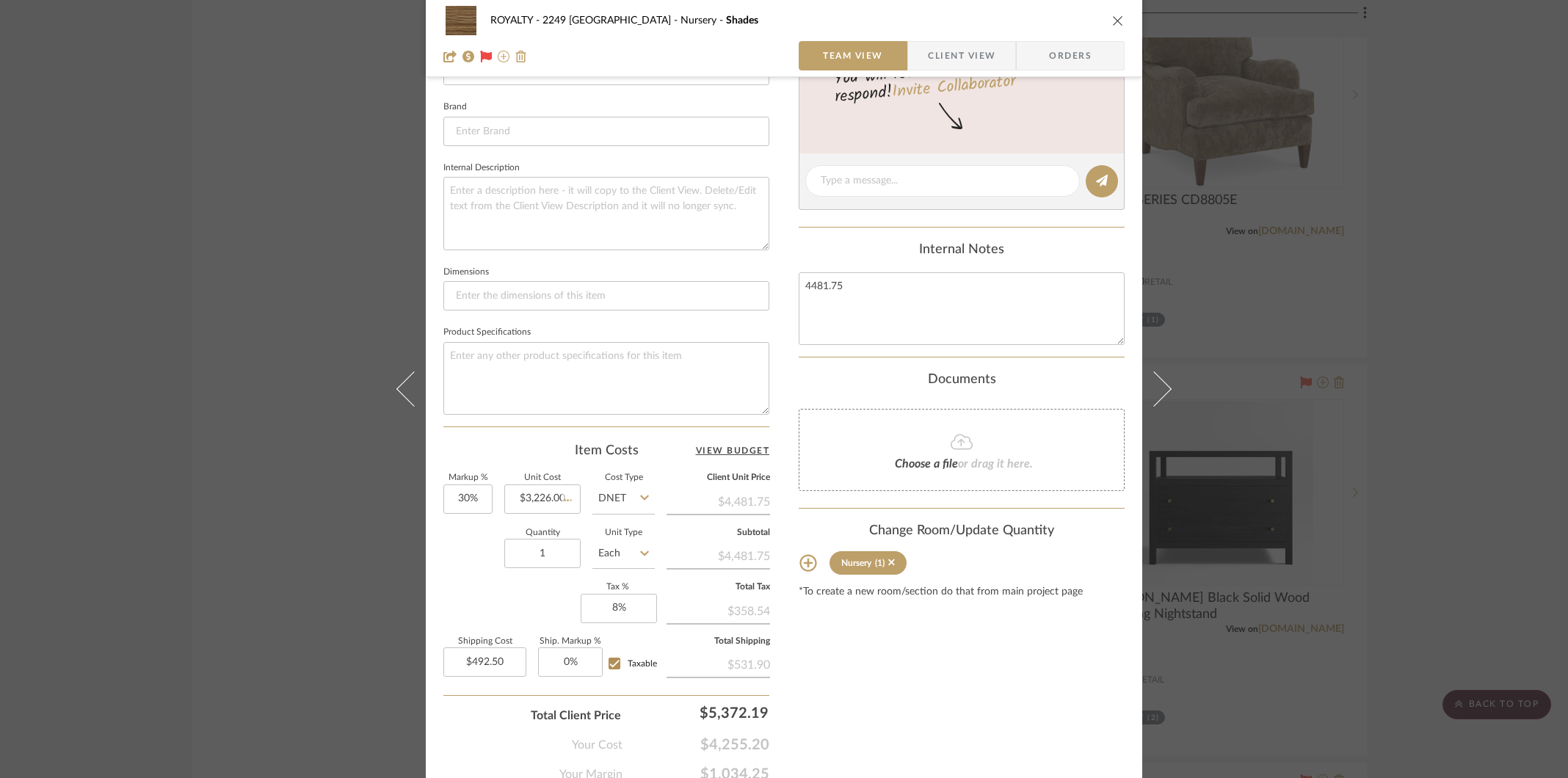 type 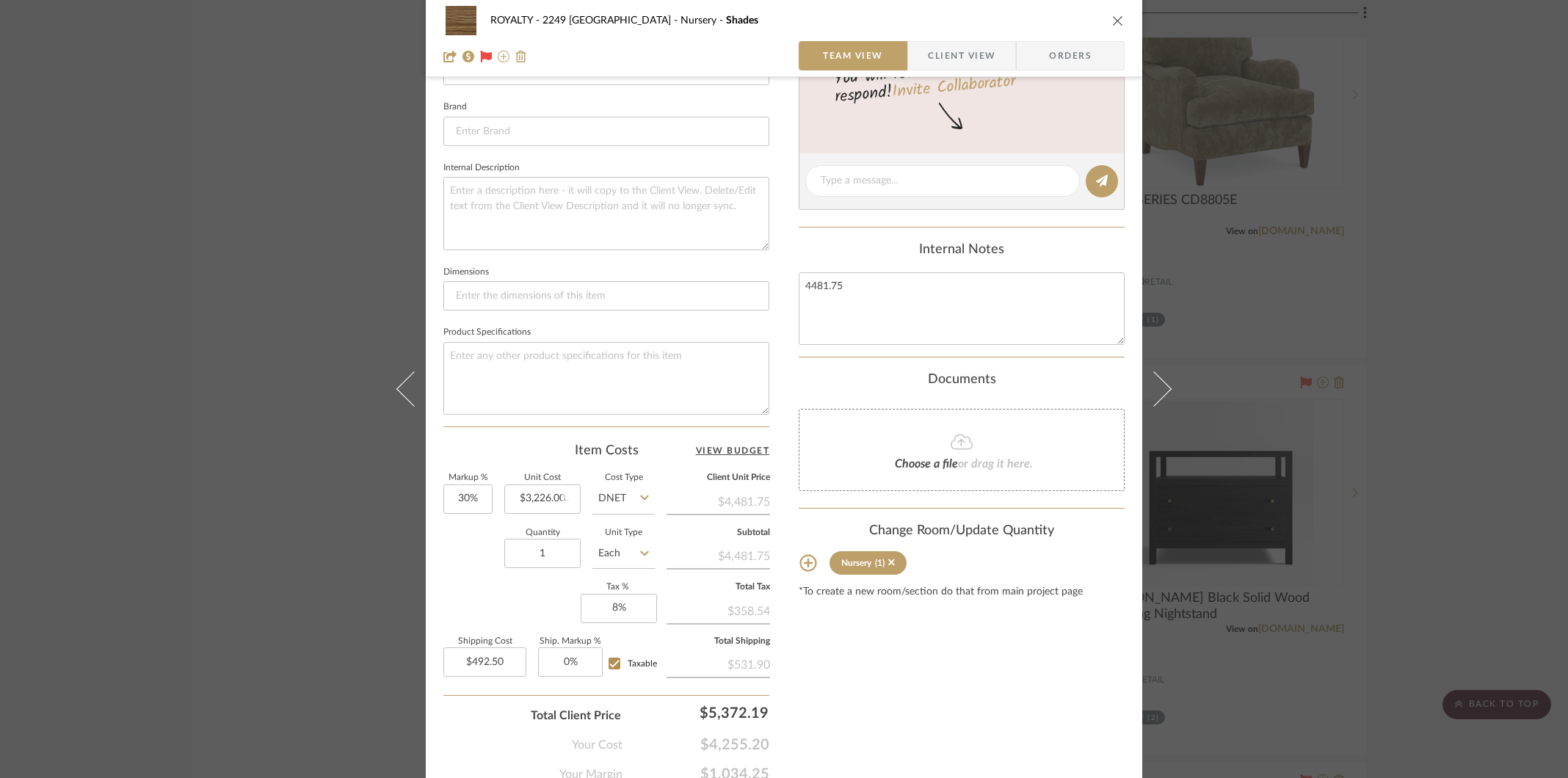 type 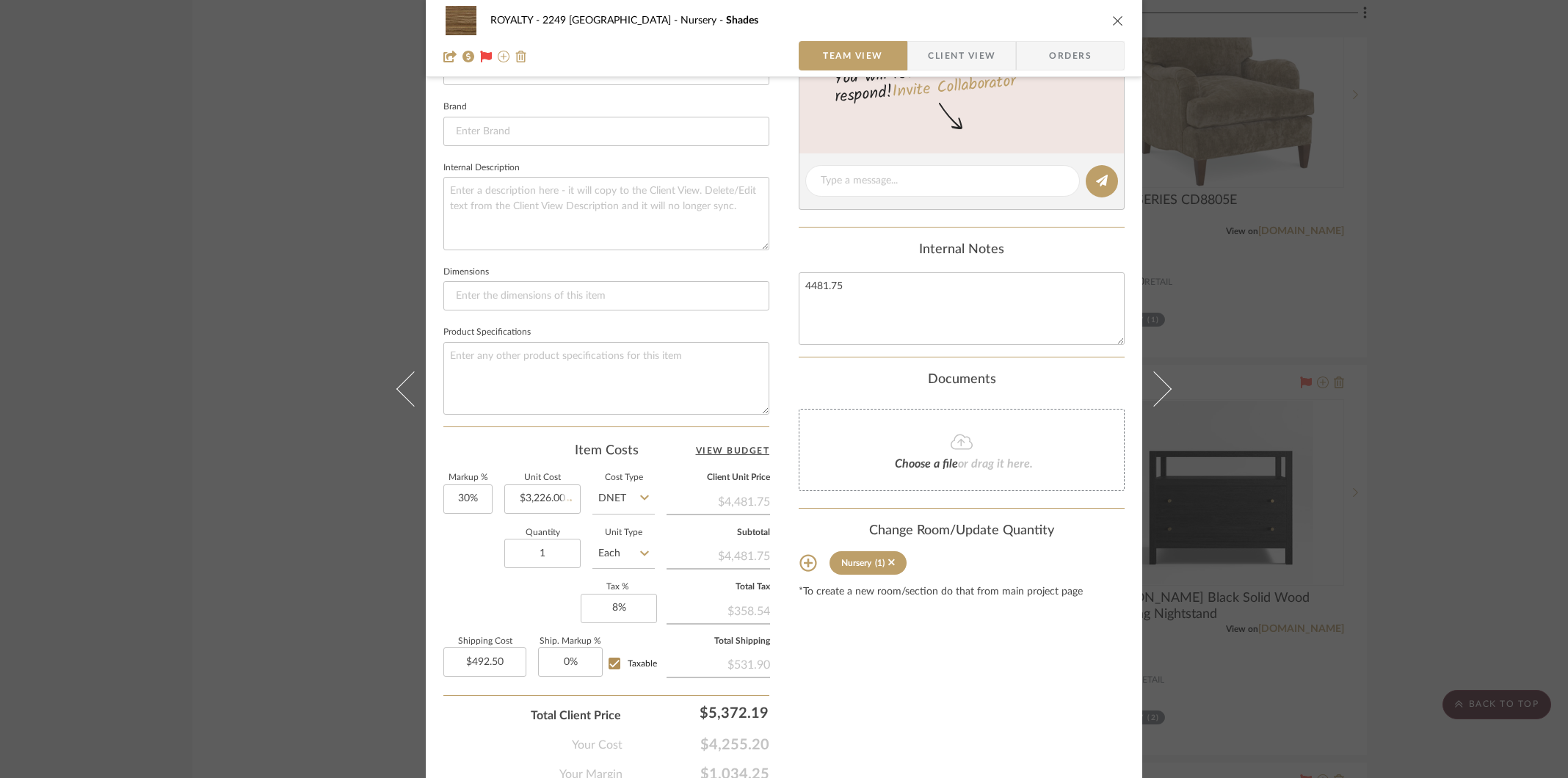 type 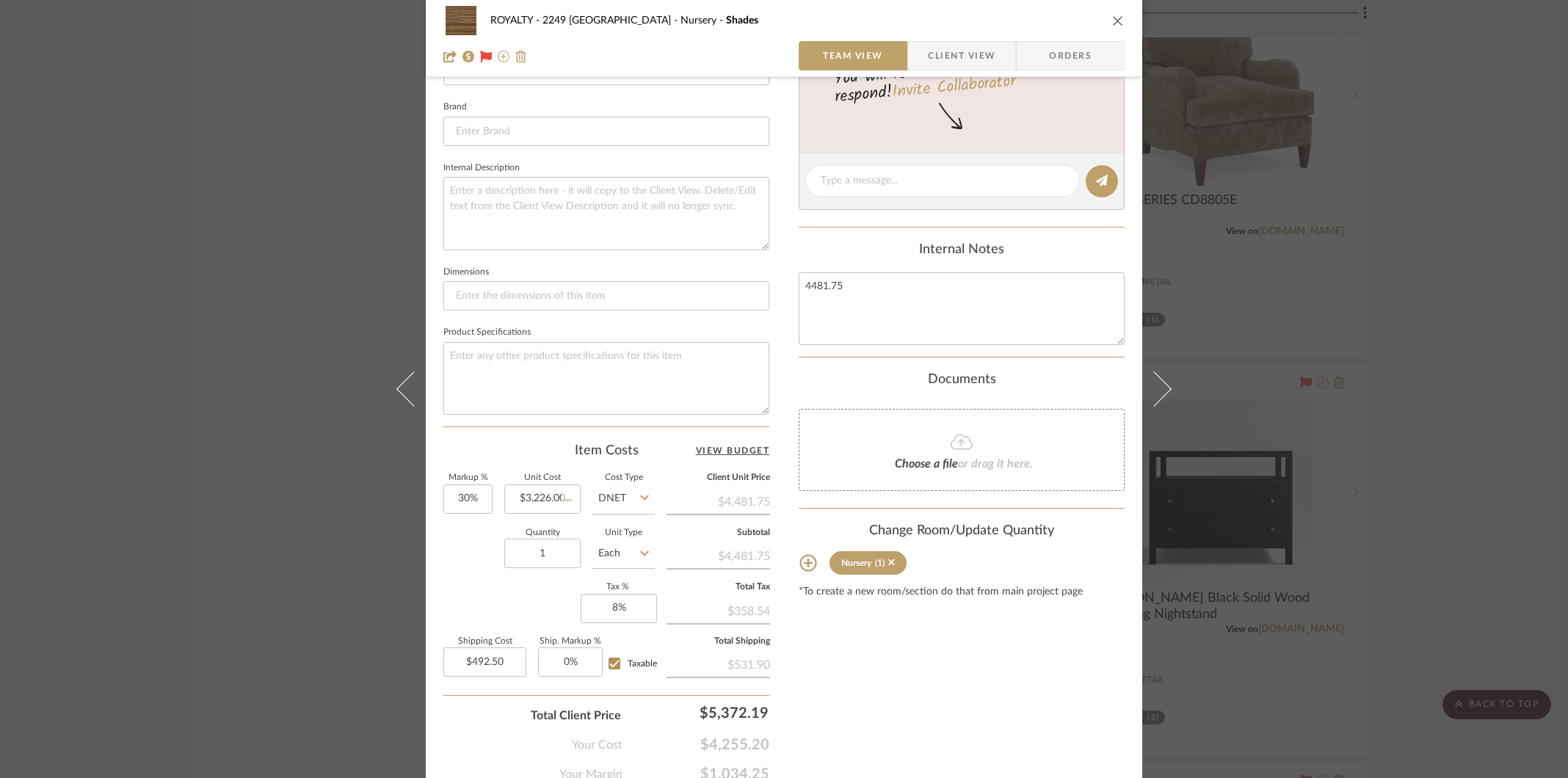 type 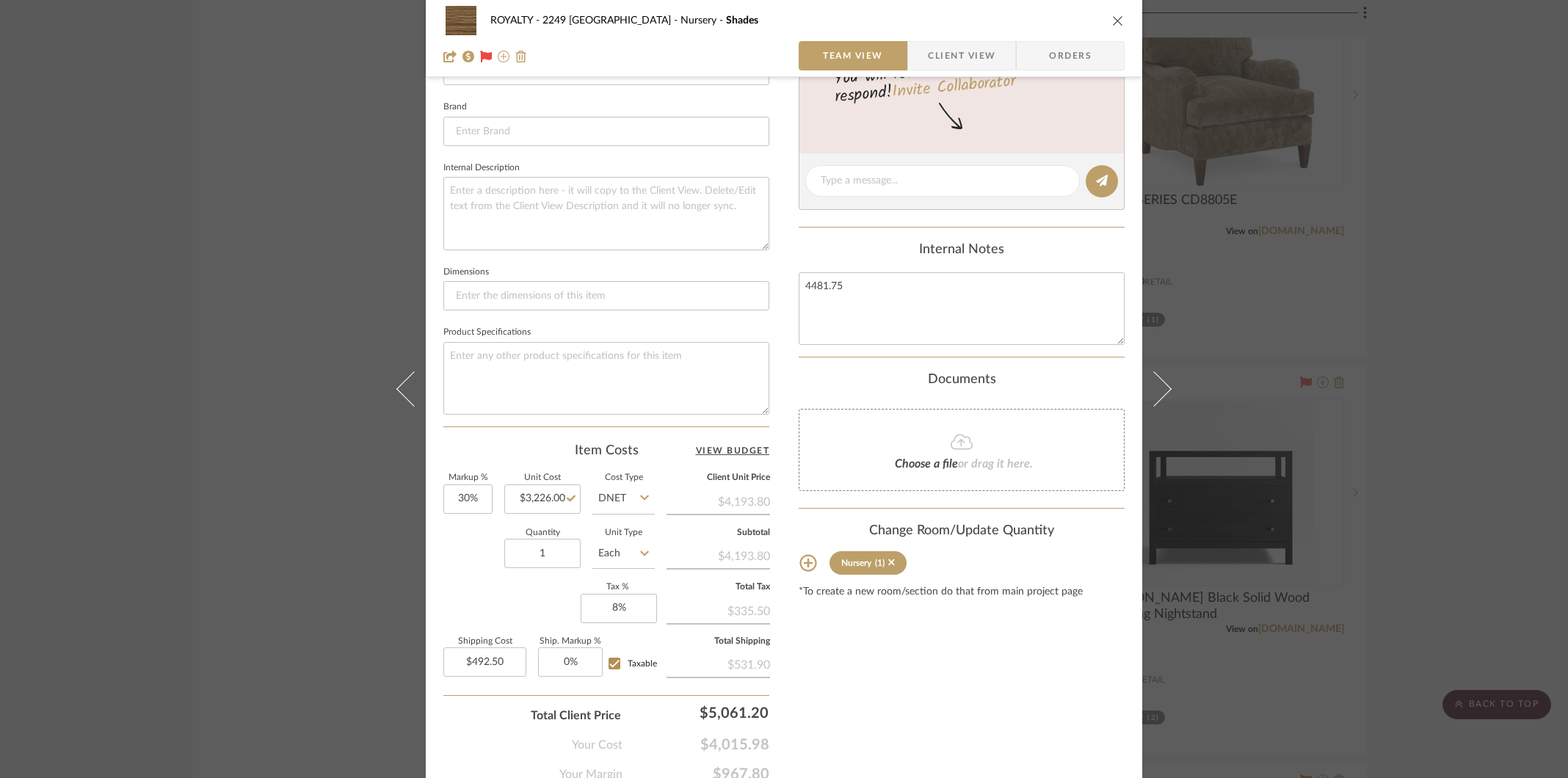 click on "View Budget" 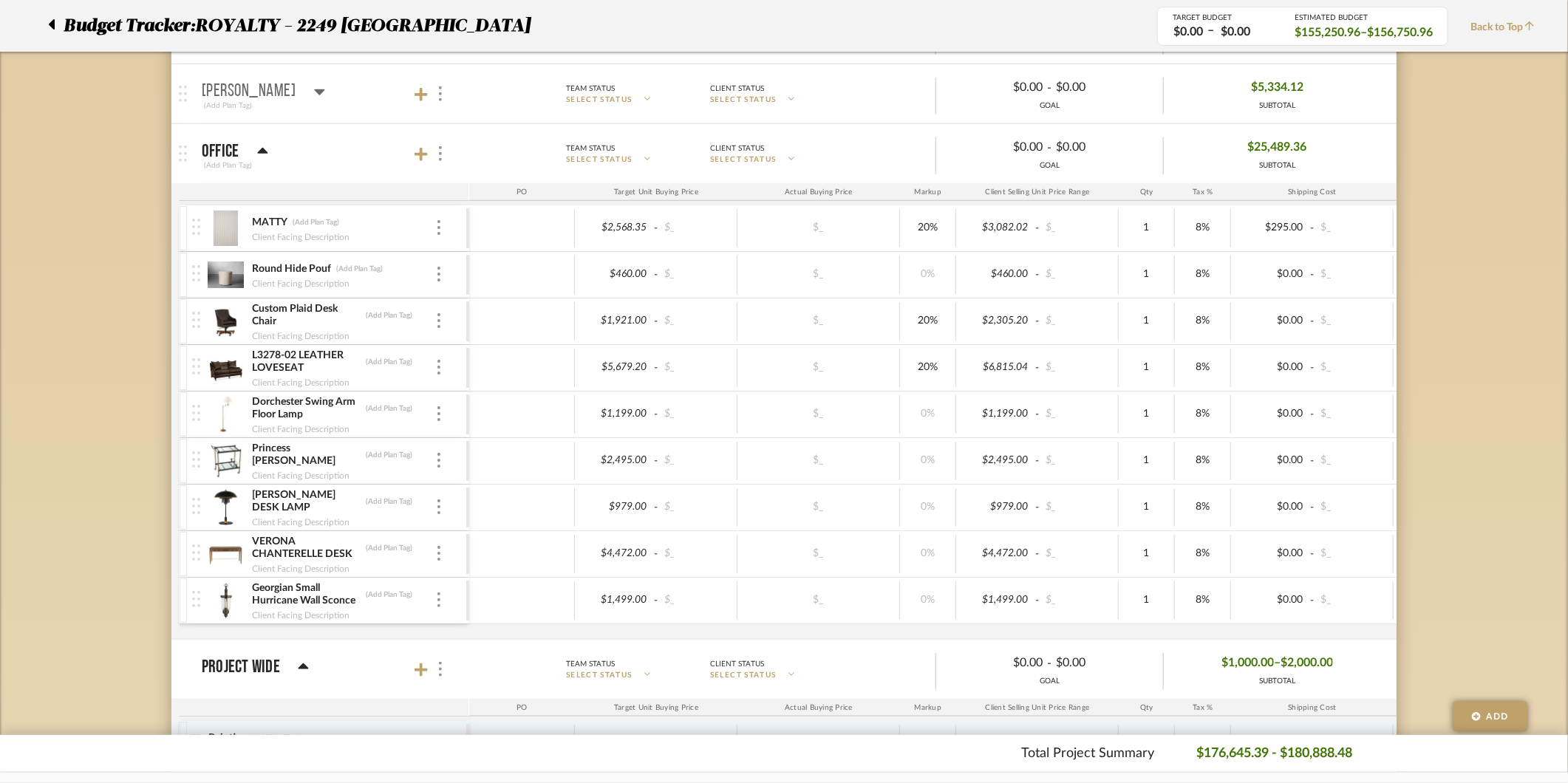 scroll, scrollTop: 600, scrollLeft: 0, axis: vertical 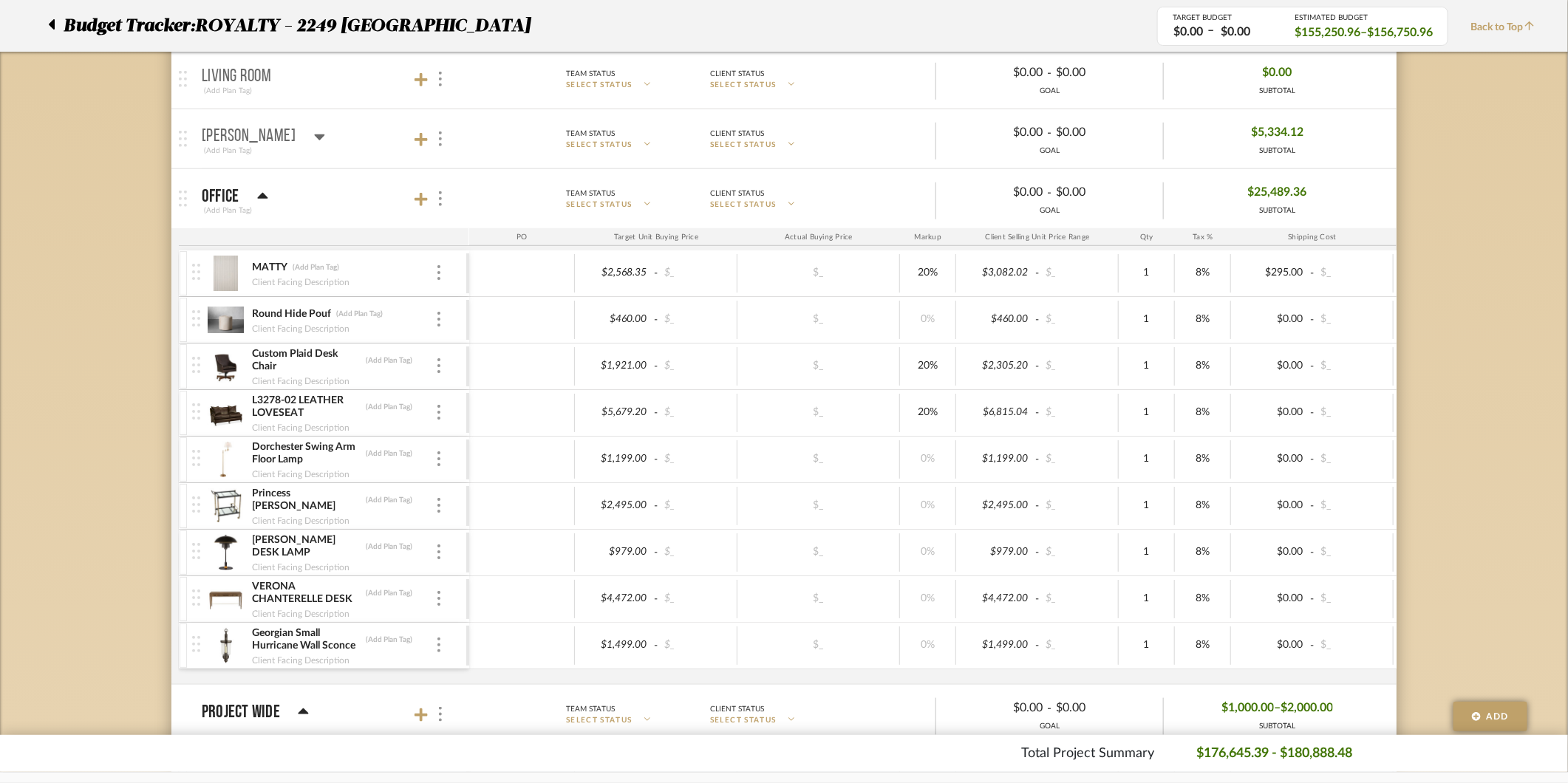 click 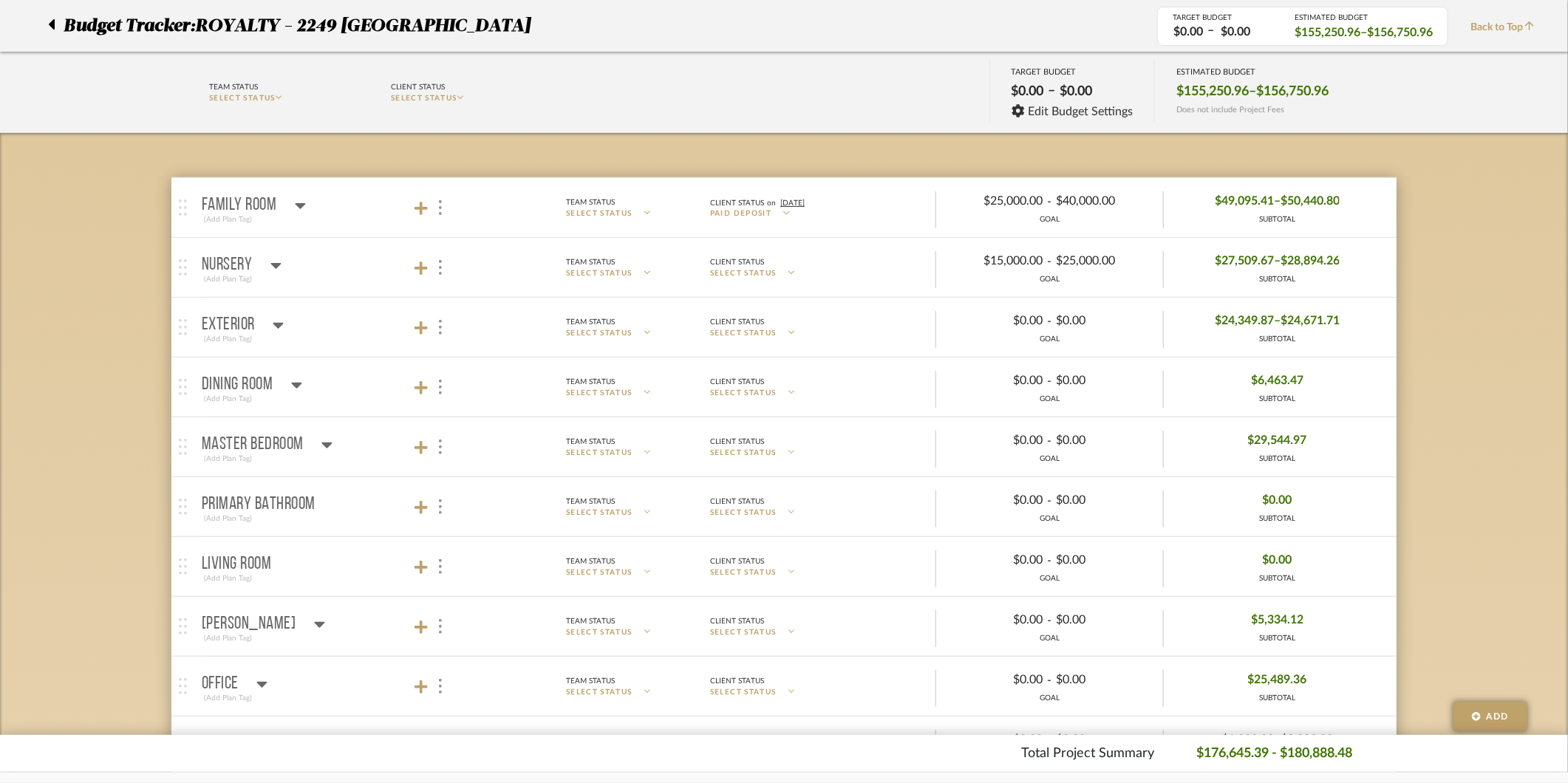 scroll, scrollTop: 0, scrollLeft: 0, axis: both 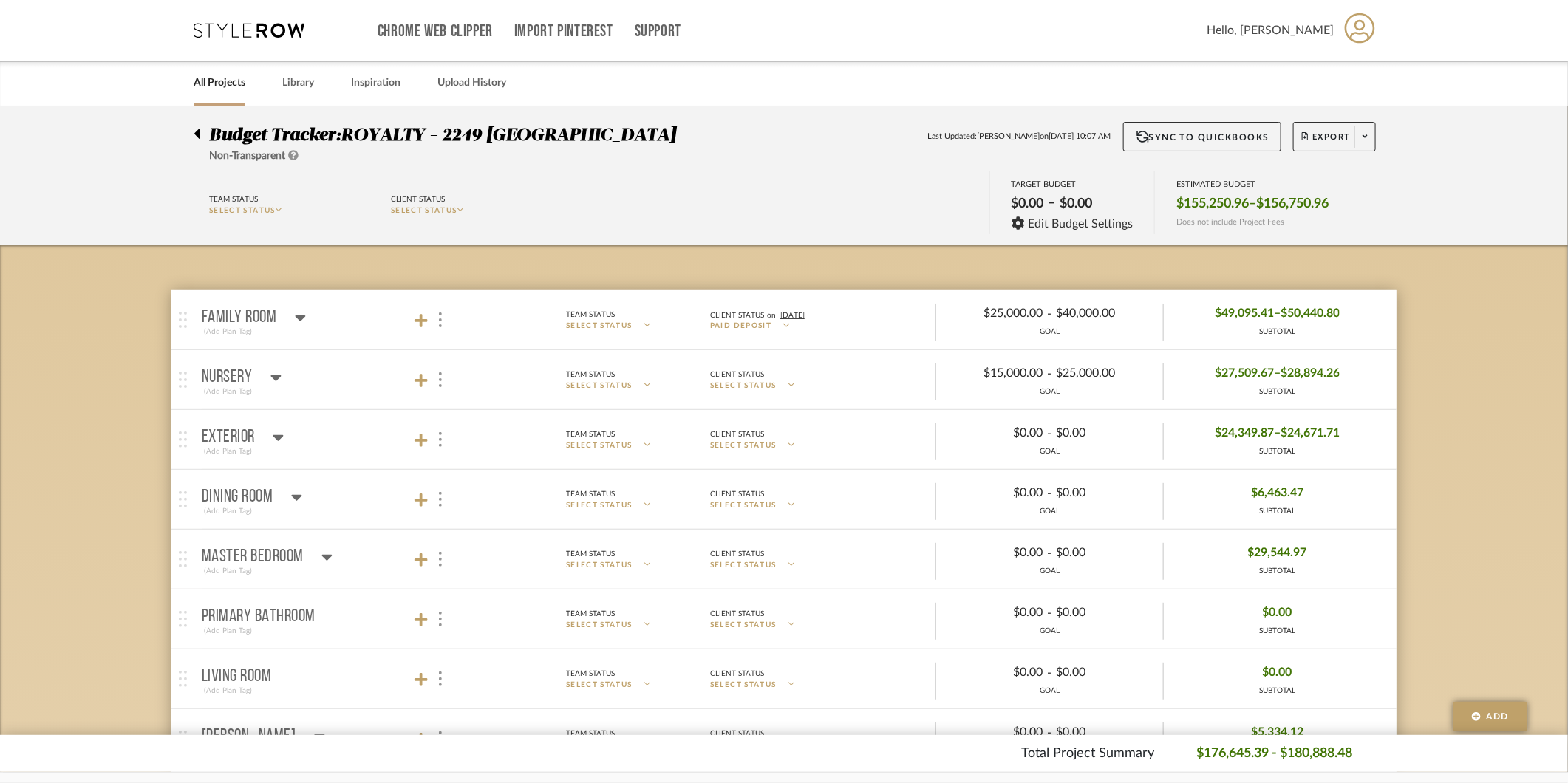 click 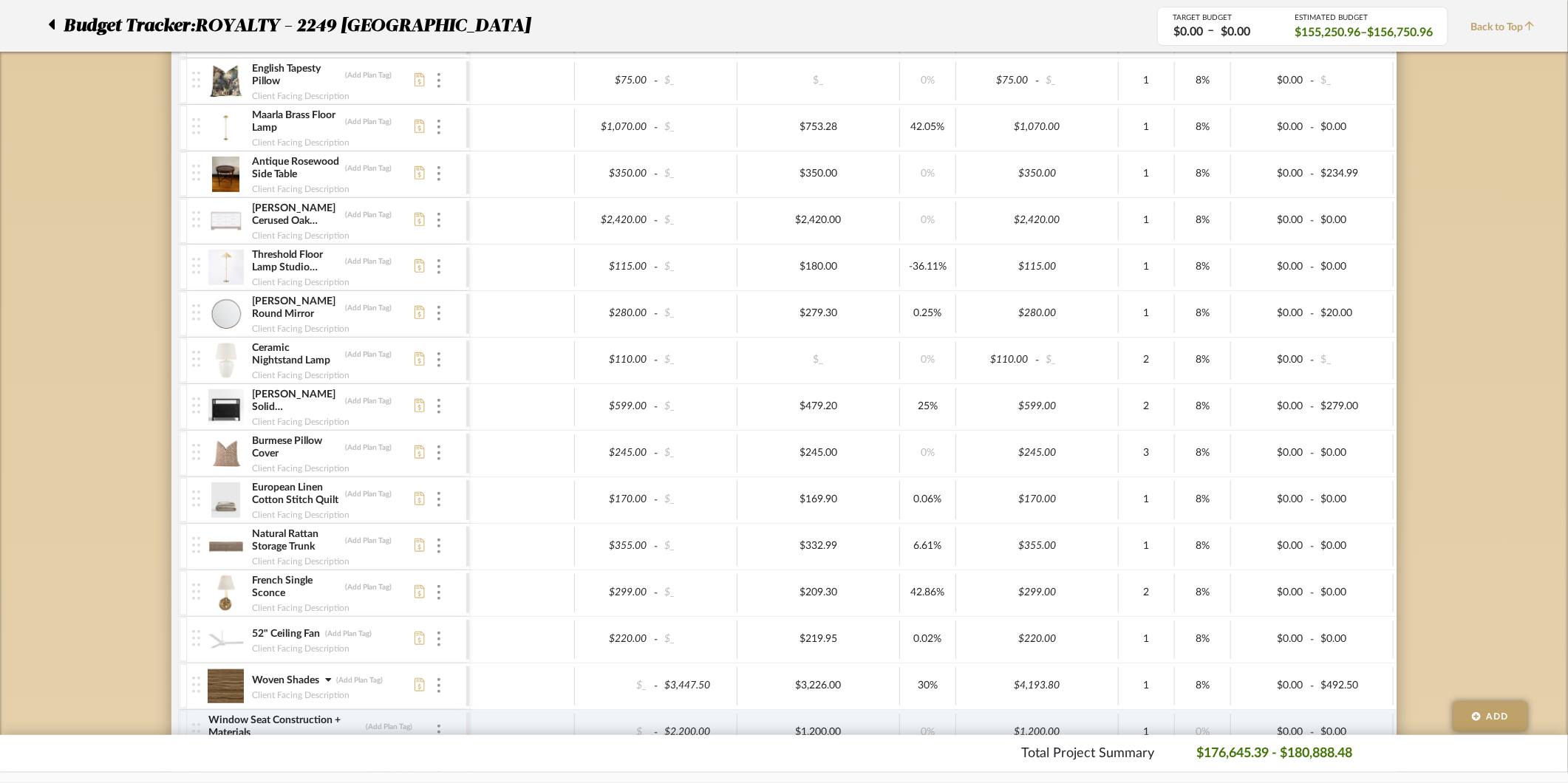 scroll, scrollTop: 847, scrollLeft: 0, axis: vertical 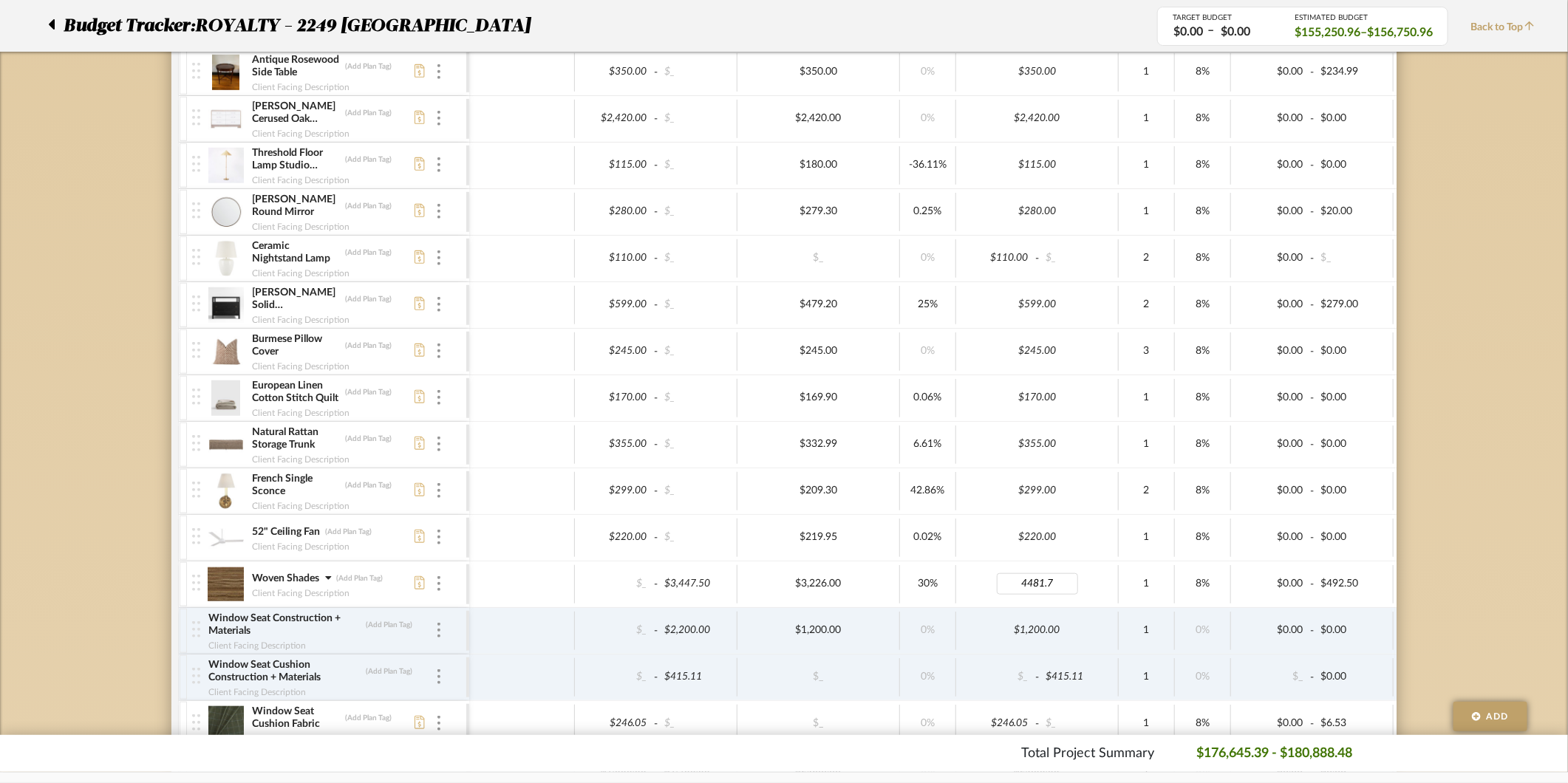 type on "4481.75" 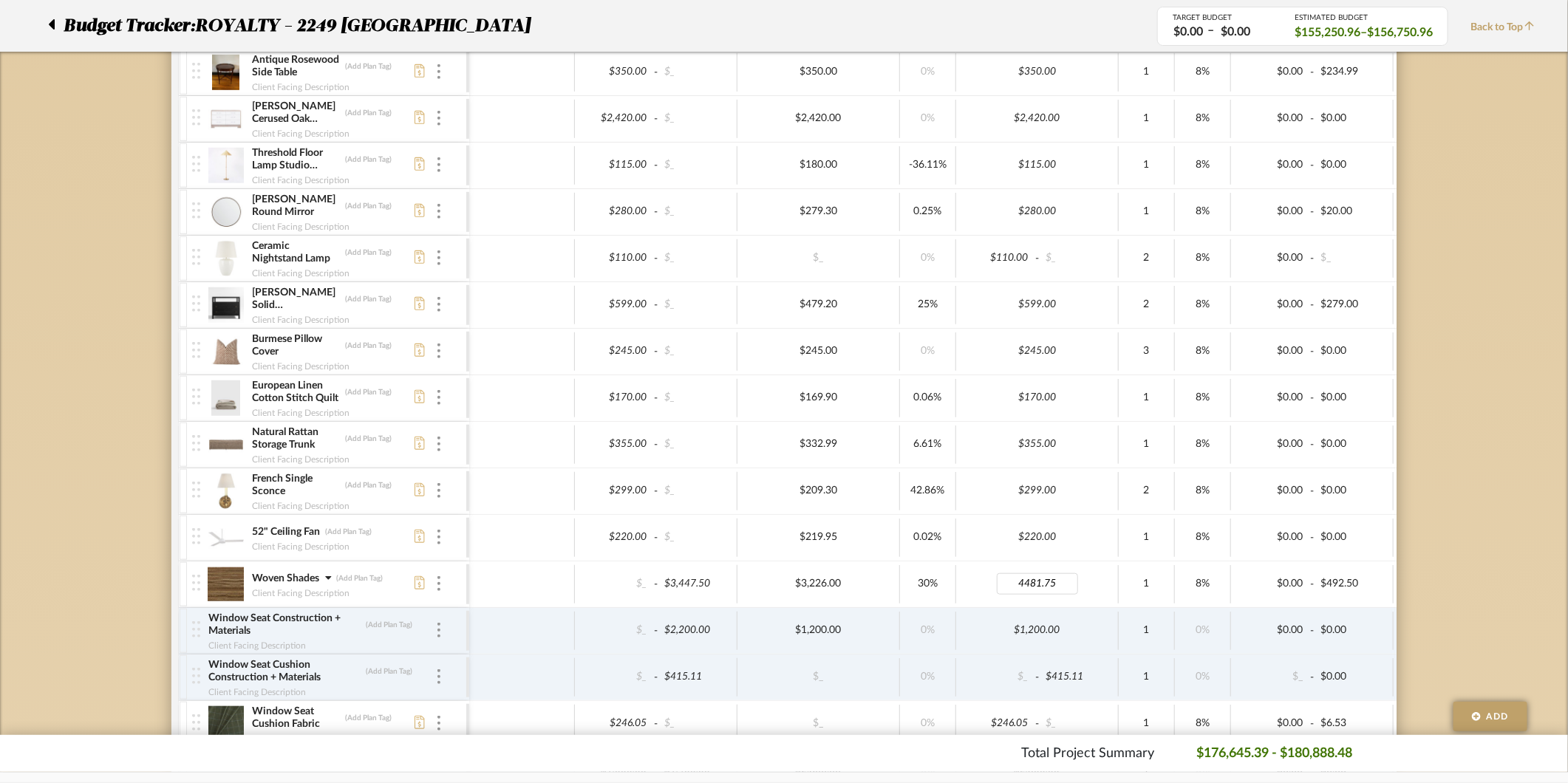 click on "Budget Tracker:  ROYALTY - 2249 Yorkshire  Non-Transparent  Last Updated:  Ashley Furno  on  Jul 18th, 10:07 AM  Sync to QuickBooks   Export  Team Status SELECT STATUS  Client Status SELECT STATUS  TARGET BUDGET  $0.00   –   $0.00  Edit Budget Settings ESTIMATED BUDGET  $155,250.96    –    $156,750.96  Does not include Project Fees Budget Tracker:   ROYALTY - 2249 Yorkshire  TARGET BUDGET  $0.00   –   $0.00  ESTIMATED BUDGET  $155,250.96    –    $156,750.96  Back to Top   Family Room   (Add Plan Tag)  Team Status SELECT STATUS  Client Status on 2/10/2025 Paid Deposit   $25,000.00  -  $40,000.00  GOAL $49,095.41    –   $50,440.80 SUBTOTAL  PO  Target Unit Buying Price Actual Buying Price Markup Client Selling Unit Price Range Qty Tax % Shipping Cost Ship. Markup % Shipping Misc.  Client Extended Price   Nursery   (Add Plan Tag)  Team Status SELECT STATUS  Client Status SELECT STATUS   $15,000.00  -  $25,000.00  GOAL $27,509.67    –   $28,894.26 SUBTOTAL  PO  Markup Qty Tax %" 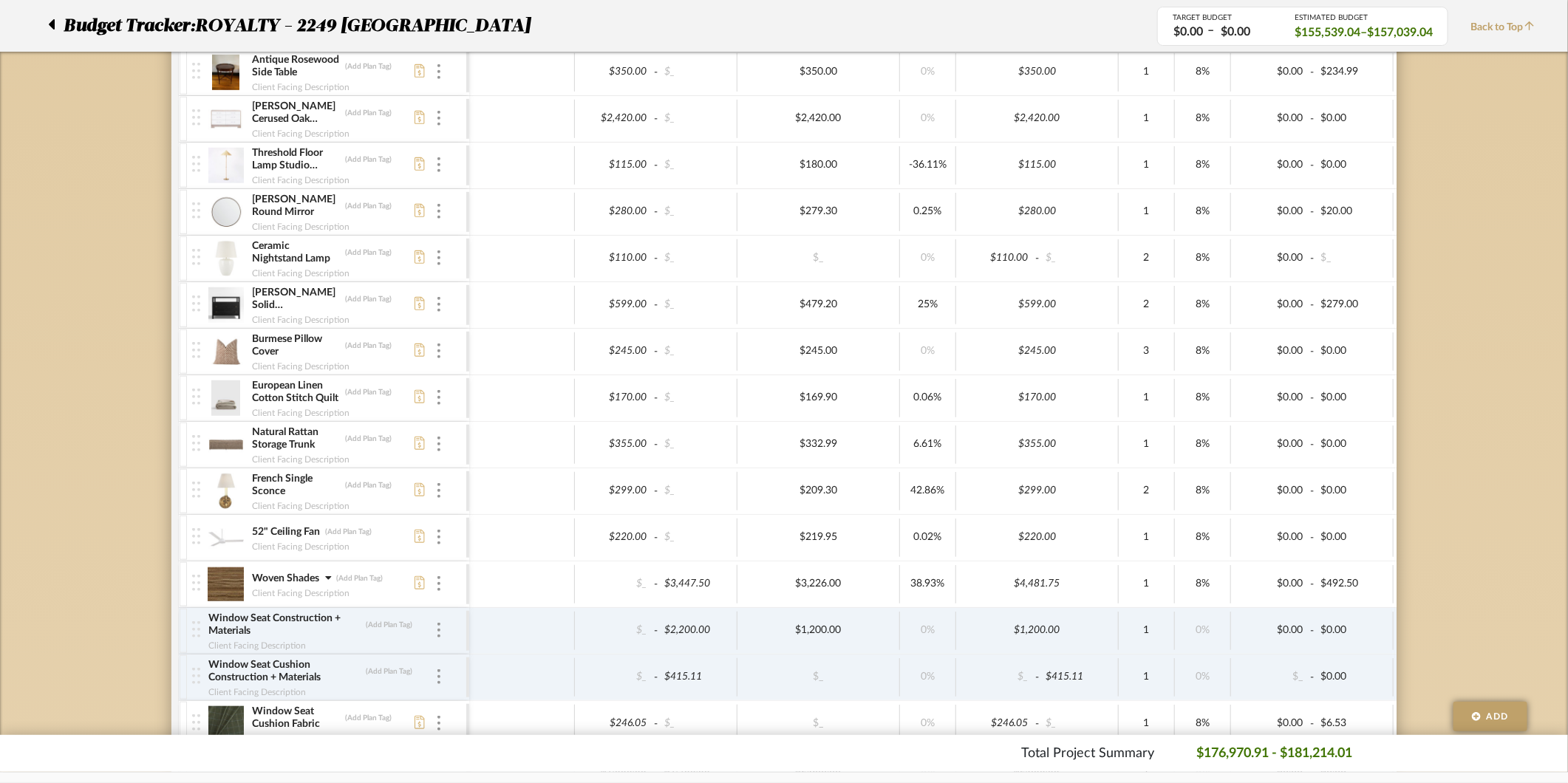 click at bounding box center [225, 584] 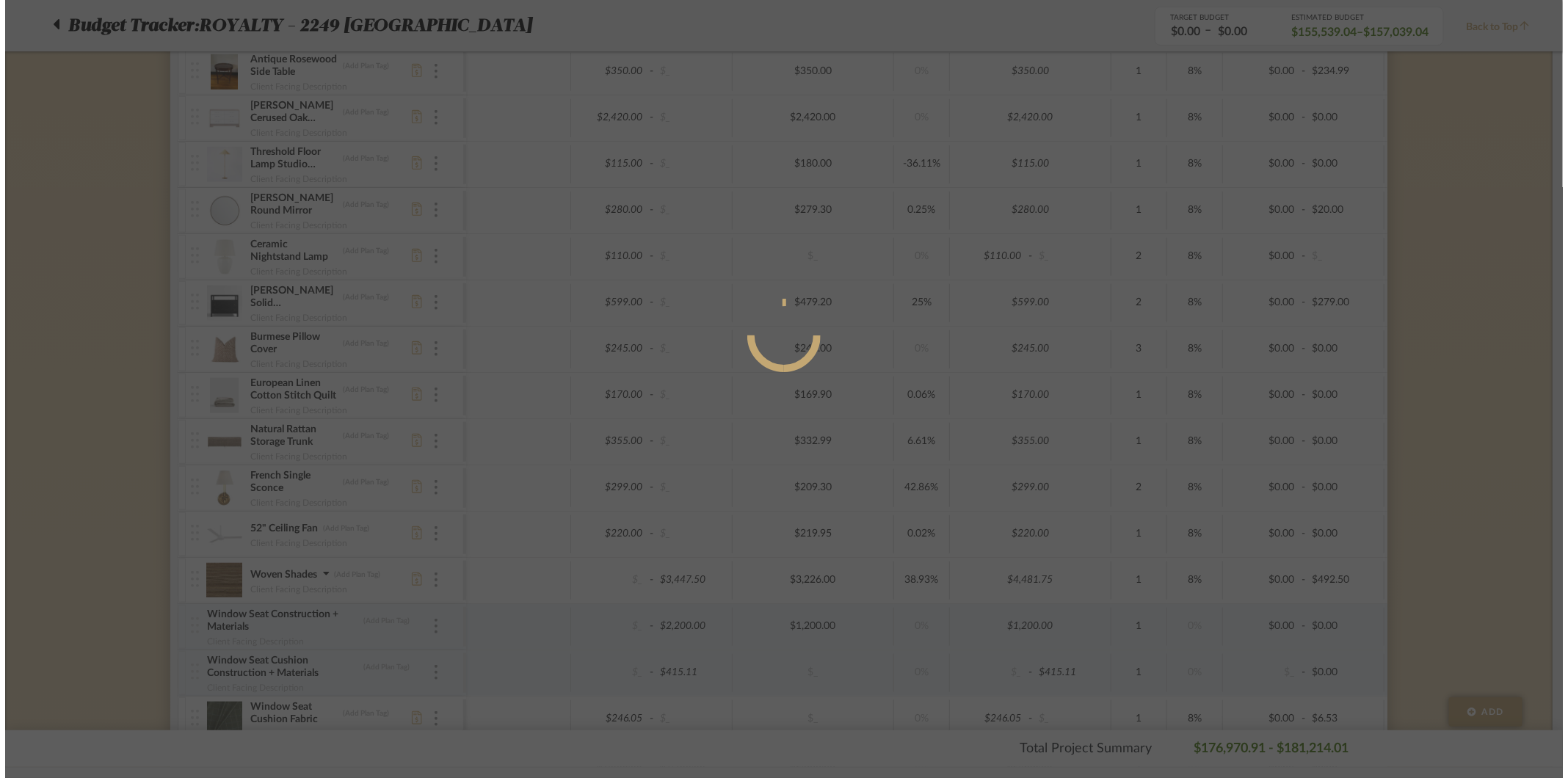 scroll, scrollTop: 0, scrollLeft: 0, axis: both 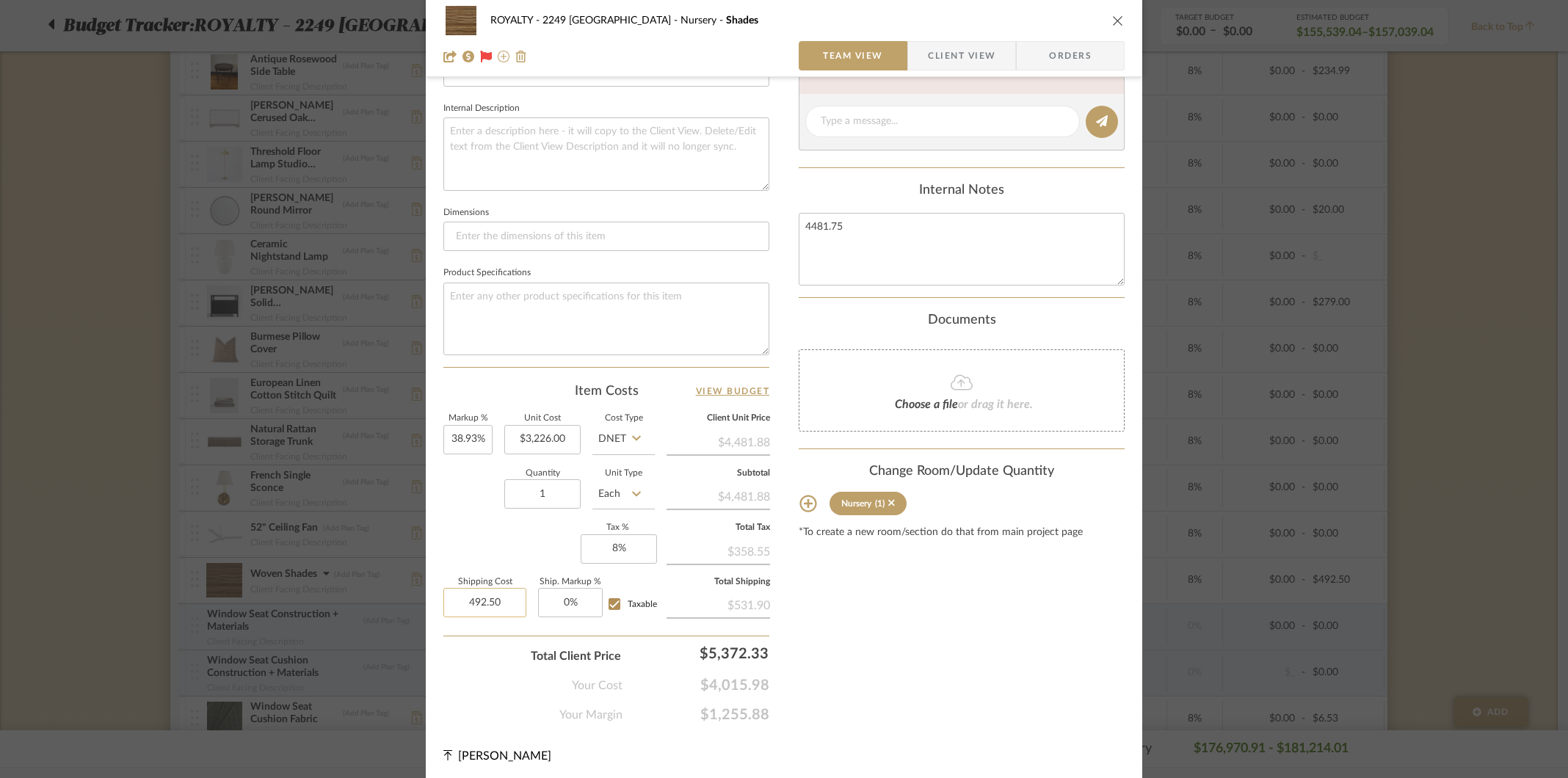 click on "492.50" 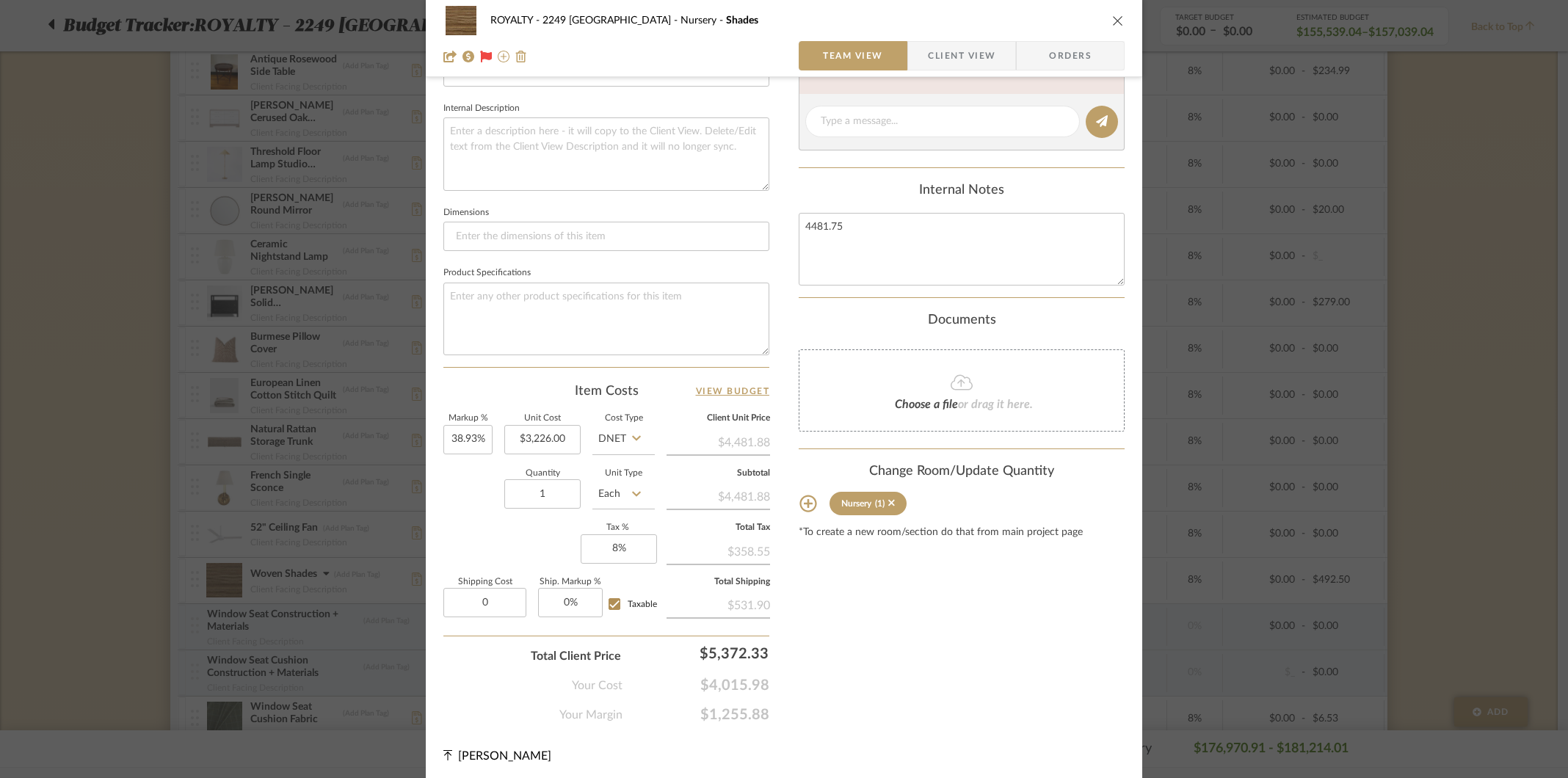 click on "Content here copies to Client View - confirm visibility there.  Show in Client Dashboard   Include in Budget   View Budget  Team Status on 3/13/2025 3/13/2025 Sourced  Lead Time  In Stock Weeks  Est. Min   Est. Max   Due Date   Install Date  Tasks / To-Dos /  team Messaging  Leave yourself a note here or share next steps with your team. You will receive emails when they
respond!  Invite Collaborator Internal Notes 4481.75  Documents  Choose a file  or drag it here. Change Room/Update Quantity  Nursery  (1) *To create a new room/section do that from main project page" at bounding box center (962, 157) 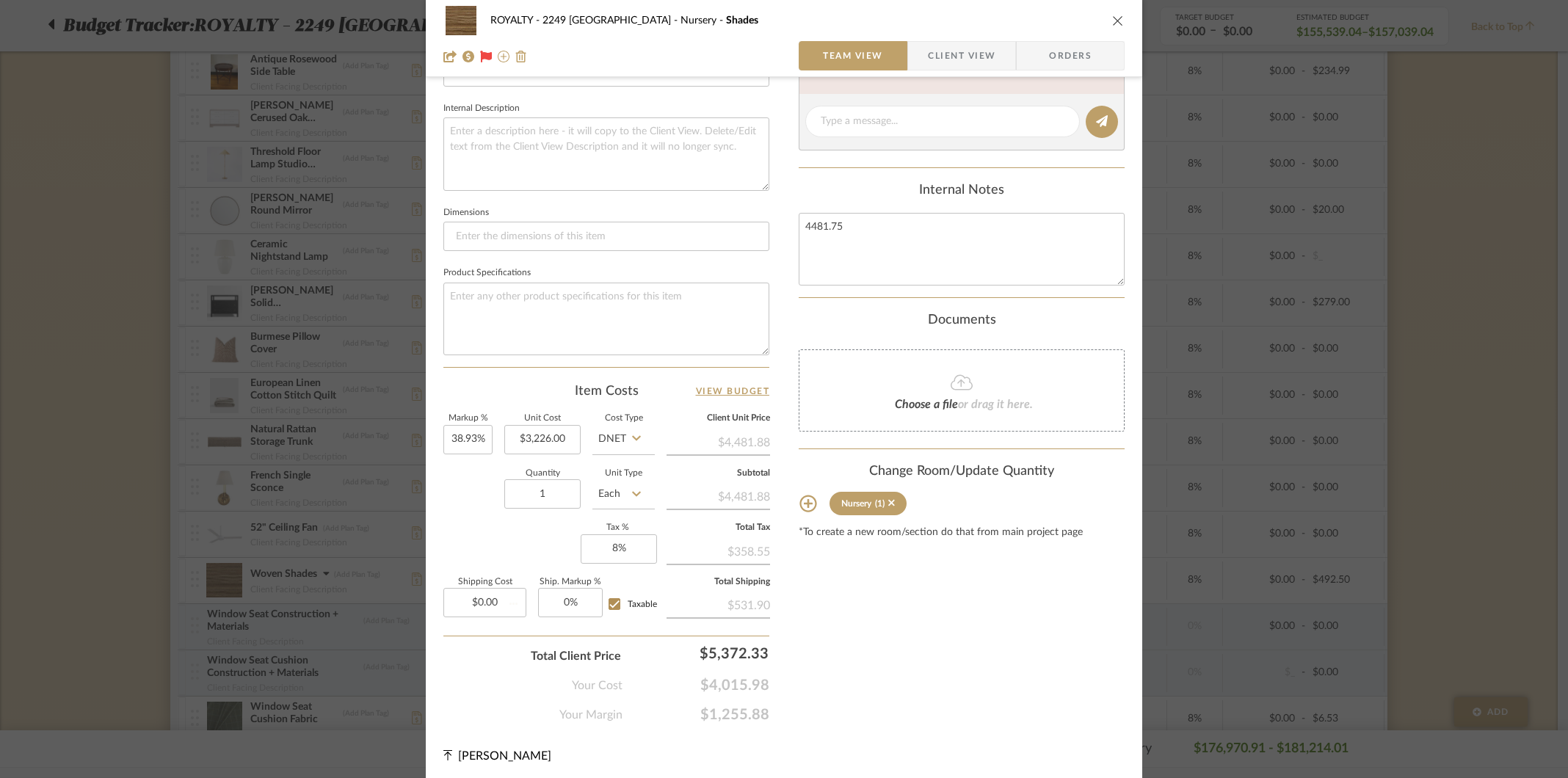 type 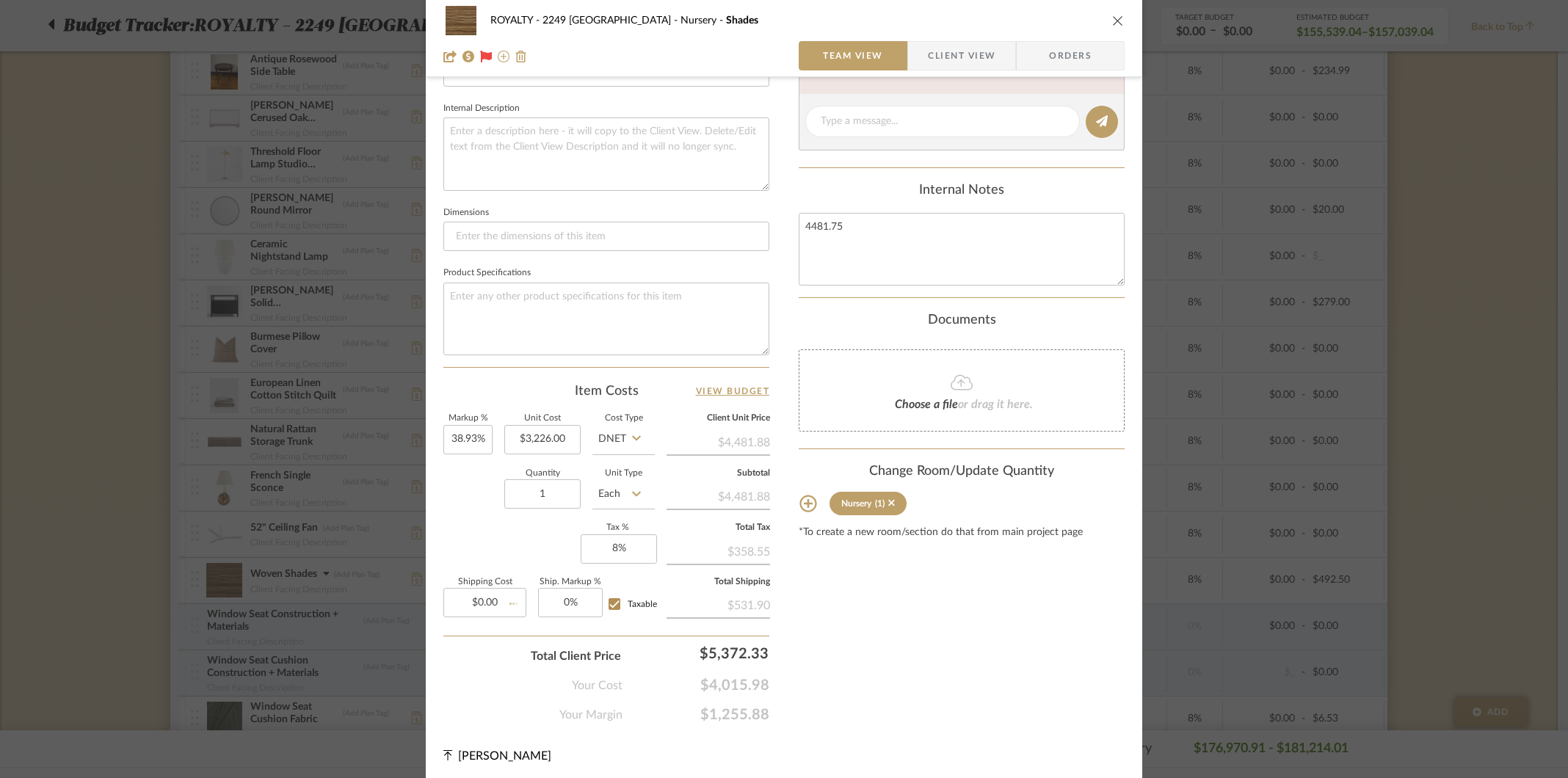 type 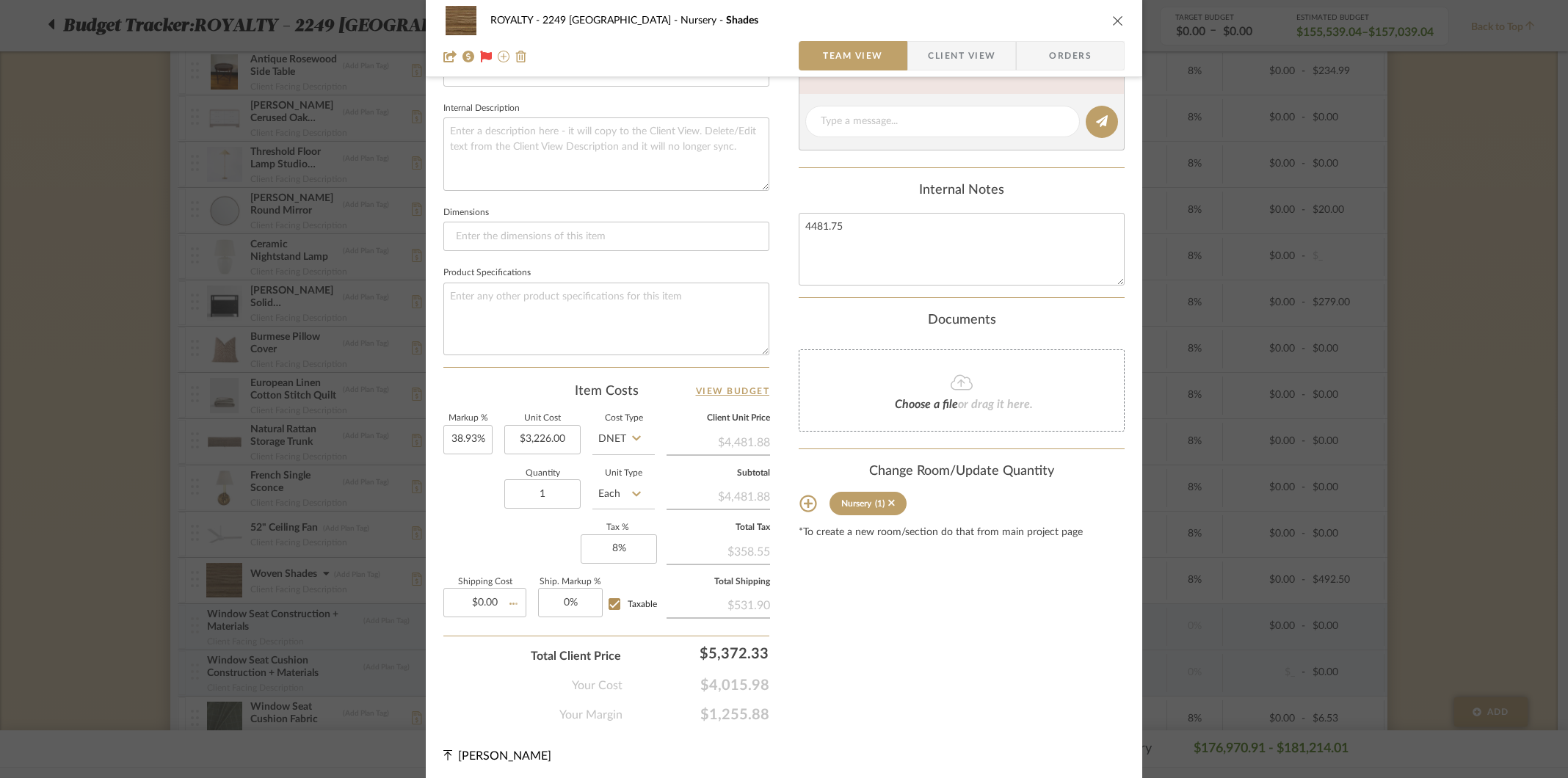 type 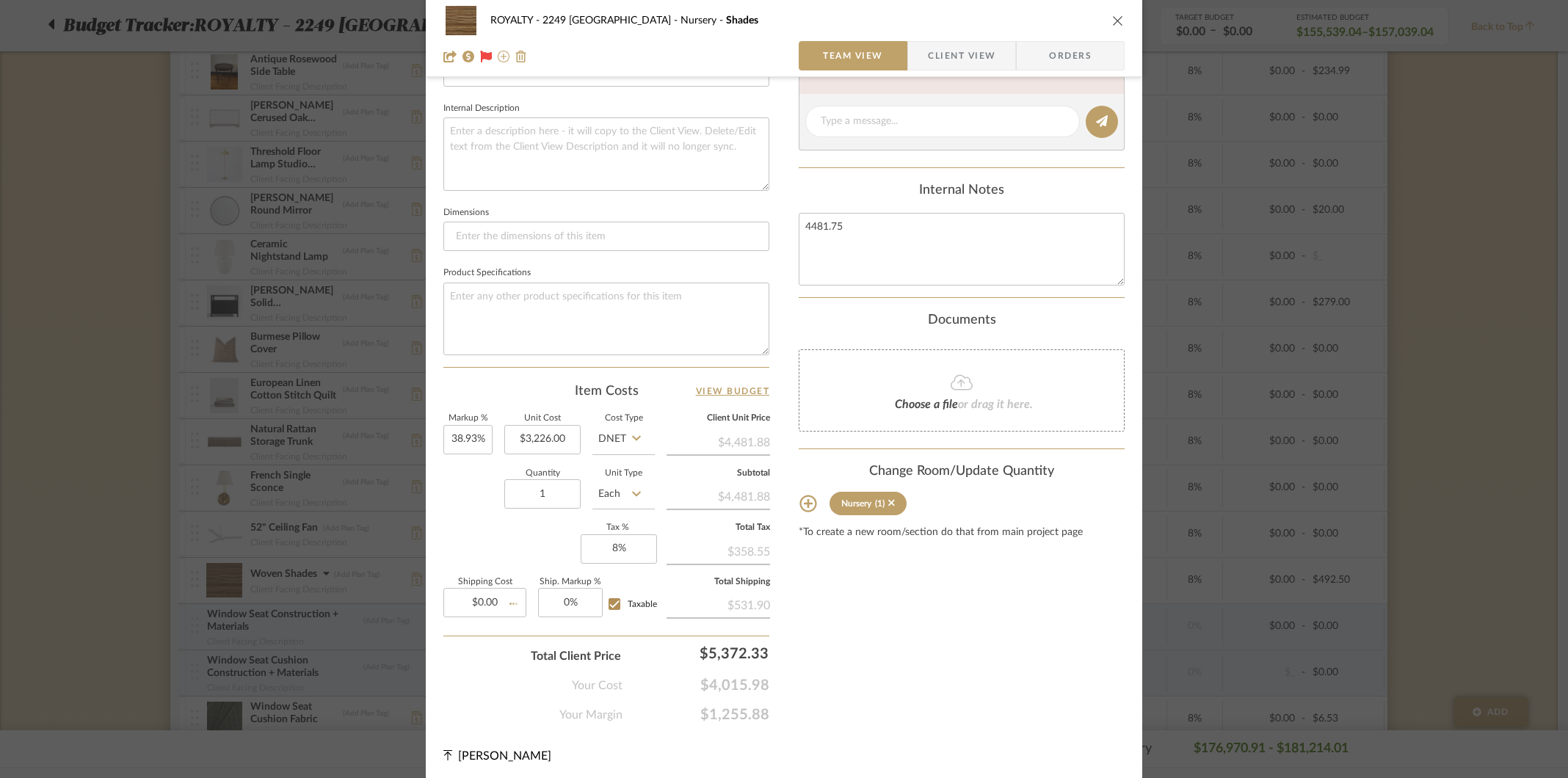 type 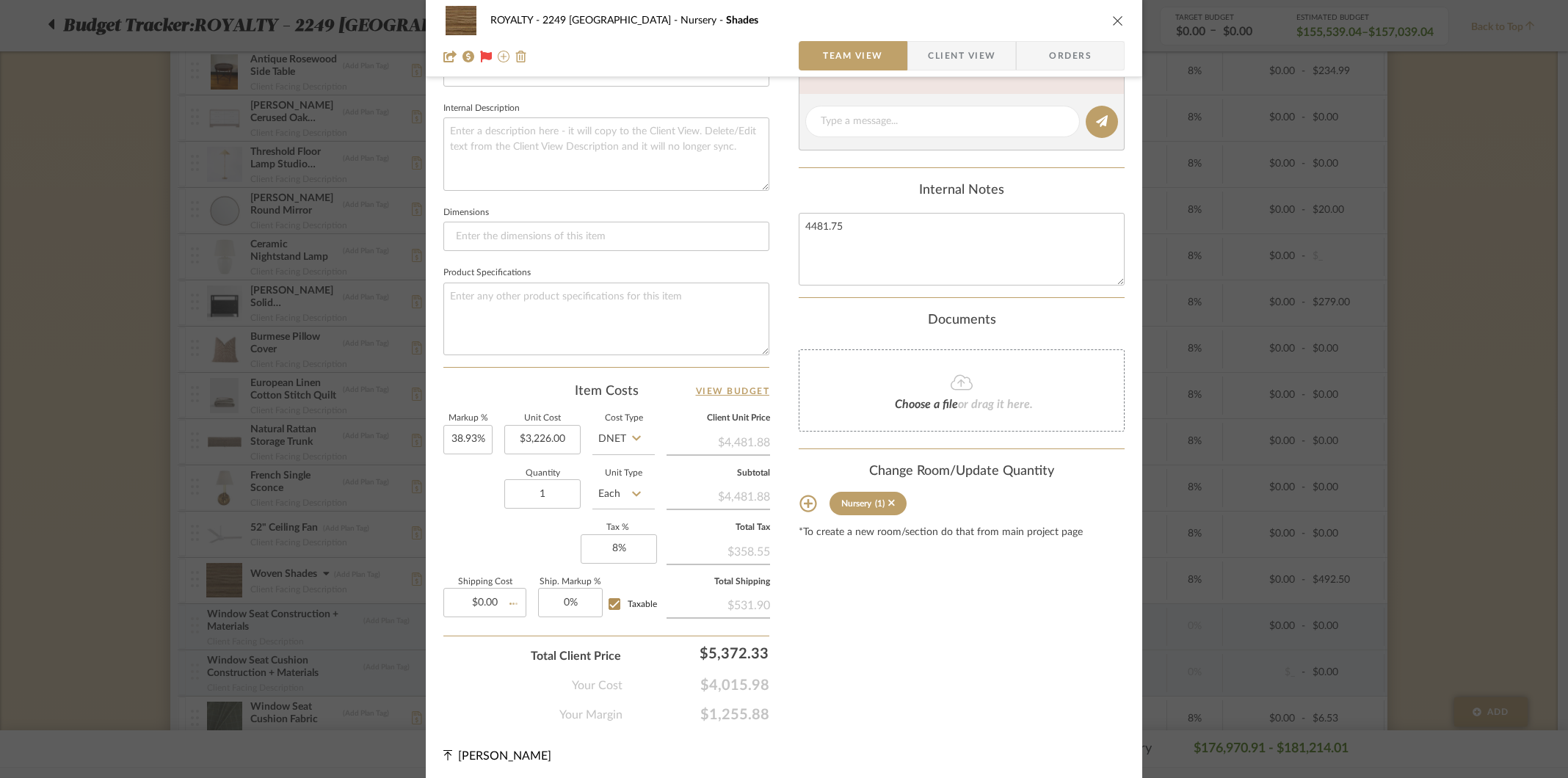 type 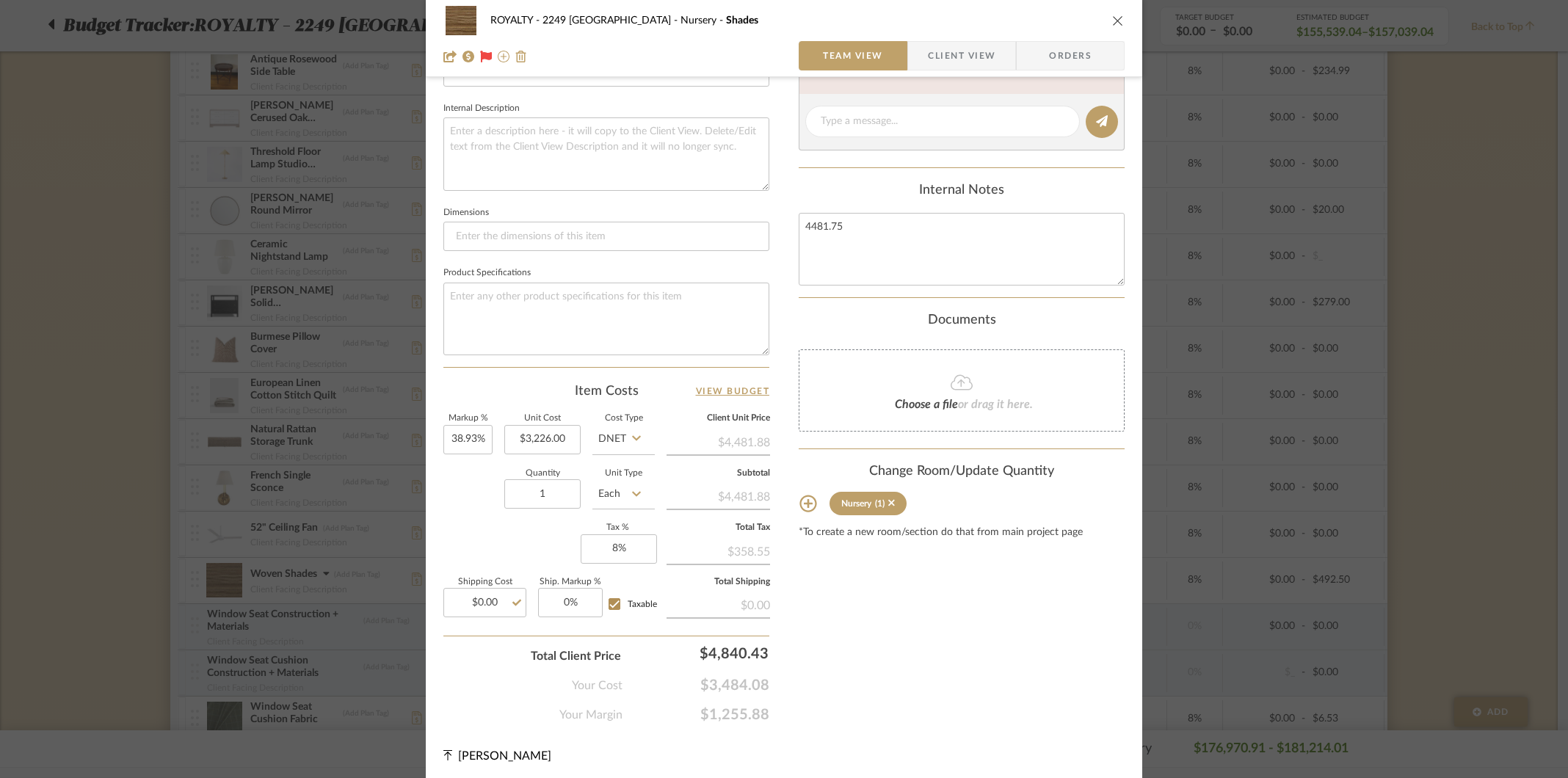 click on "Content here copies to Client View - confirm visibility there.  Show in Client Dashboard   Include in Budget   View Budget  Team Status on 3/13/2025 3/13/2025 Sourced  Lead Time  In Stock Weeks  Est. Min   Est. Max   Due Date   Install Date  Tasks / To-Dos /  team Messaging  Leave yourself a note here or share next steps with your team. You will receive emails when they
respond!  Invite Collaborator Internal Notes 4481.75  Documents  Choose a file  or drag it here. Change Room/Update Quantity  Nursery  (1) *To create a new room/section do that from main project page" at bounding box center (962, 157) 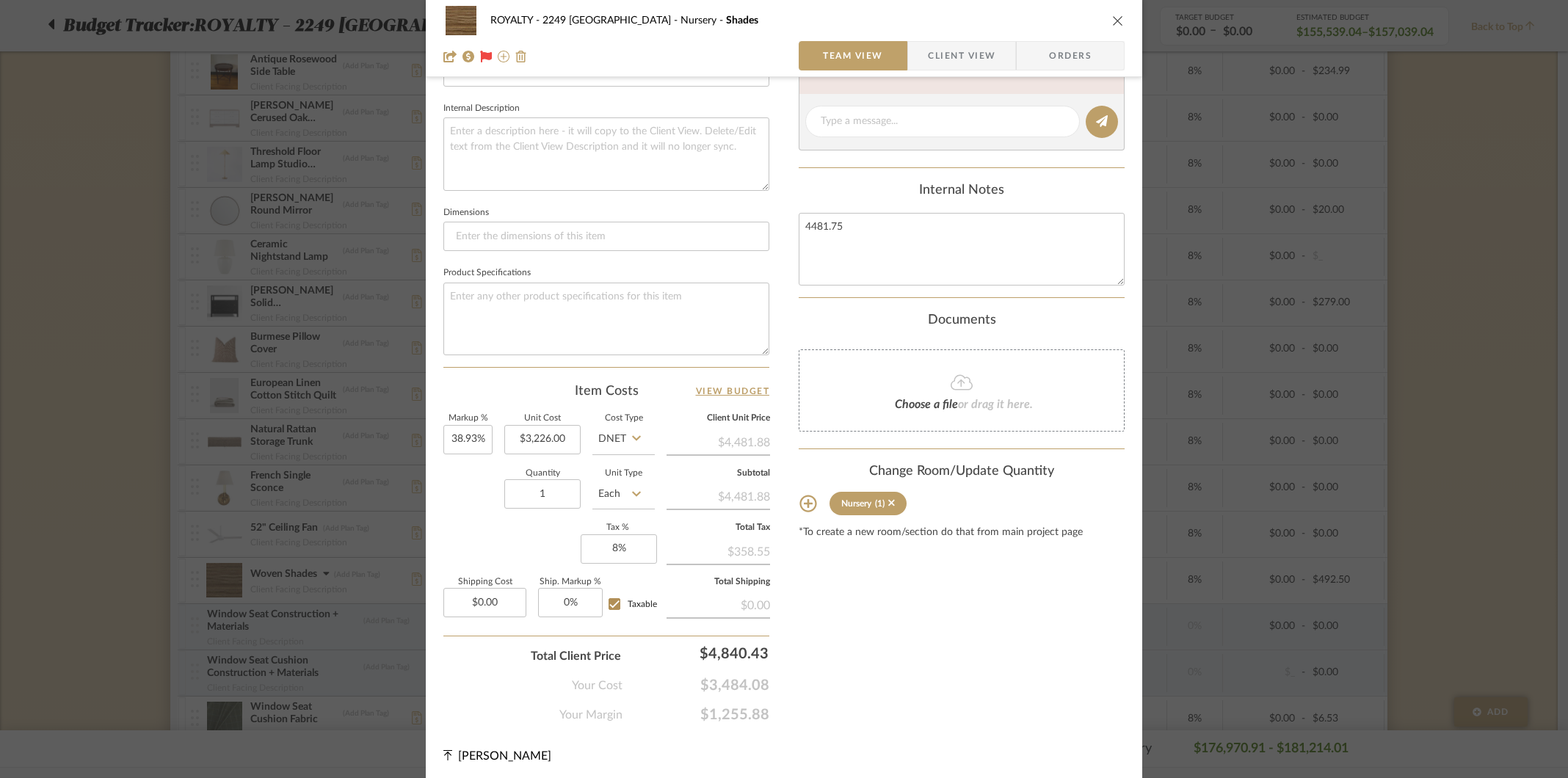 click on "Content here copies to Client View - confirm visibility there.  Show in Client Dashboard   Include in Budget   View Budget  Team Status on 3/13/2025 3/13/2025 Sourced  Lead Time  In Stock Weeks  Est. Min   Est. Max   Due Date   Install Date  Tasks / To-Dos /  team Messaging  Leave yourself a note here or share next steps with your team. You will receive emails when they
respond!  Invite Collaborator Internal Notes 4481.75  Documents  Choose a file  or drag it here. Change Room/Update Quantity  Nursery  (1) *To create a new room/section do that from main project page" at bounding box center [962, 157] 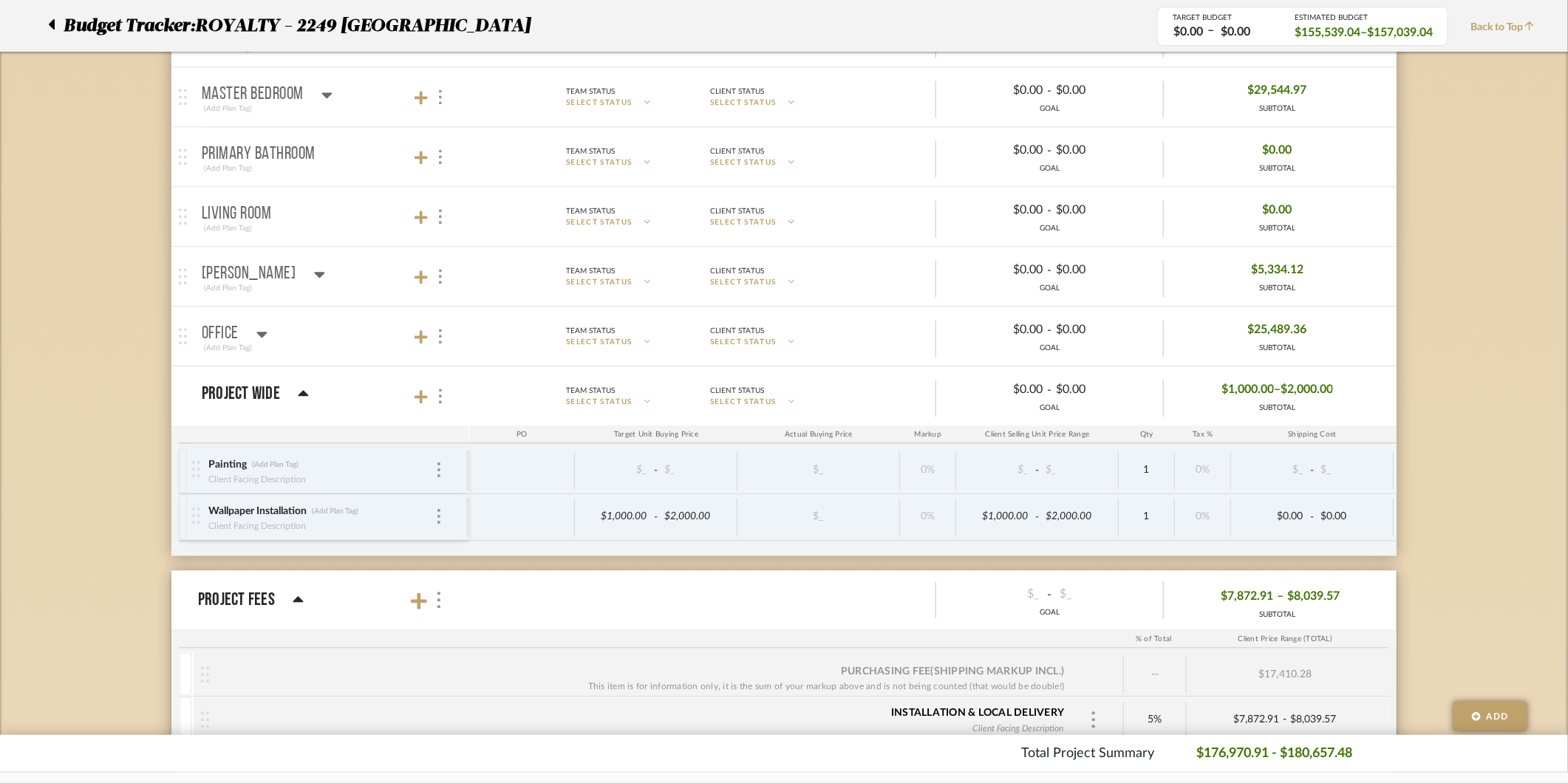 scroll, scrollTop: 1596, scrollLeft: 0, axis: vertical 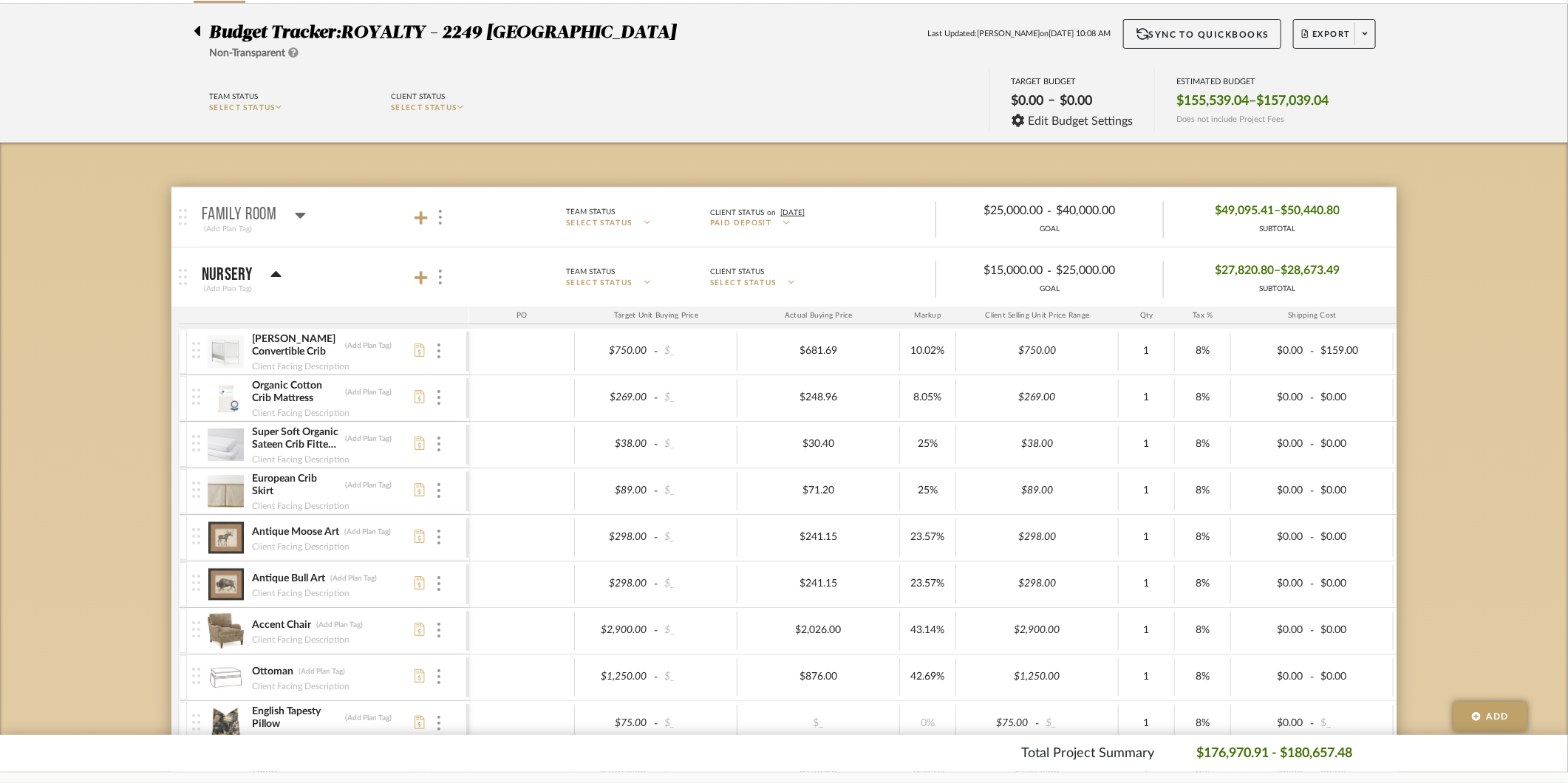 click at bounding box center [225, 352] 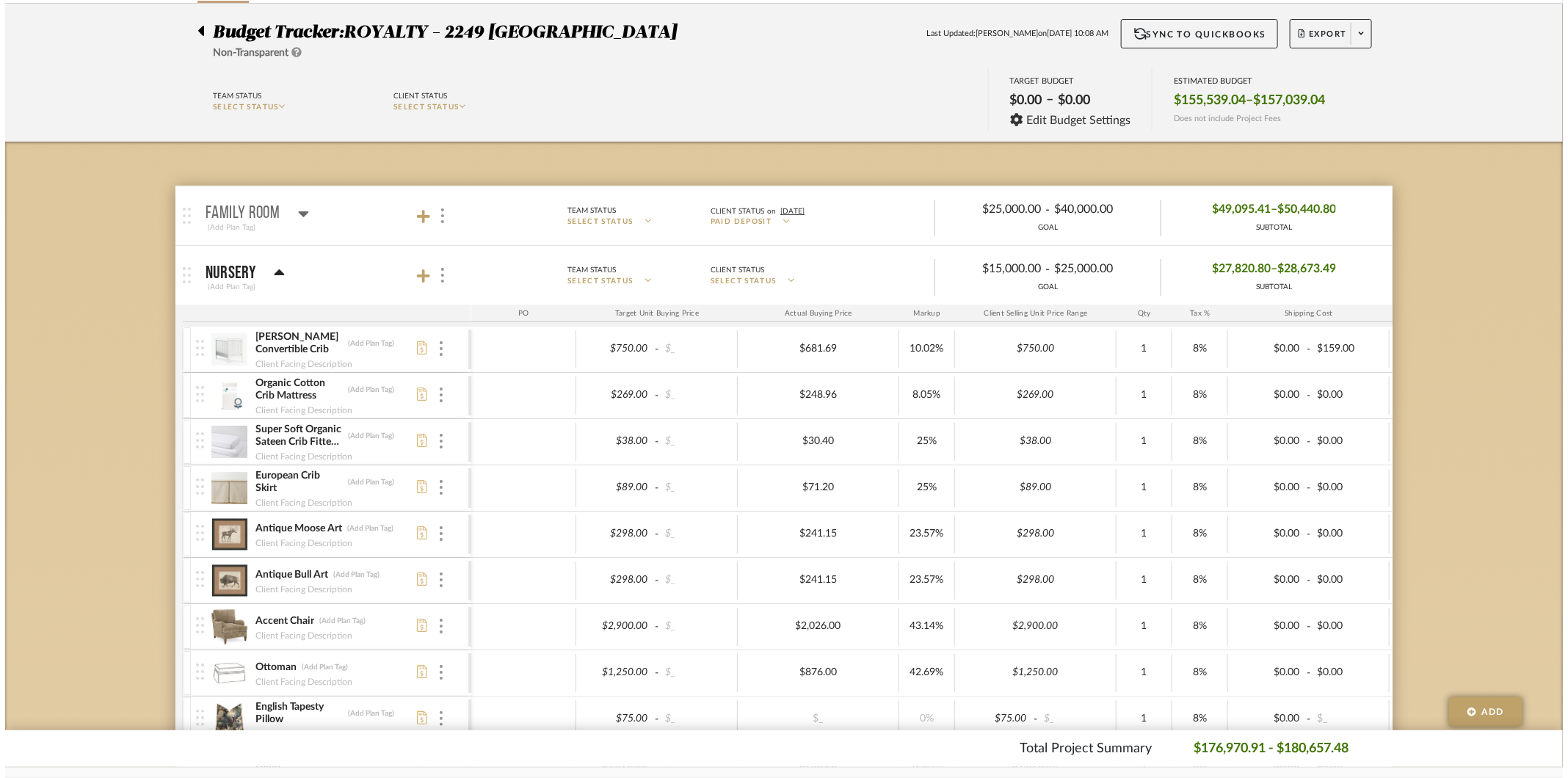 scroll, scrollTop: 0, scrollLeft: 0, axis: both 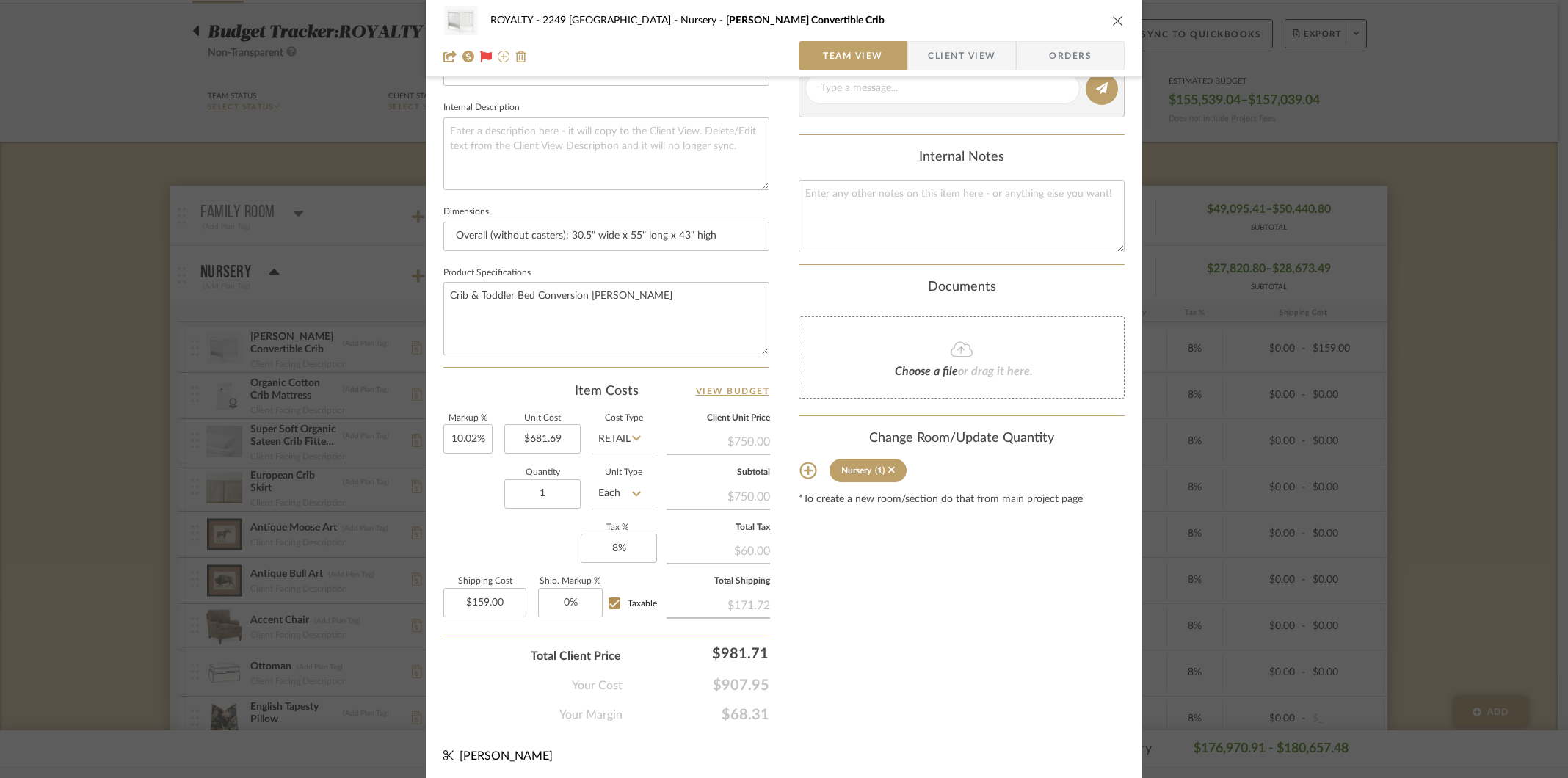 click at bounding box center [1118, 21] 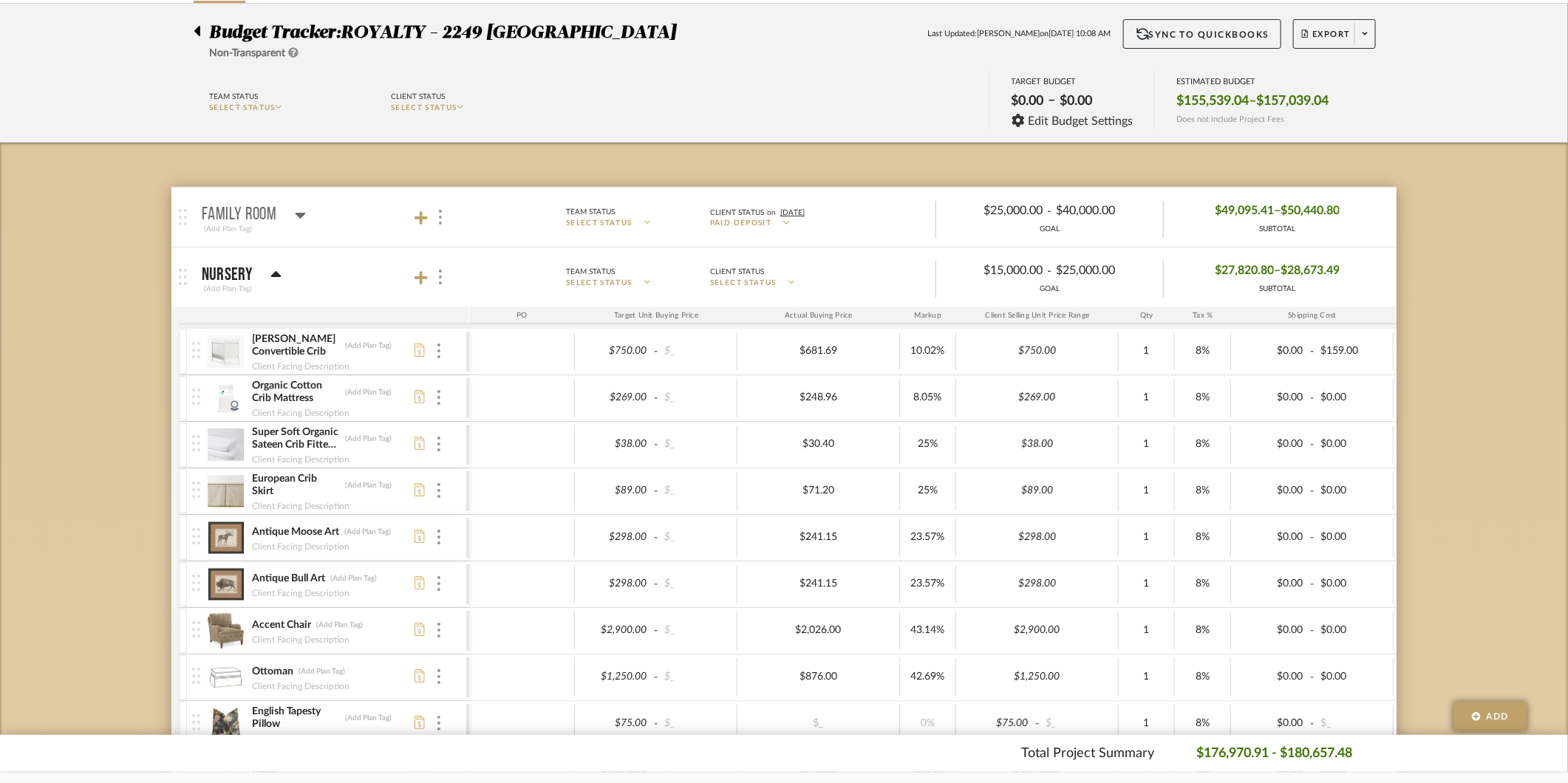 click on "Budget Tracker:  ROYALTY - 2249 Yorkshire  Non-Transparent  Last Updated:  Ashley Furno  on  Jul 18th, 10:08 AM  Sync to QuickBooks   Export  Team Status SELECT STATUS  Client Status SELECT STATUS  TARGET BUDGET  $0.00   –   $0.00  Edit Budget Settings ESTIMATED BUDGET  $155,539.04    –    $157,039.04  Does not include Project Fees  Family Room   (Add Plan Tag)  Team Status SELECT STATUS  Client Status on 2/10/2025 Paid Deposit   $25,000.00  -  $40,000.00  GOAL $49,095.41    –   $50,440.80 SUBTOTAL  PO  Target Unit Buying Price Actual Buying Price Markup Client Selling Unit Price Range Qty Tax % Shipping Cost Ship. Markup % Shipping Misc.  Client Extended Price   Nursery   (Add Plan Tag)  Team Status SELECT STATUS  Client Status SELECT STATUS   $15,000.00  -  $25,000.00  GOAL $27,820.80    –   $28,673.49 SUBTOTAL  PO  Target Unit Buying Price Actual Buying Price Markup Client Selling Unit Price Range Qty Tax % Shipping Cost Ship. Markup % Shipping Misc.  Client Extended Price  -  $_" 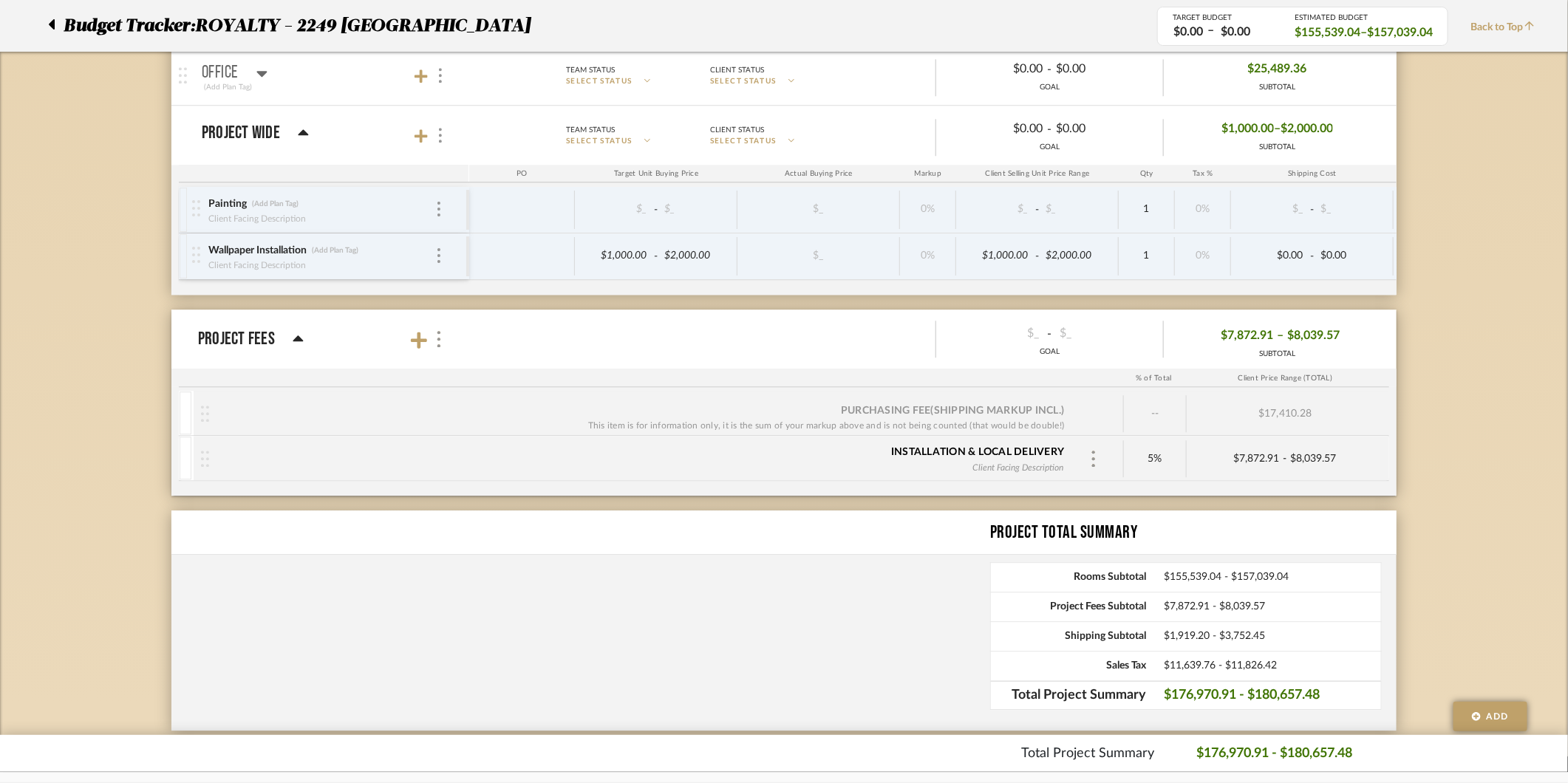 scroll, scrollTop: 2095, scrollLeft: 0, axis: vertical 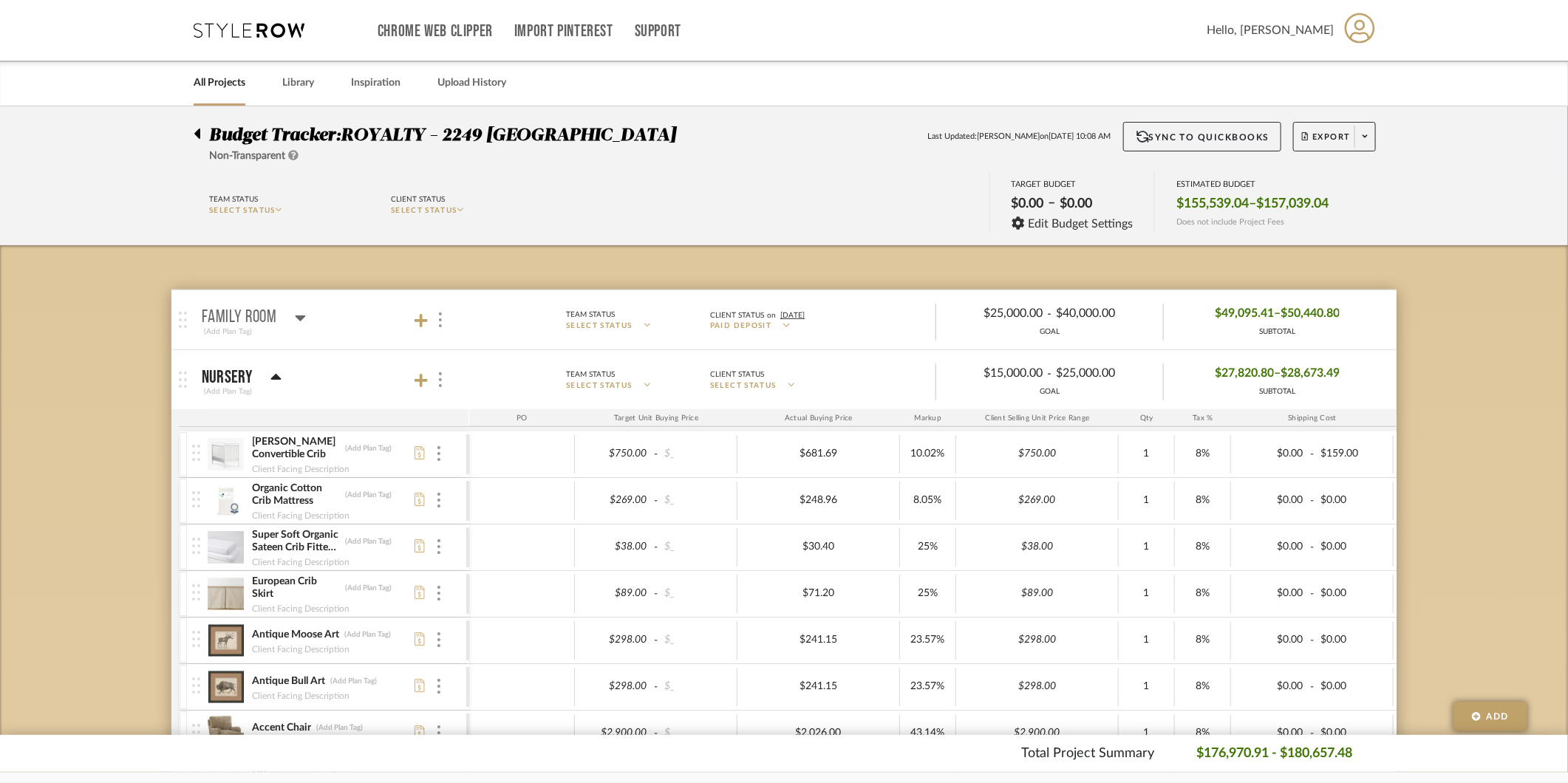 click at bounding box center (249, 30) 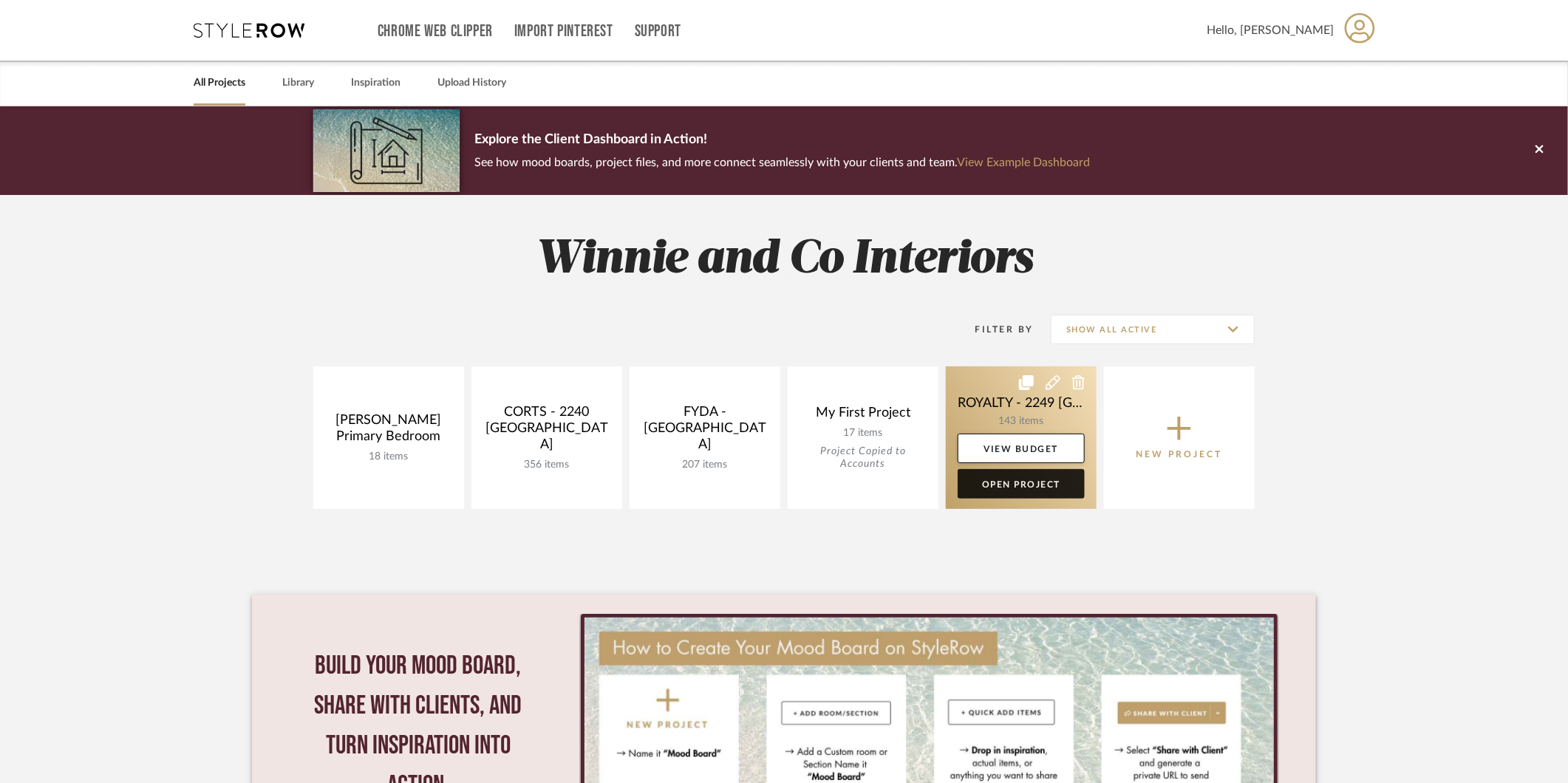 click on "Open Project" 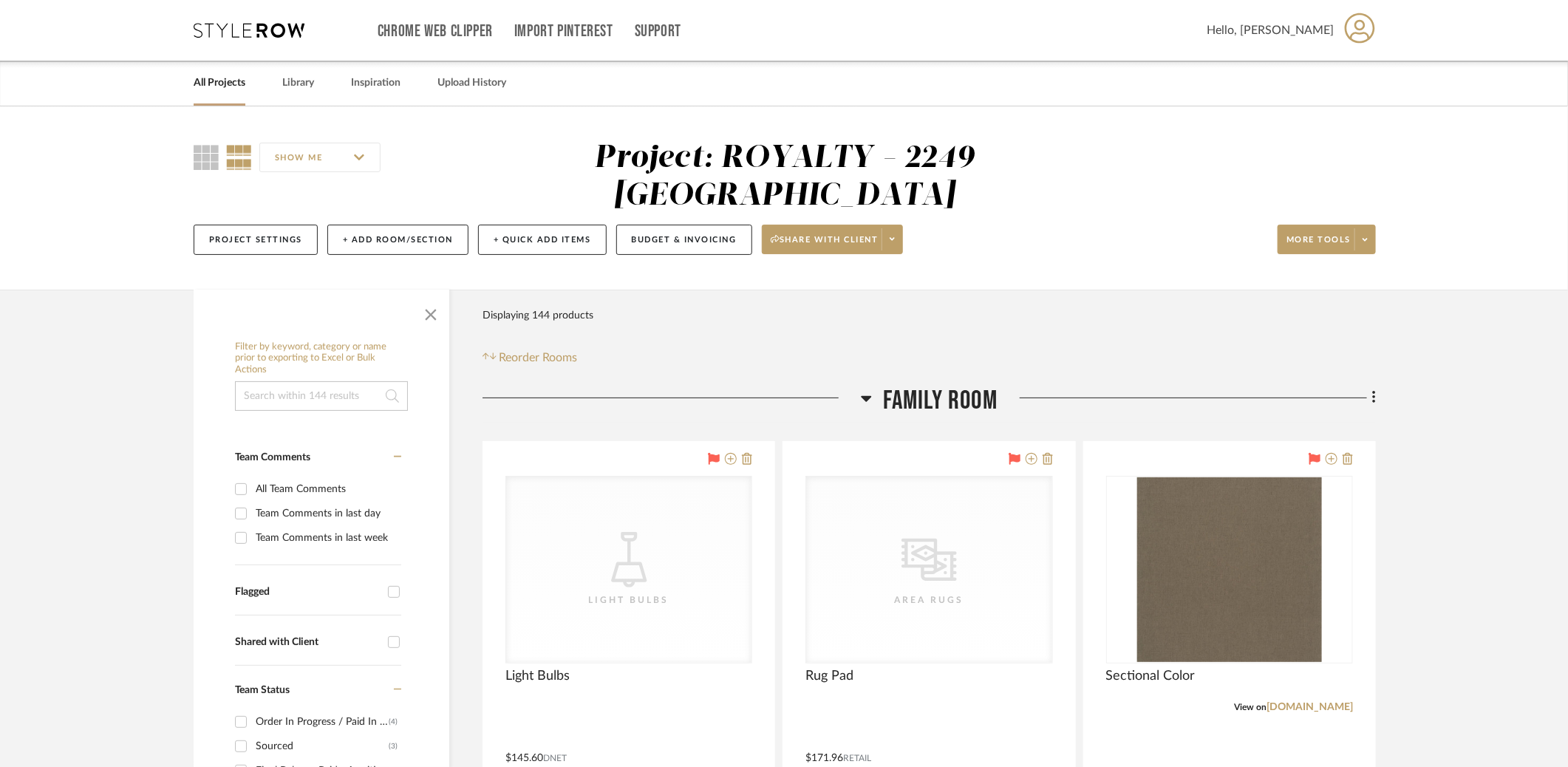 click on "Family Room" 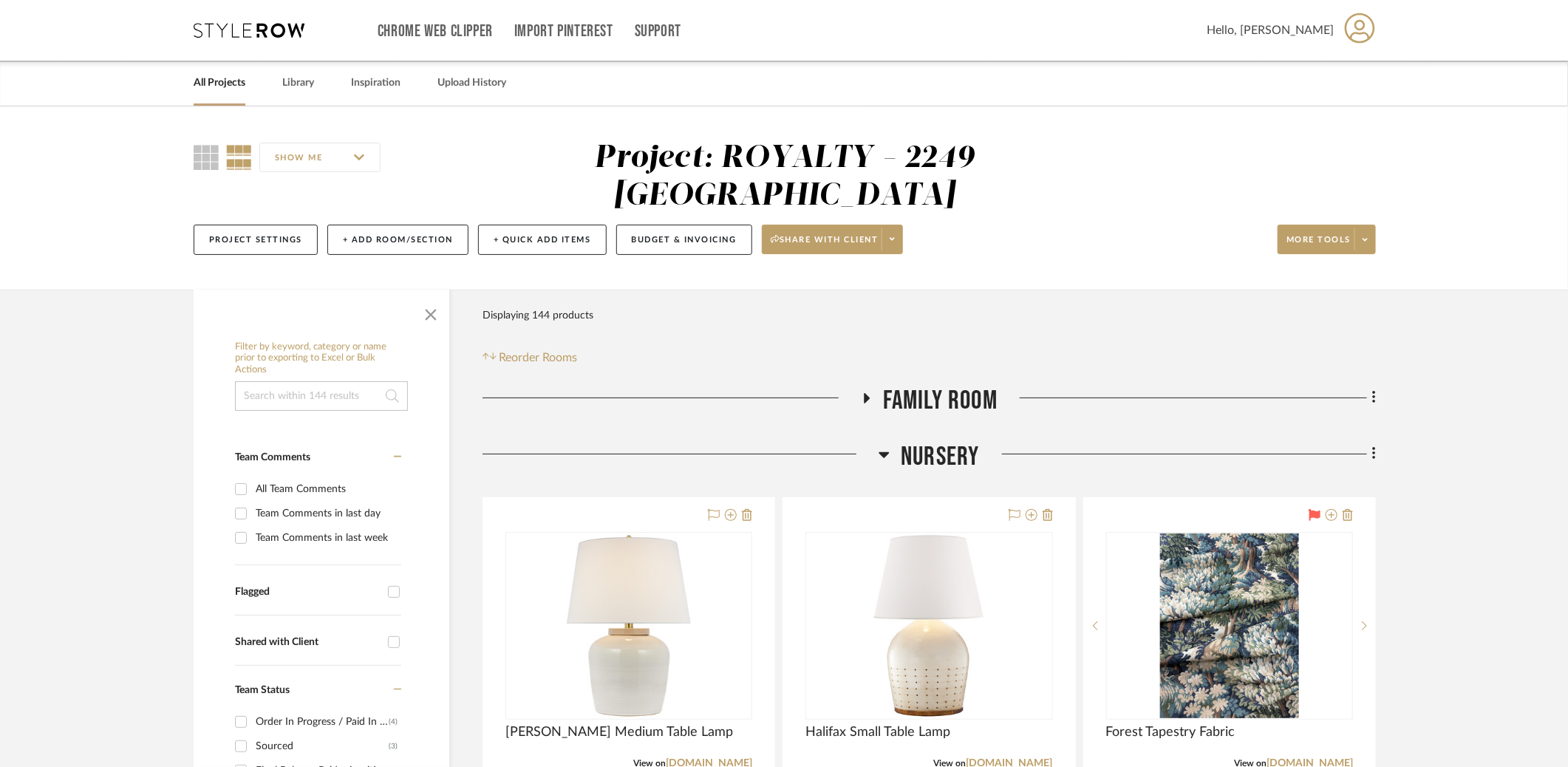 click on "Nursery" 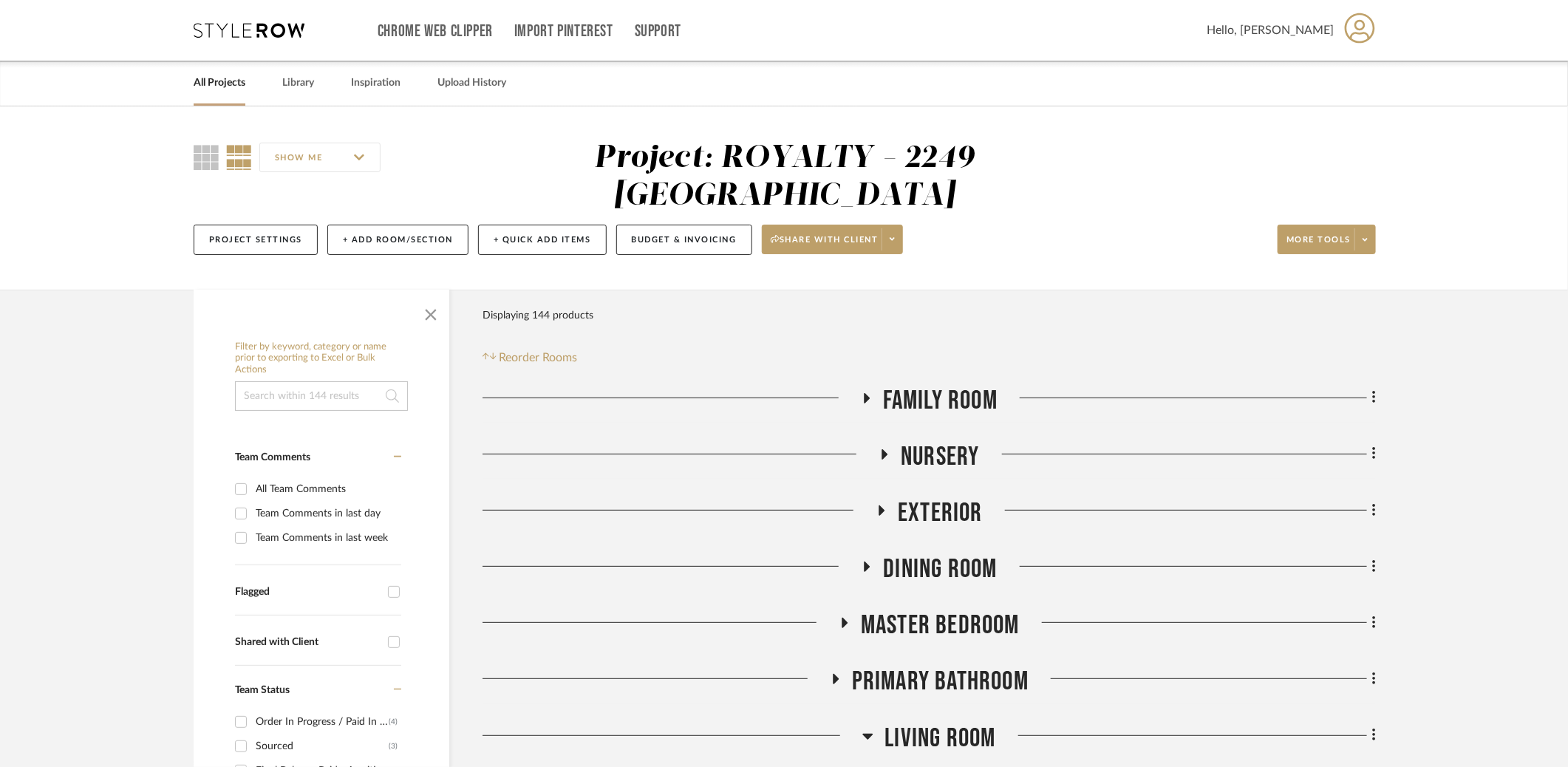 click on "Master Bedroom" 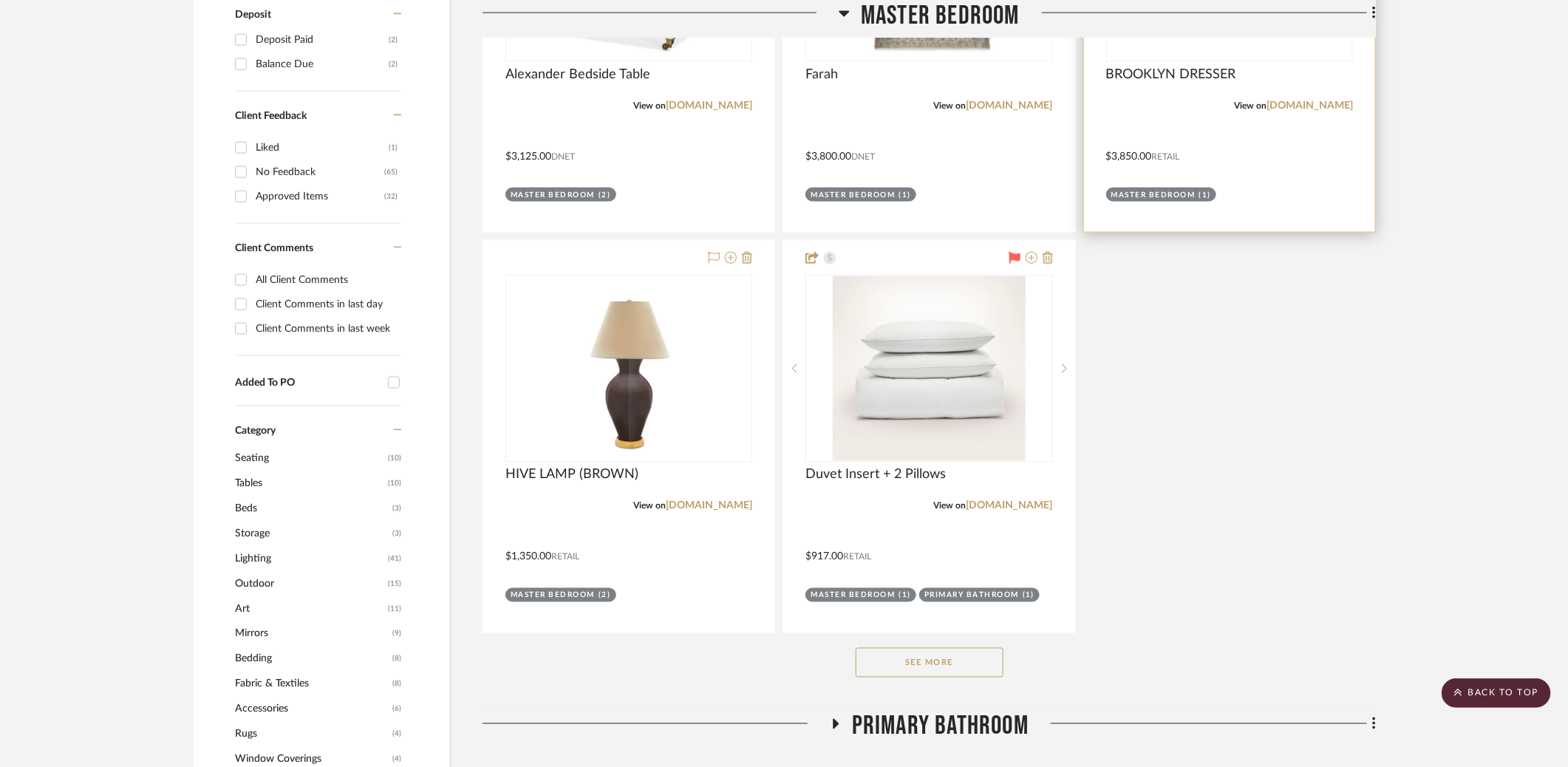 scroll, scrollTop: 1265, scrollLeft: 0, axis: vertical 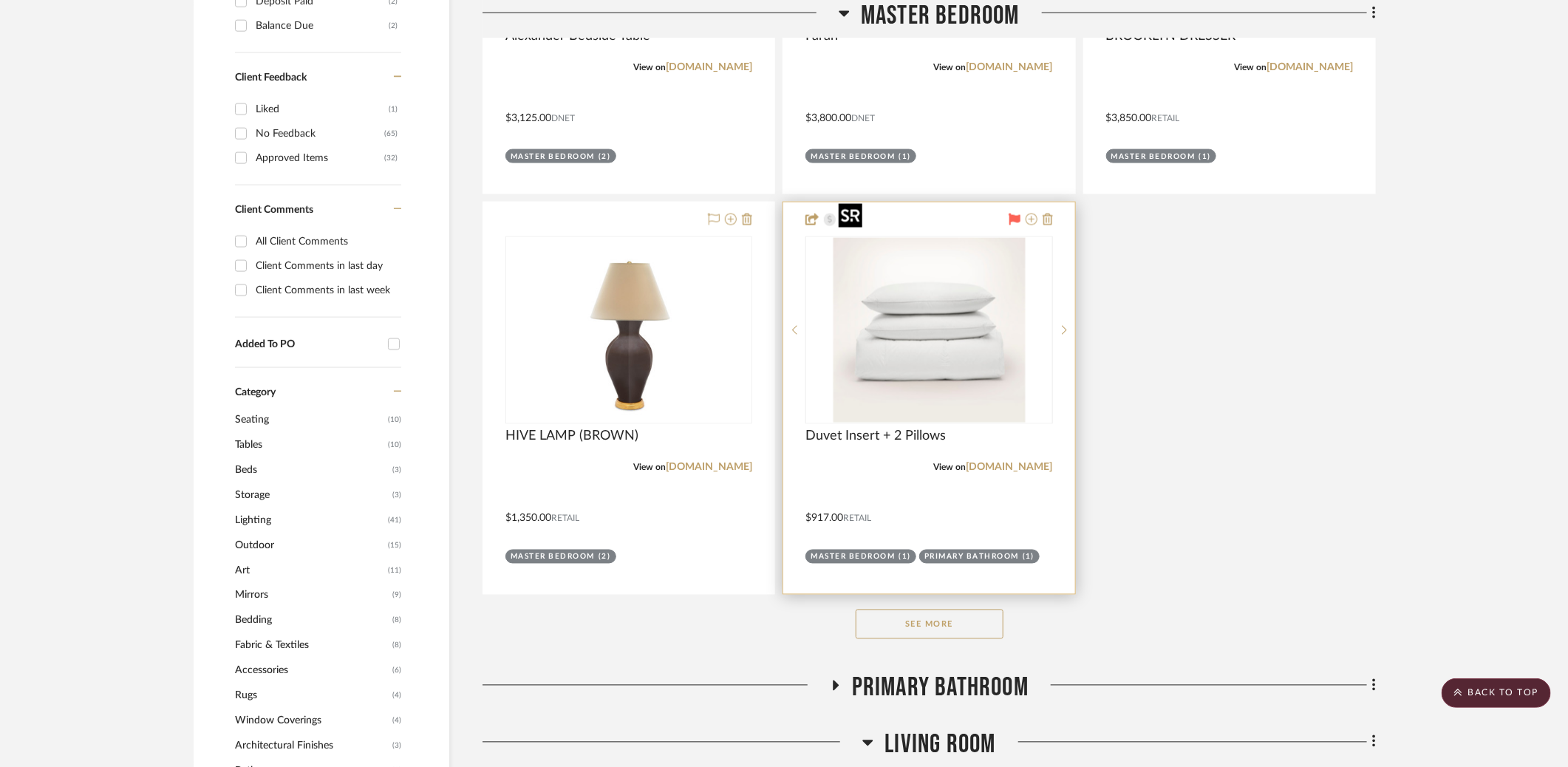 click at bounding box center (929, 330) 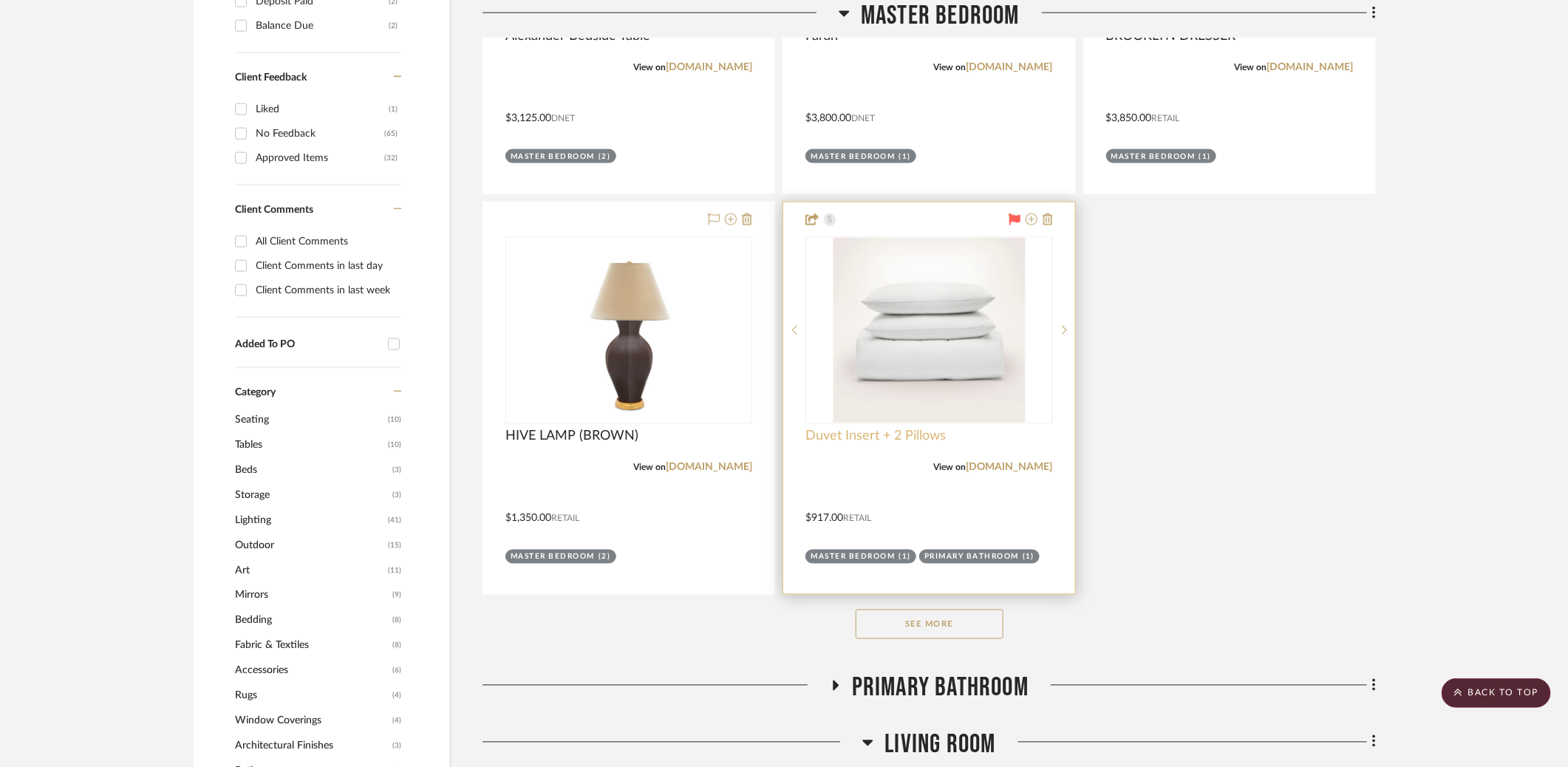 click on "Duvet Insert + 2 Pillows" at bounding box center [876, 437] 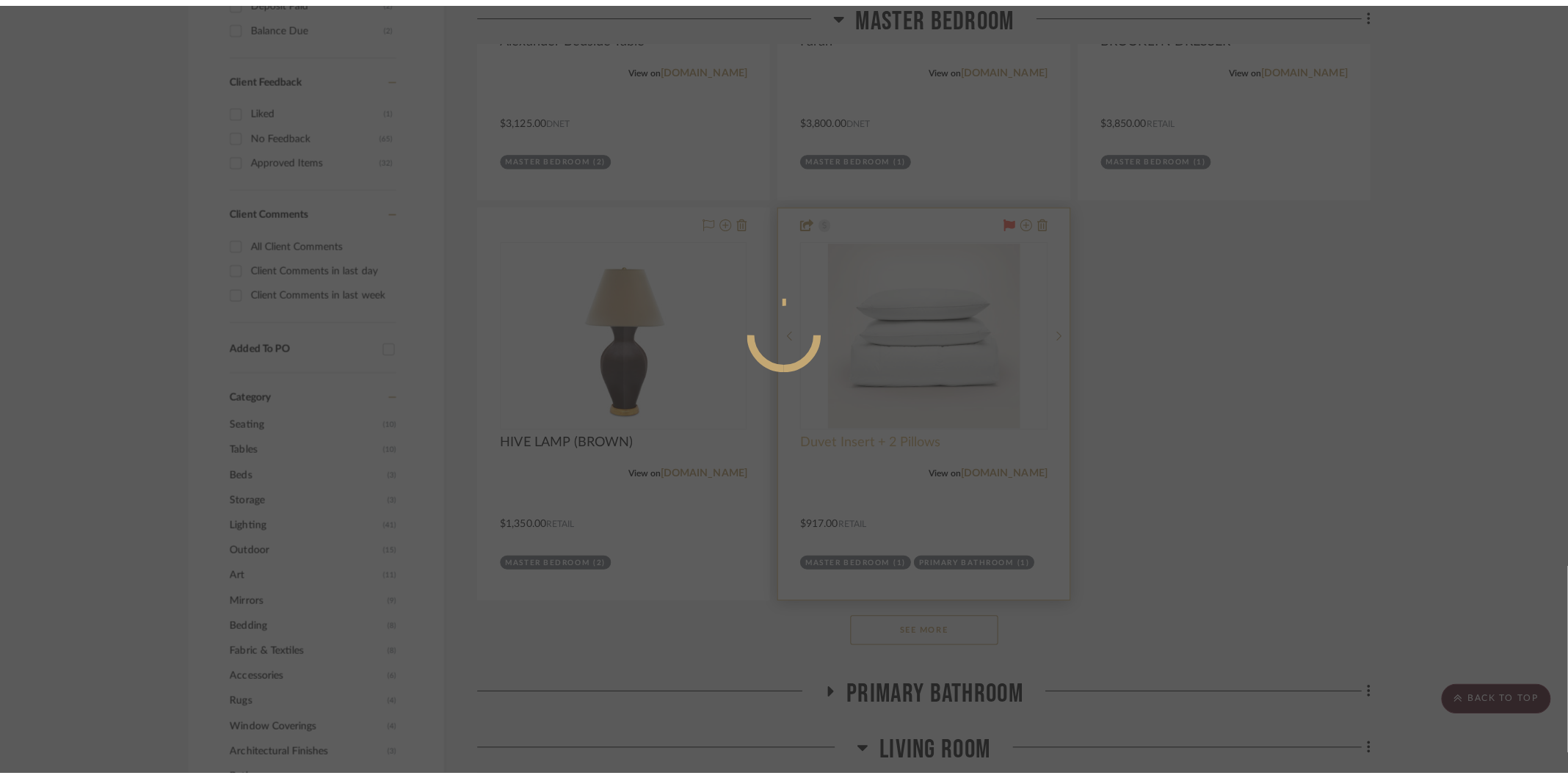 scroll, scrollTop: 0, scrollLeft: 0, axis: both 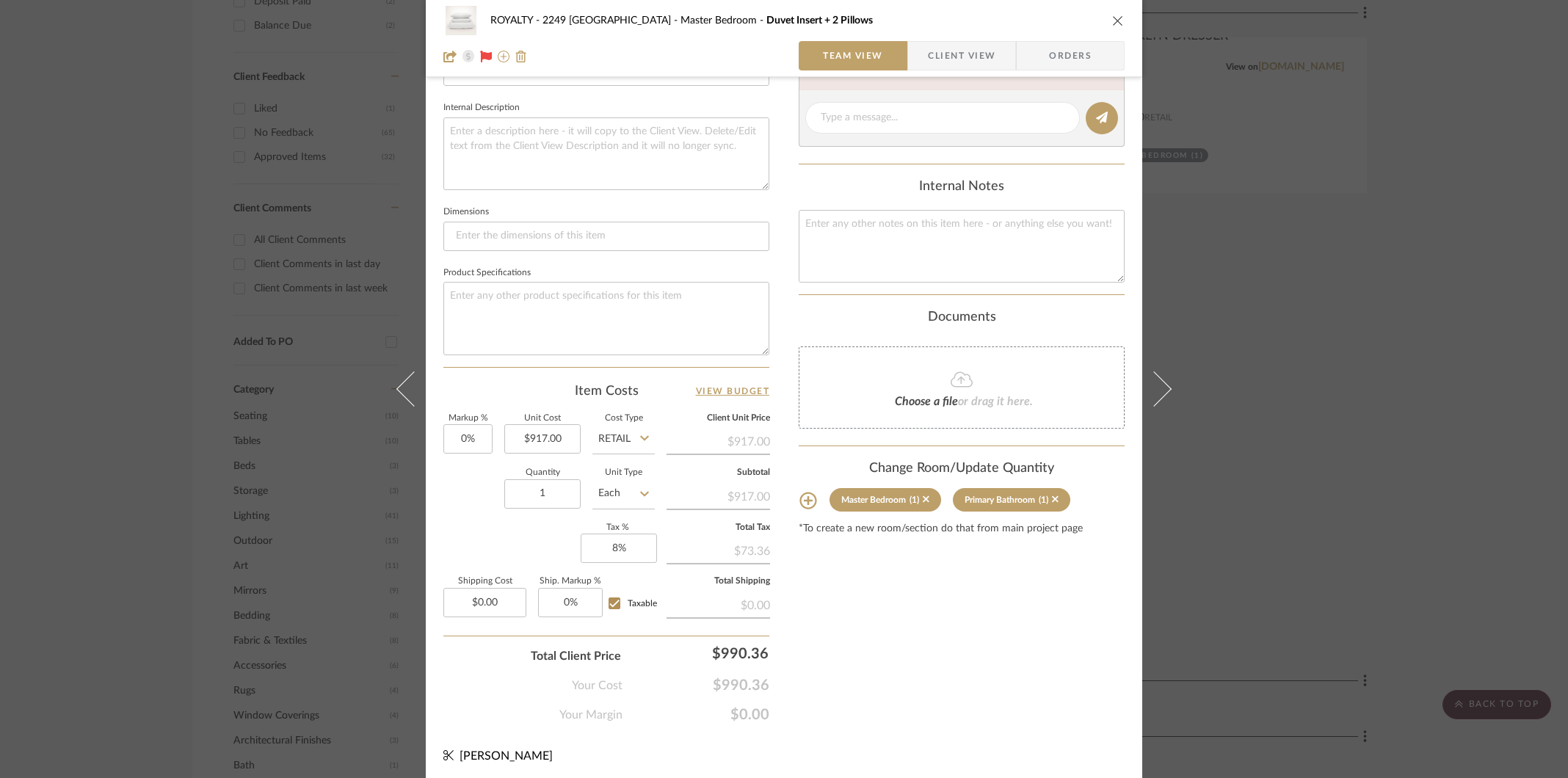 click at bounding box center (1118, 21) 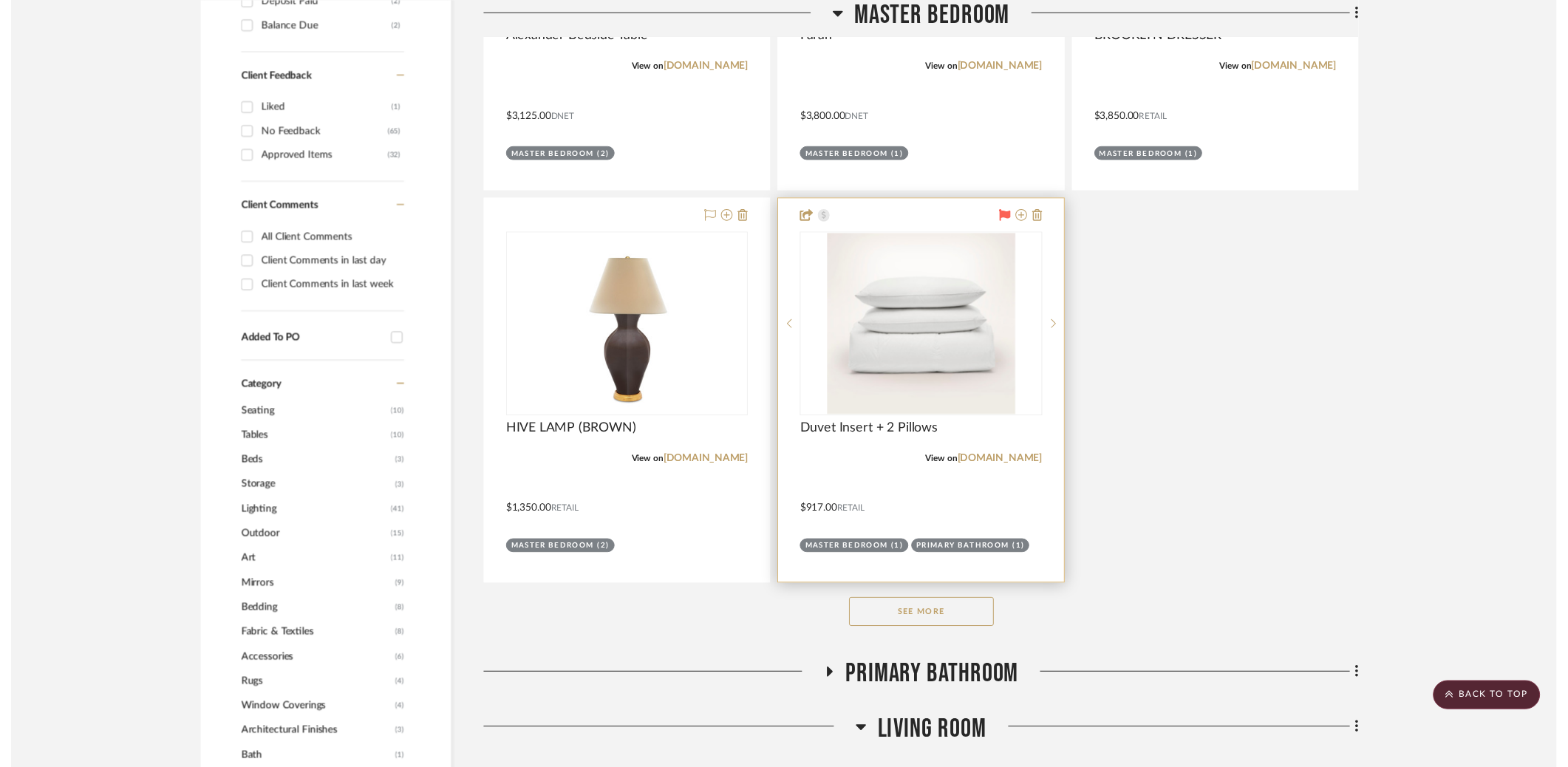 scroll, scrollTop: 1265, scrollLeft: 0, axis: vertical 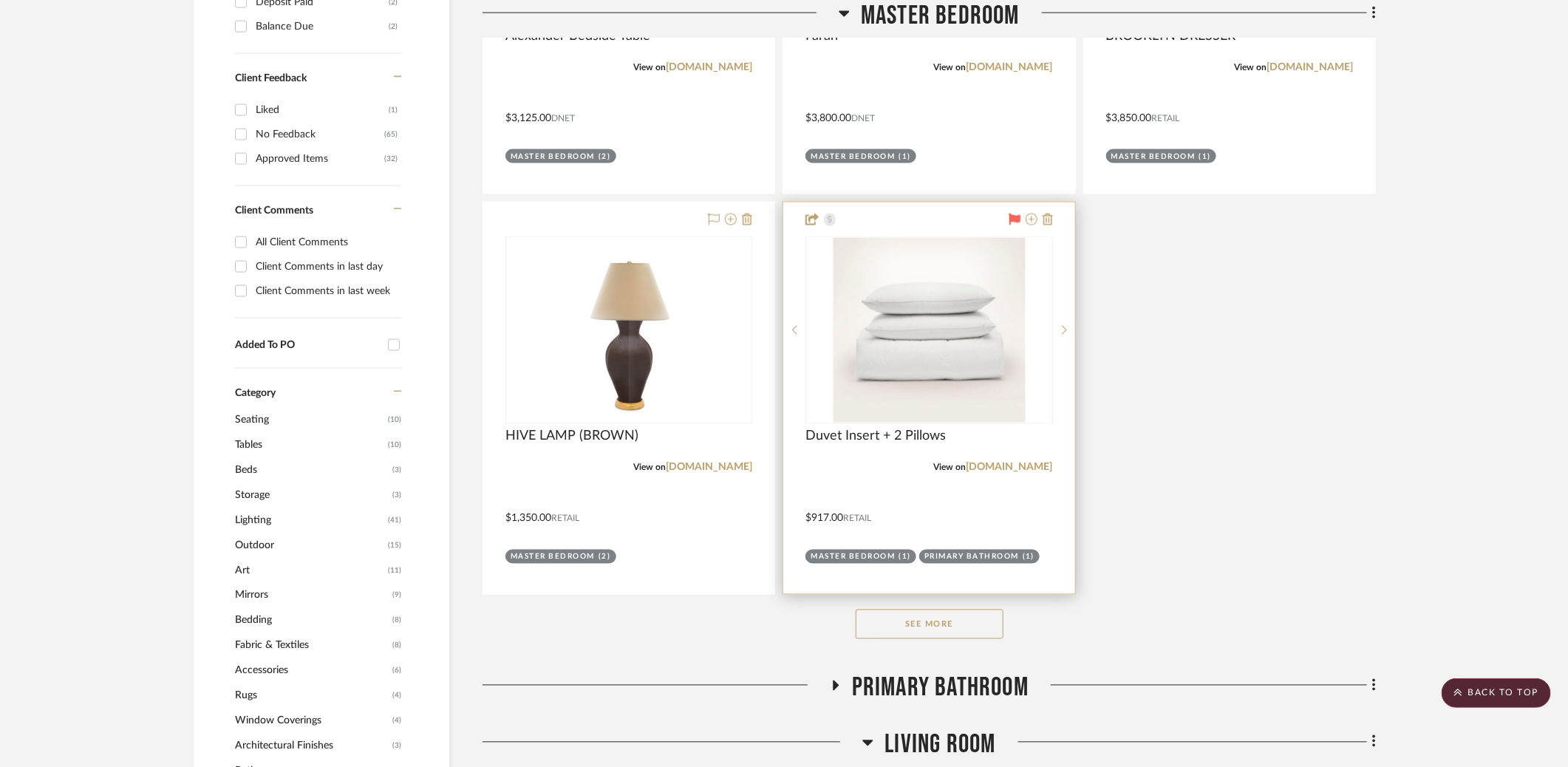drag, startPoint x: 949, startPoint y: 576, endPoint x: 979, endPoint y: 554, distance: 37.20215 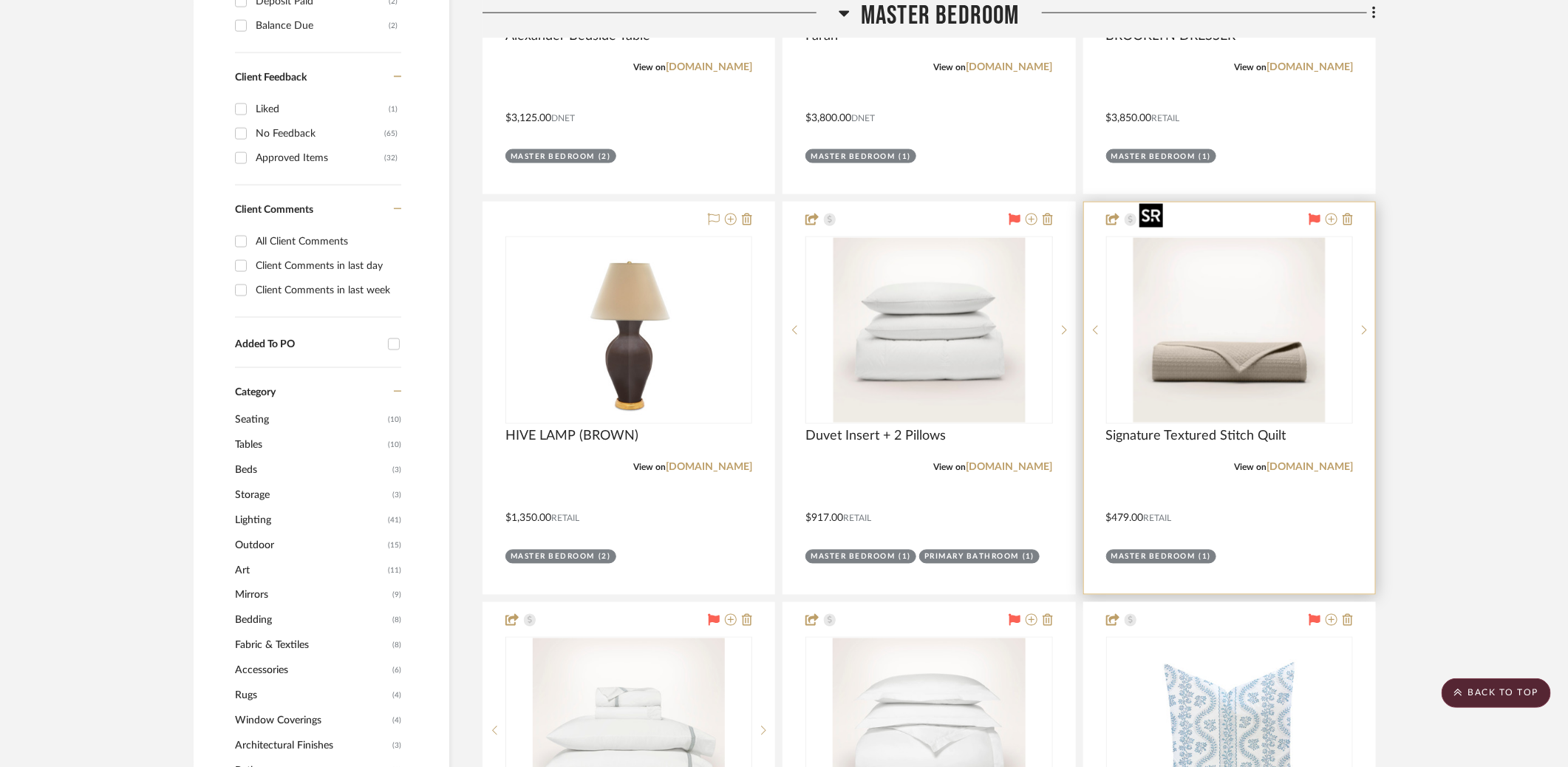 click at bounding box center (1230, 330) 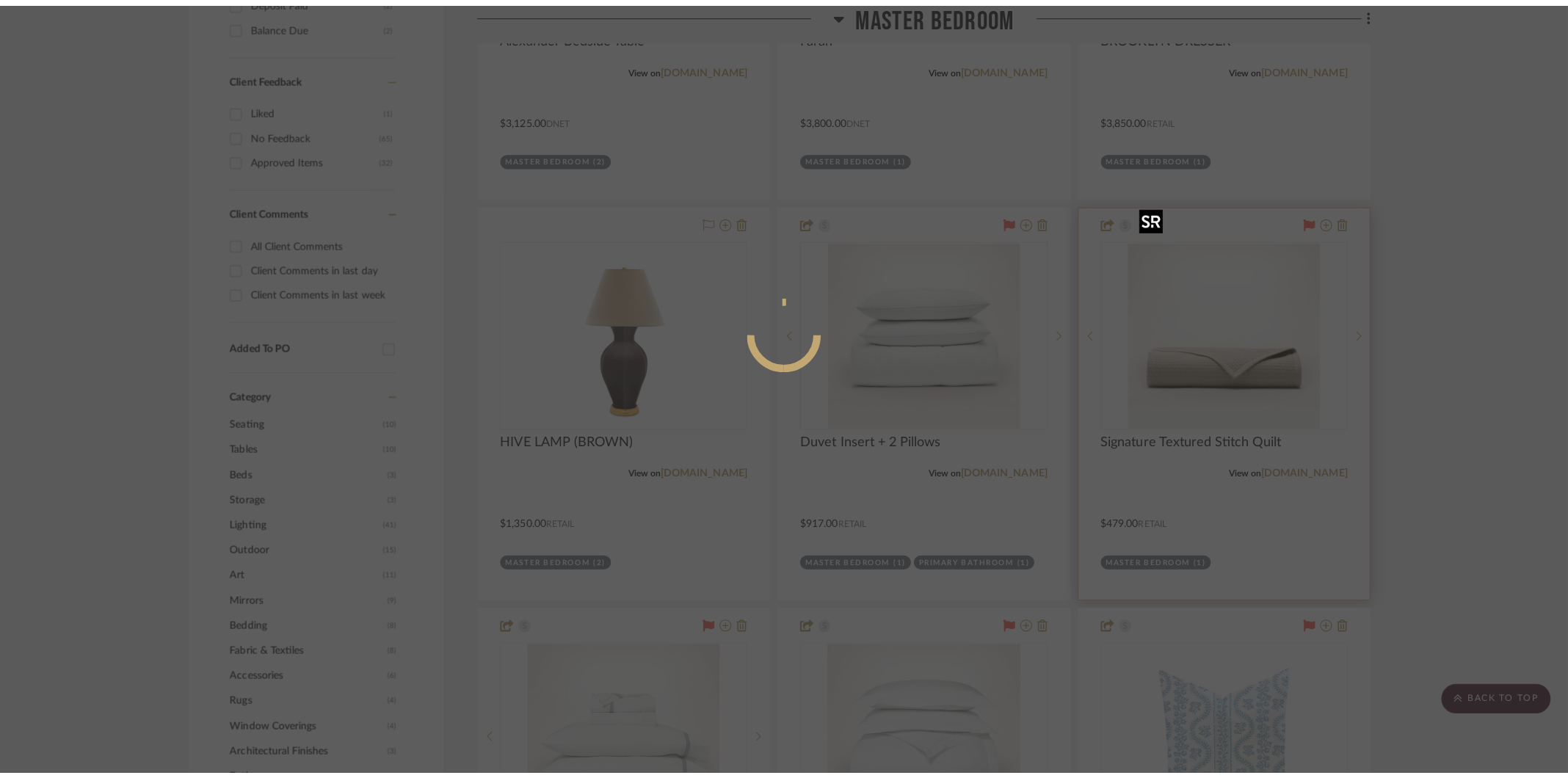 scroll, scrollTop: 0, scrollLeft: 0, axis: both 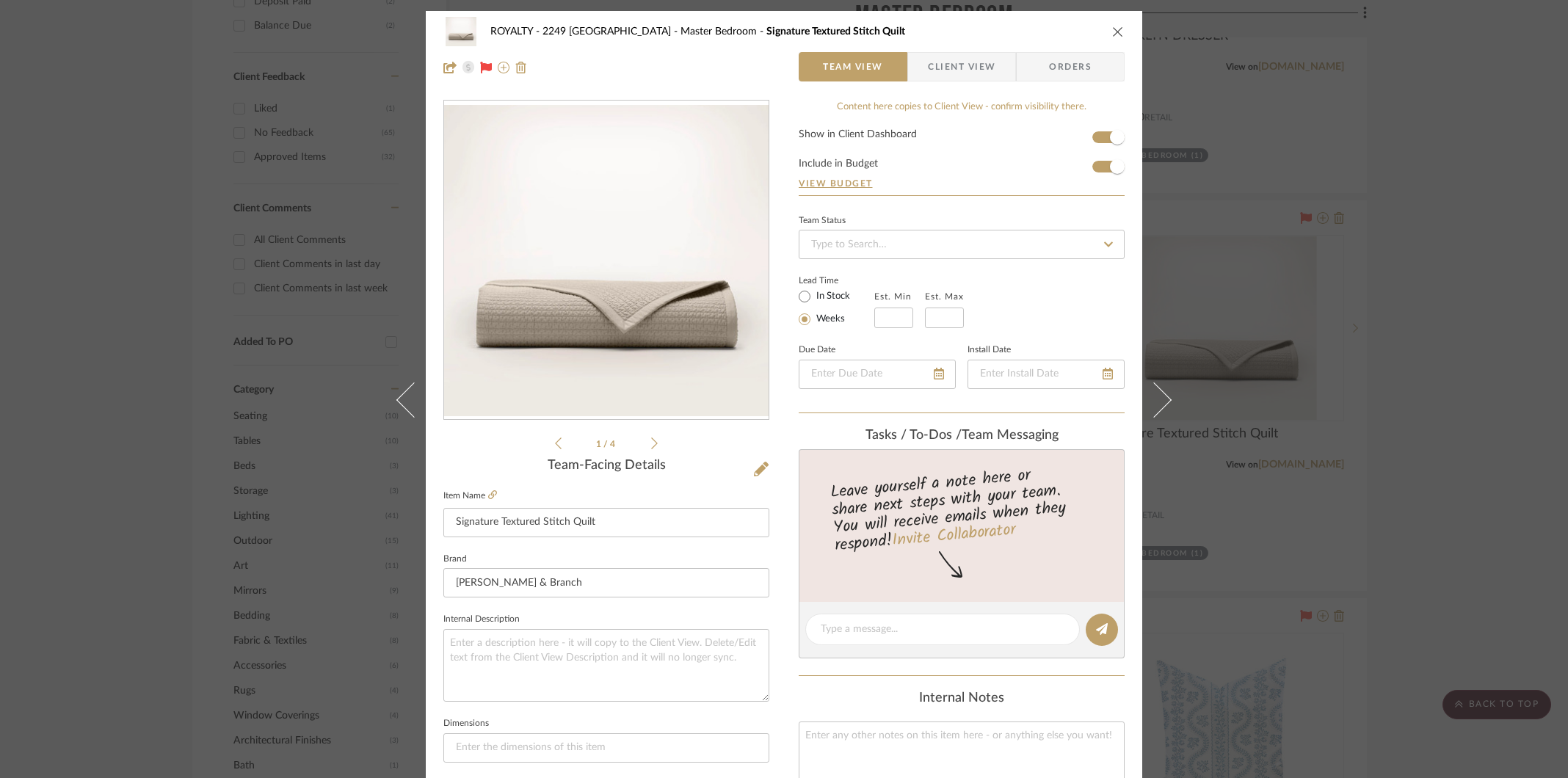 click at bounding box center [1118, 32] 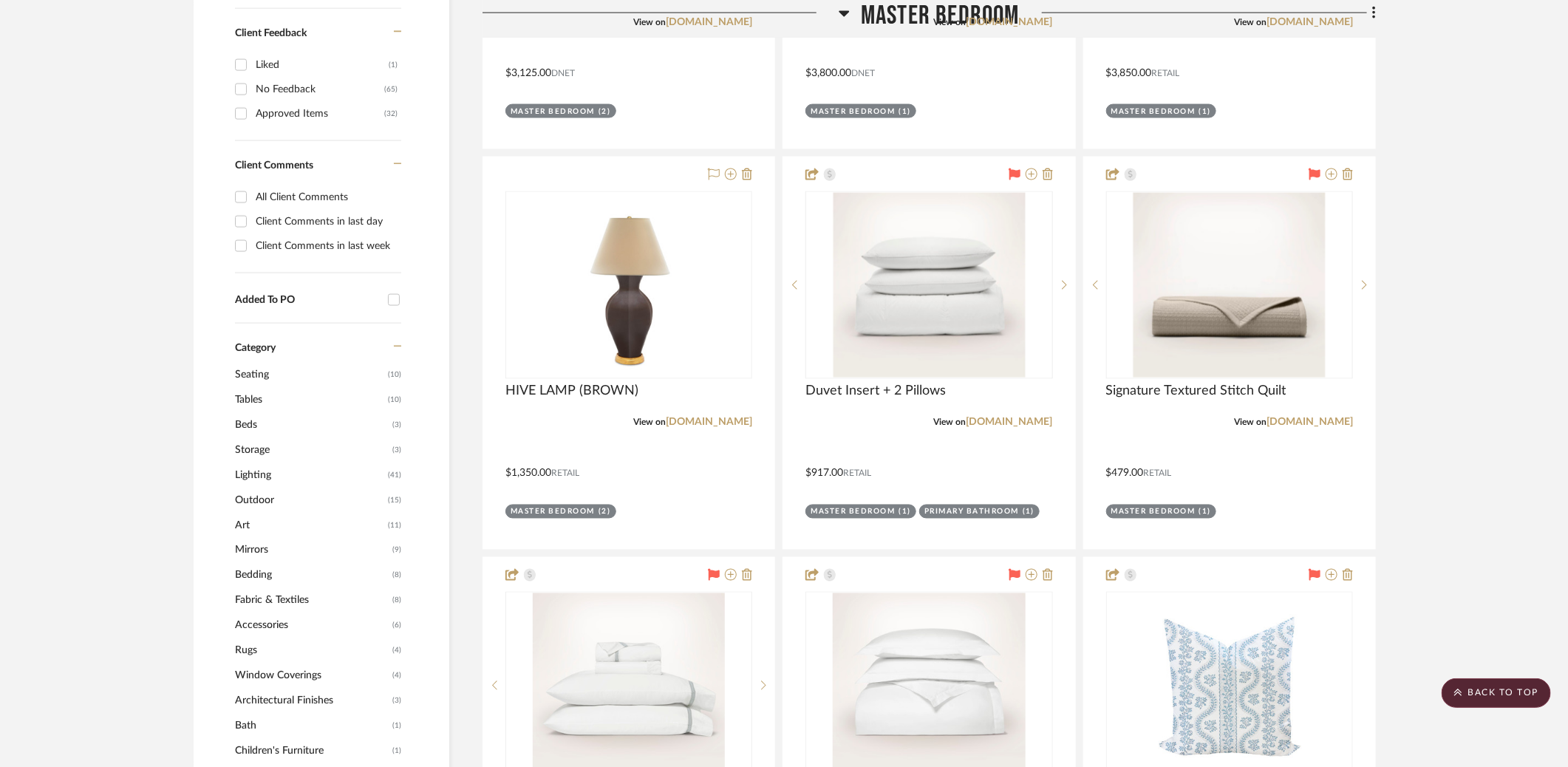 scroll, scrollTop: 1421, scrollLeft: 0, axis: vertical 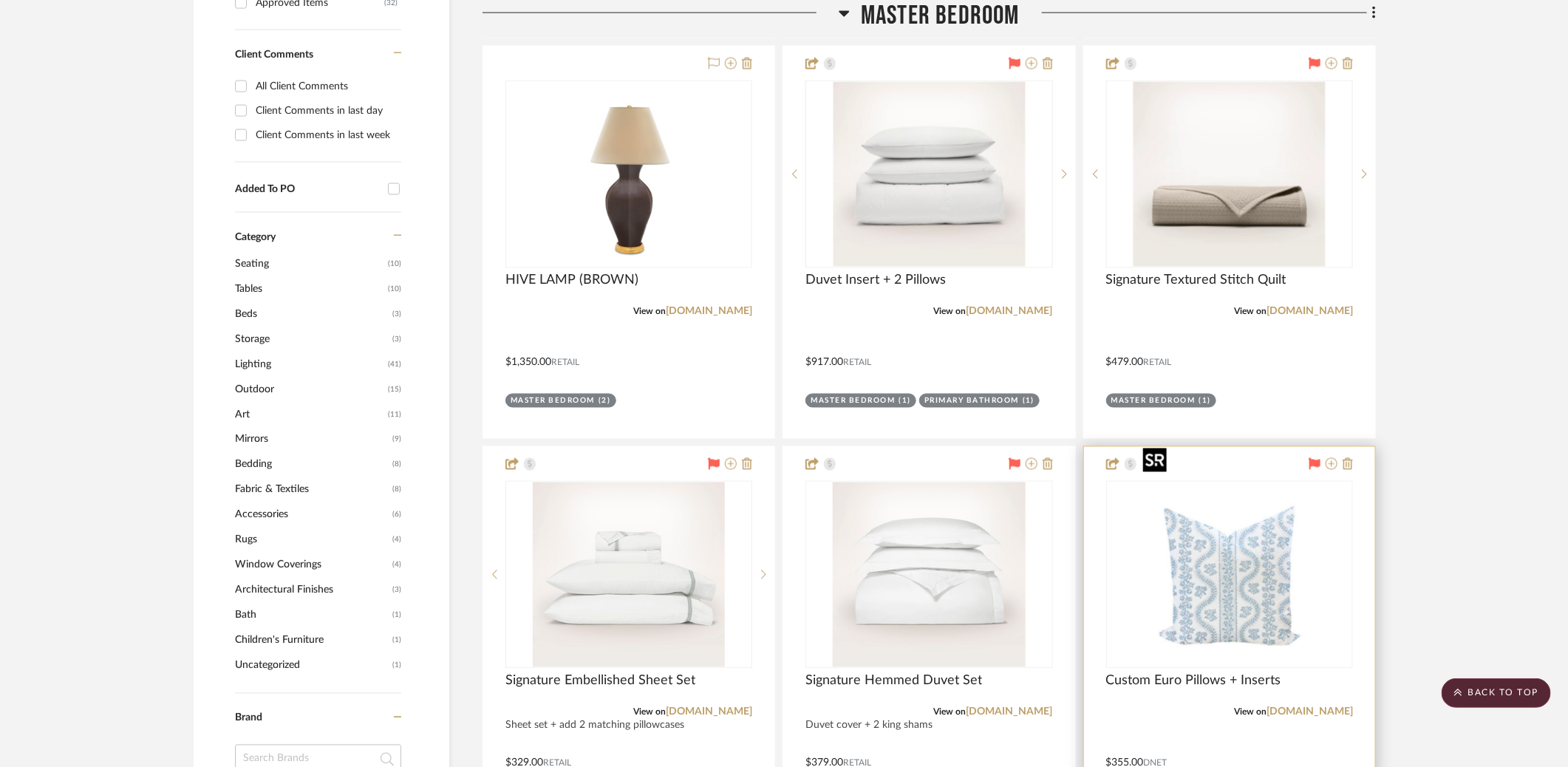 click at bounding box center (0, 0) 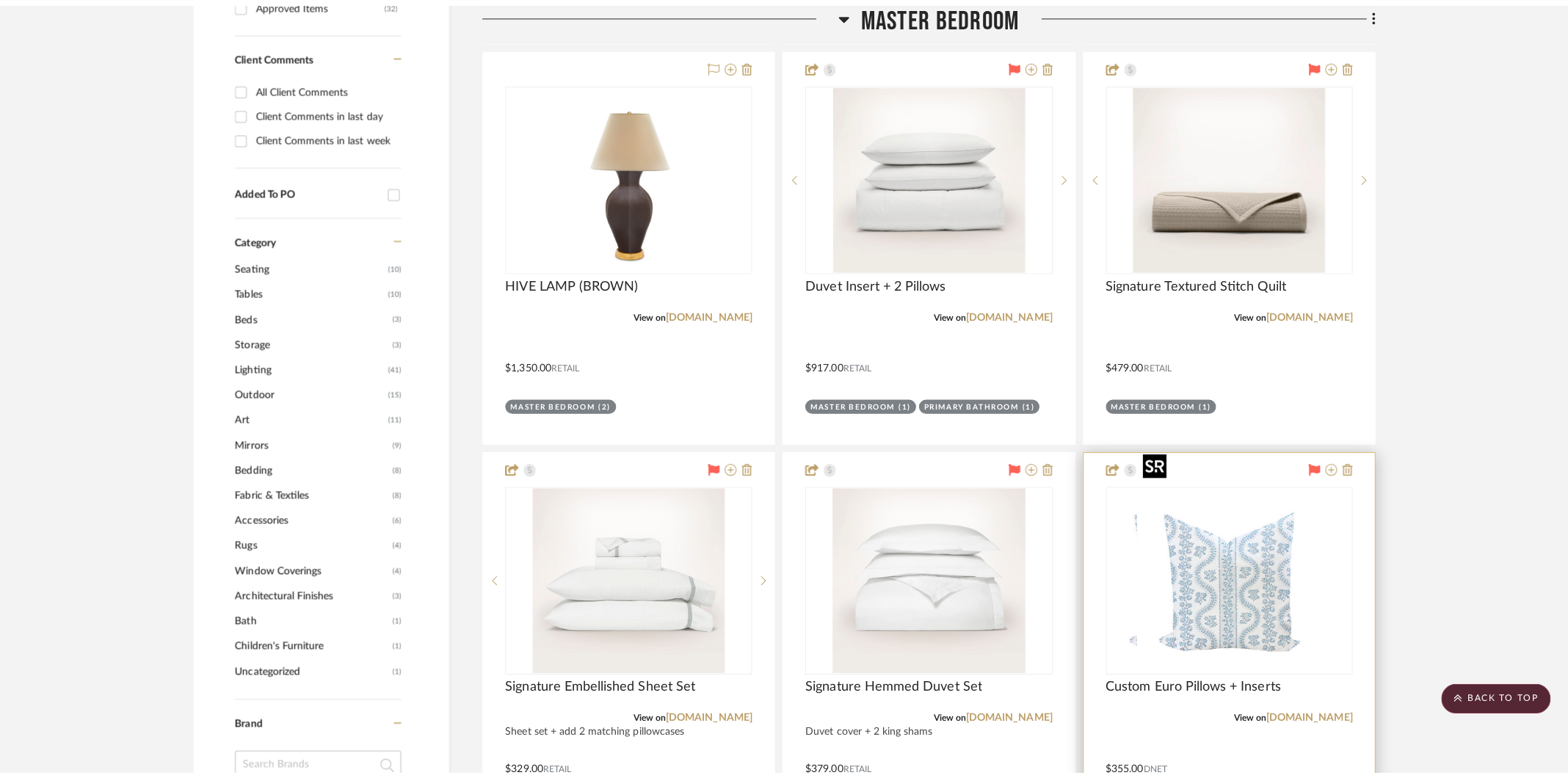 scroll, scrollTop: 0, scrollLeft: 0, axis: both 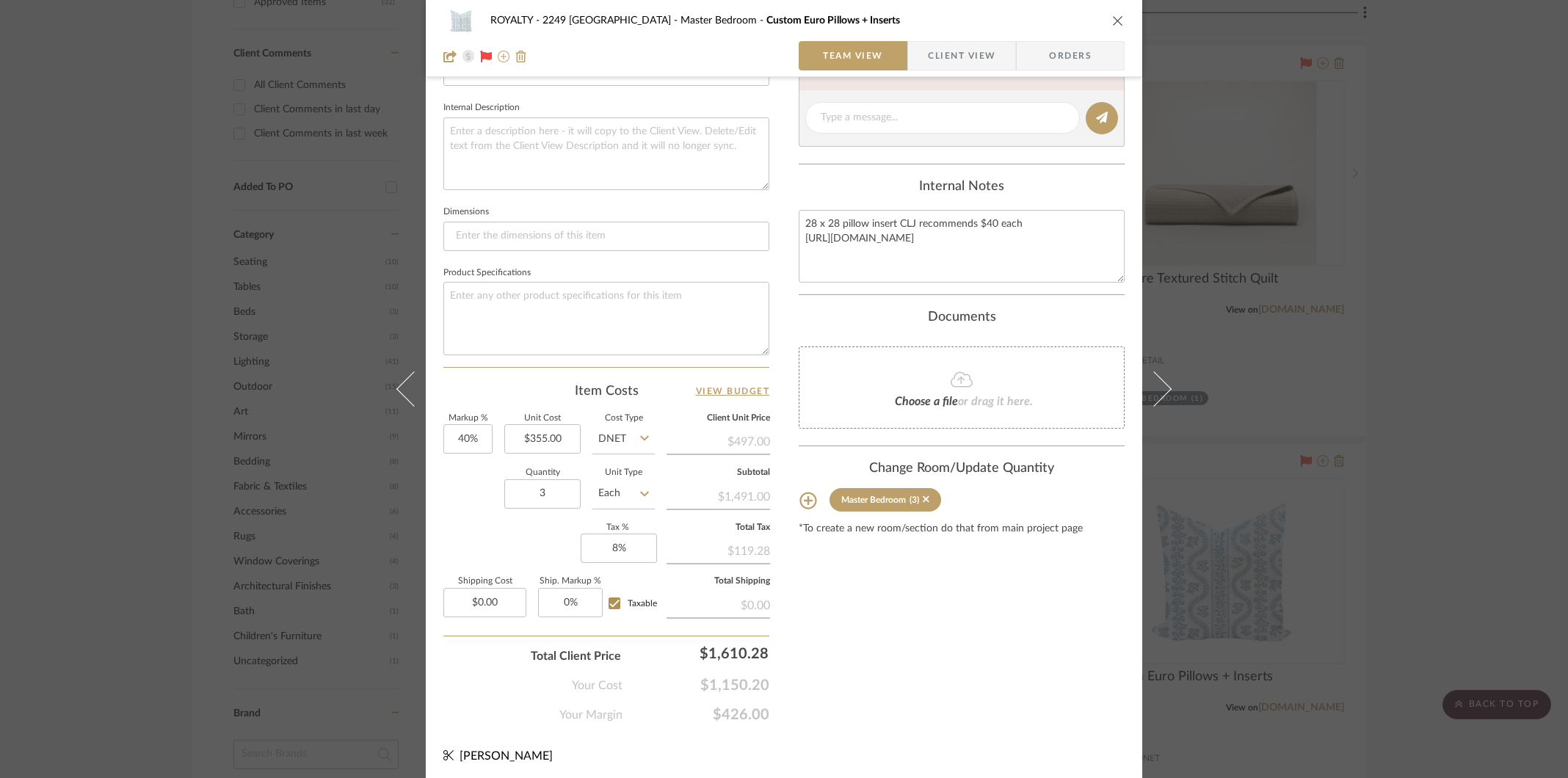 click at bounding box center (1118, 21) 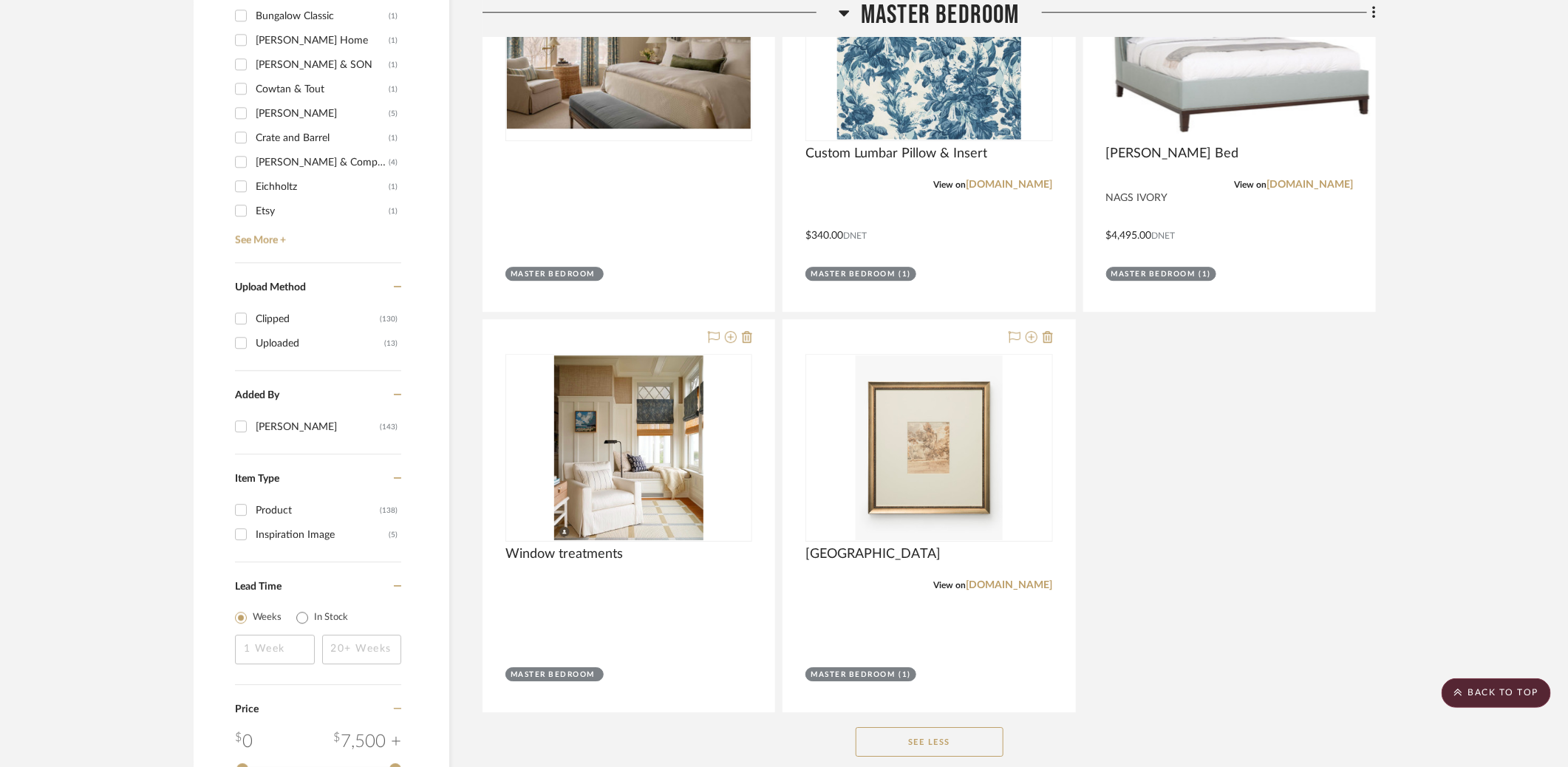 scroll, scrollTop: 2351, scrollLeft: 0, axis: vertical 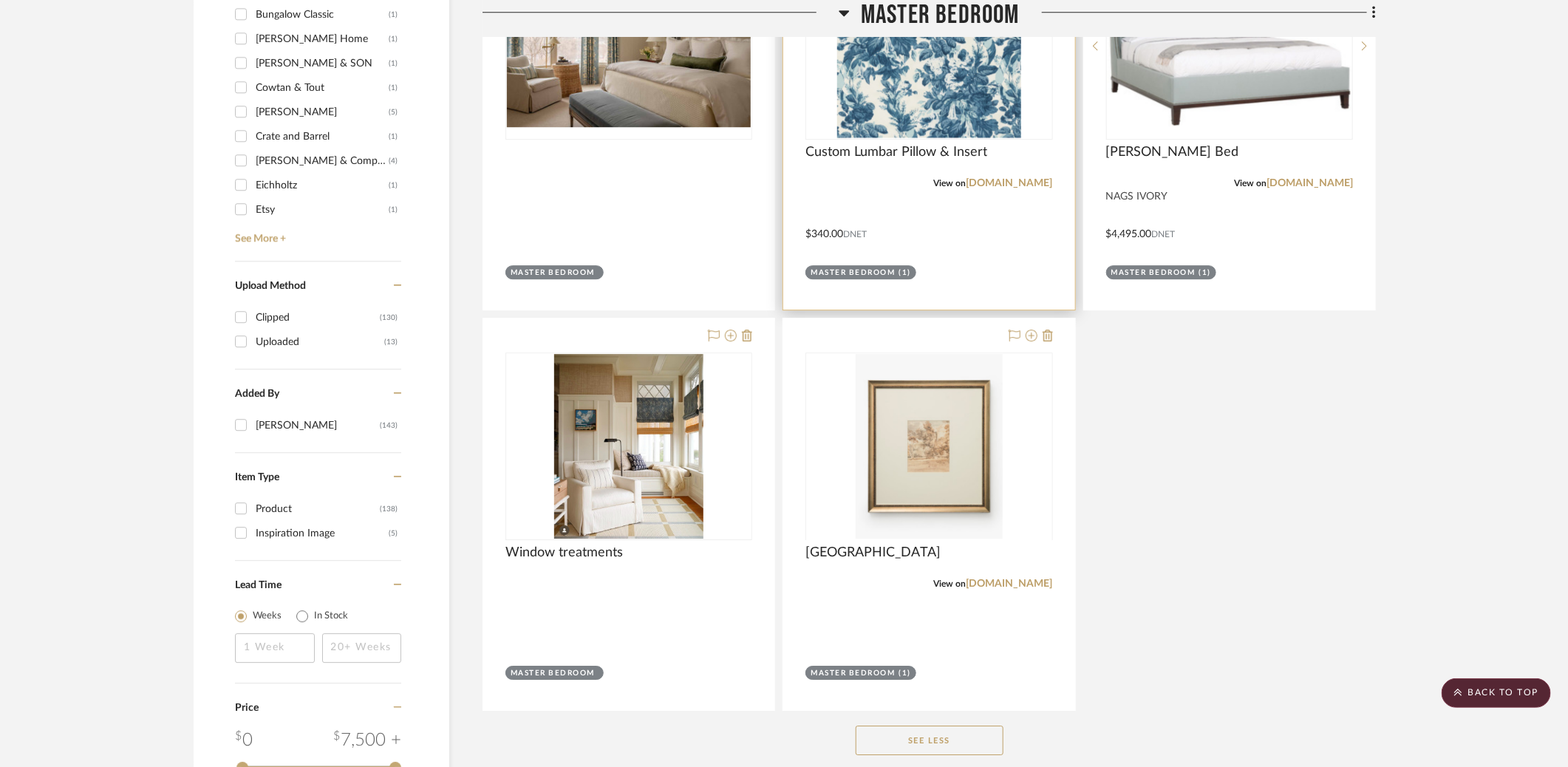 click at bounding box center (0, 0) 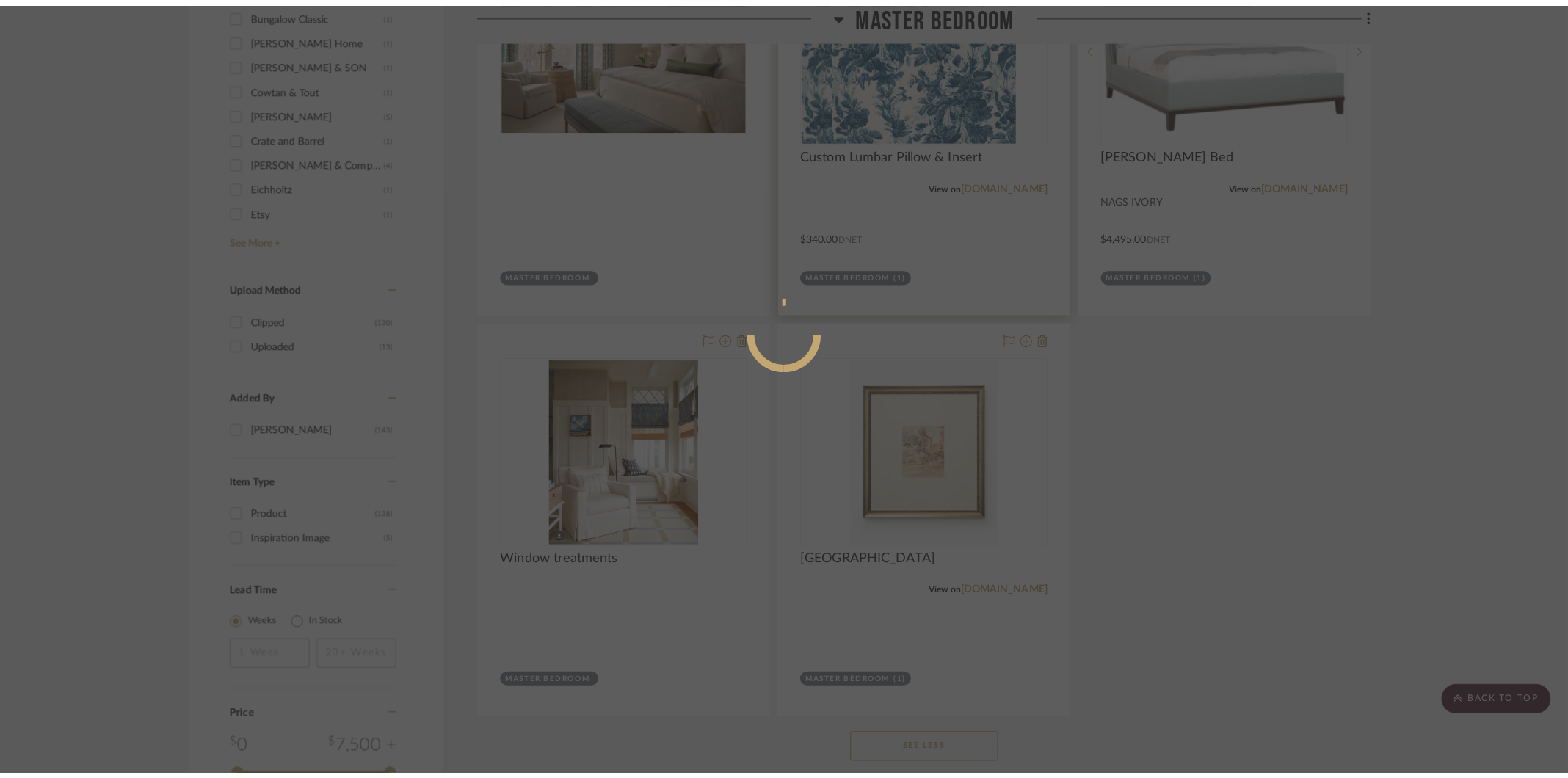 scroll, scrollTop: 0, scrollLeft: 0, axis: both 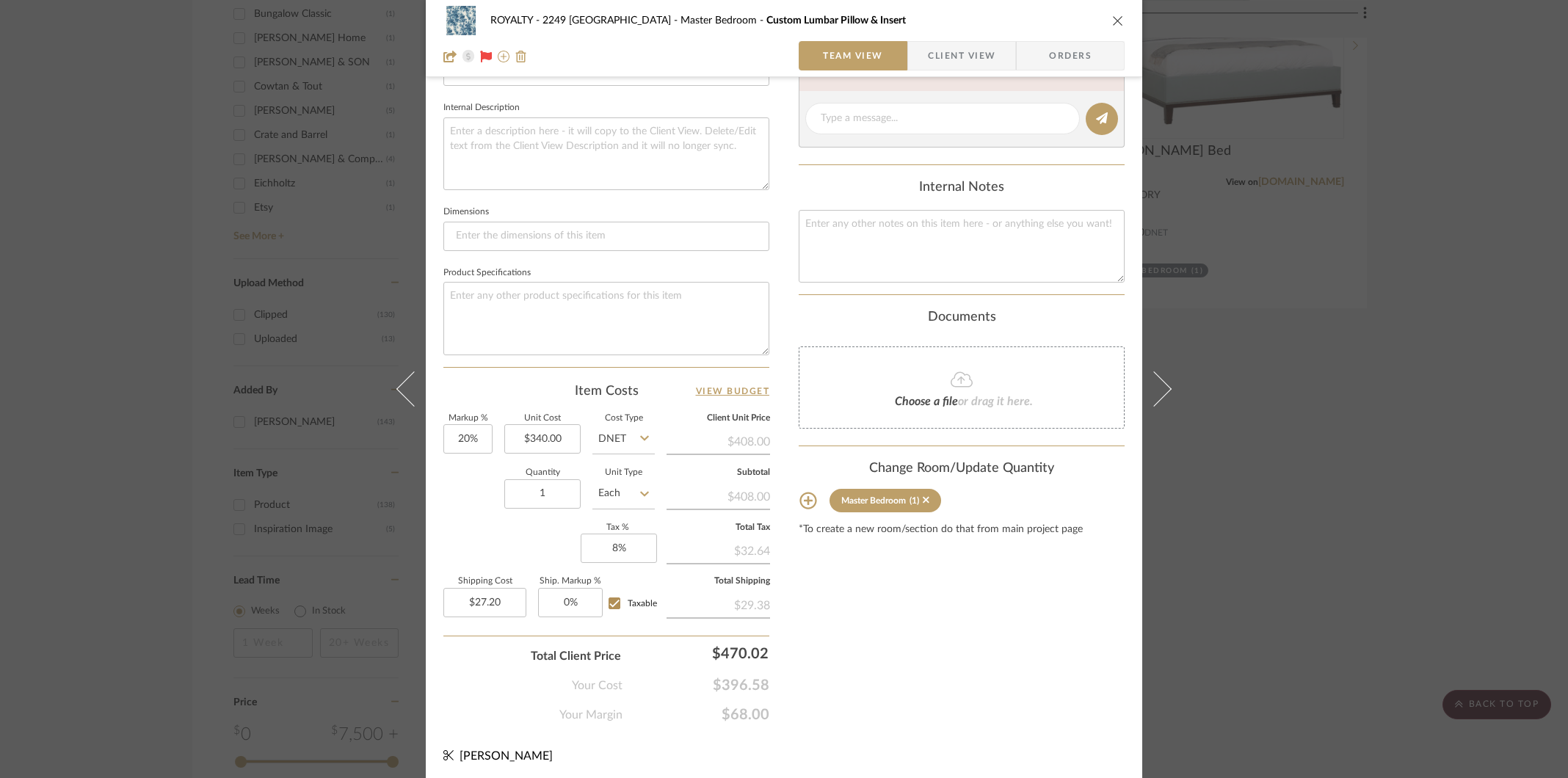 click at bounding box center [1118, 21] 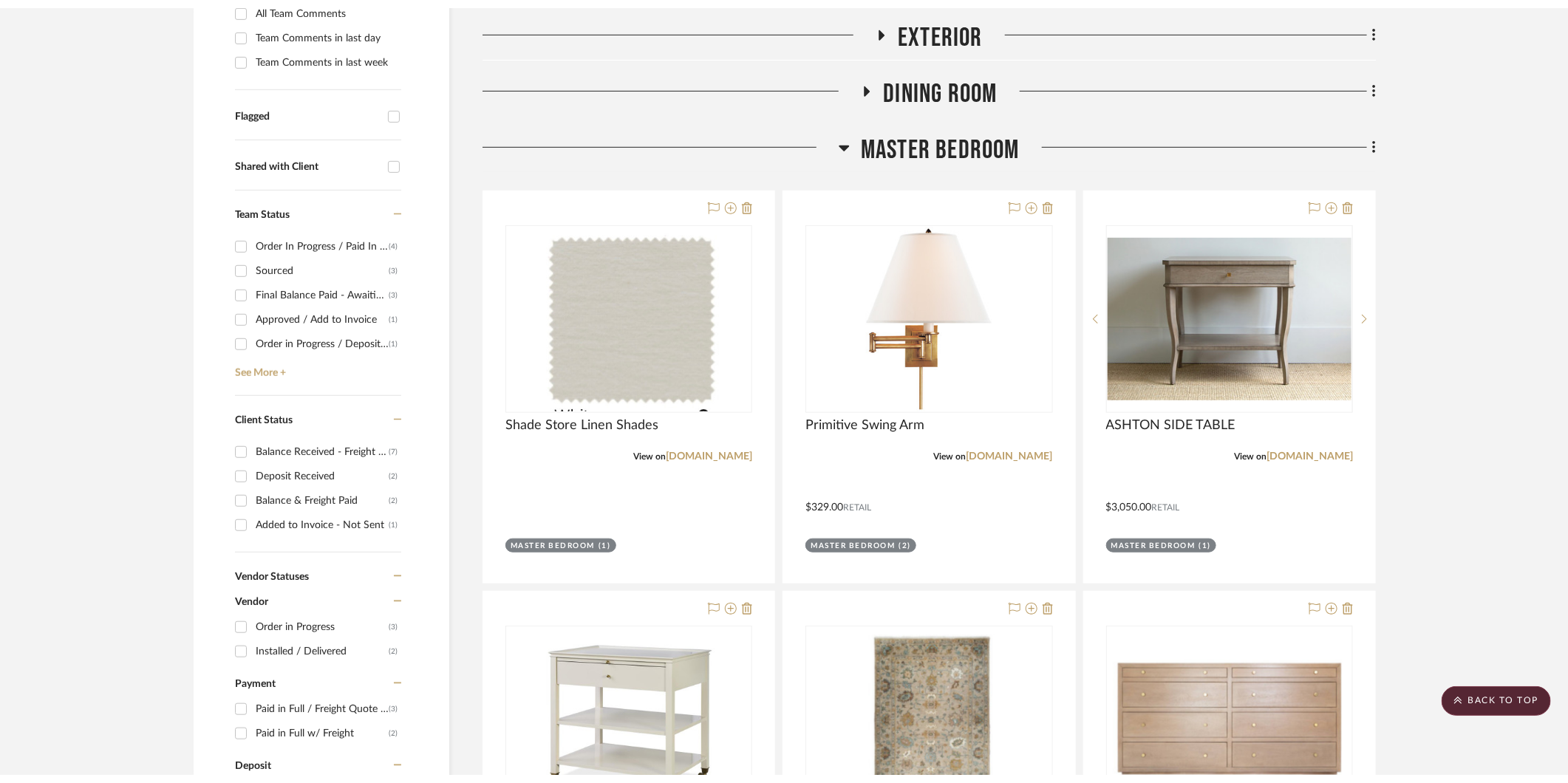 scroll, scrollTop: 0, scrollLeft: 0, axis: both 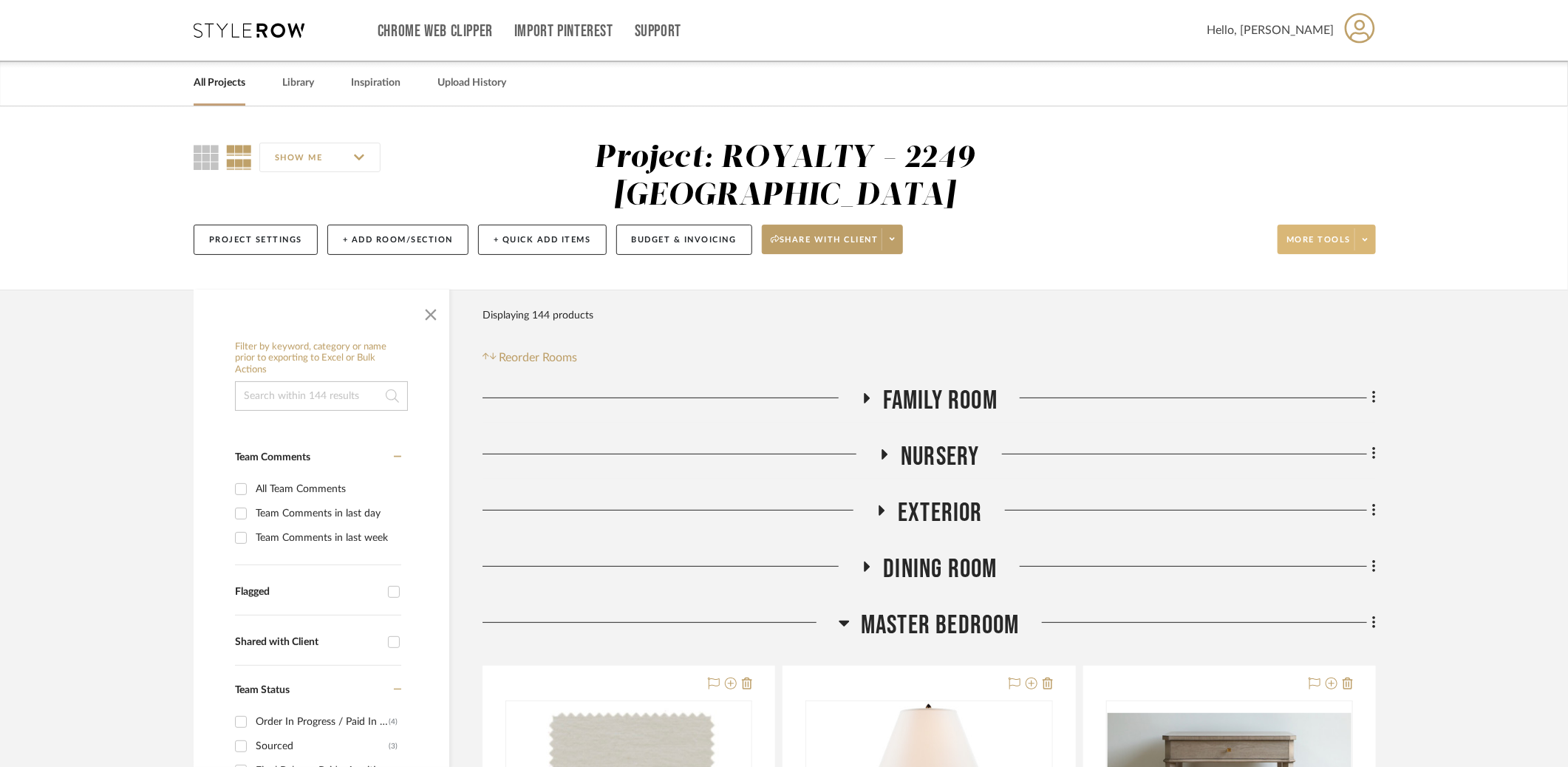 click 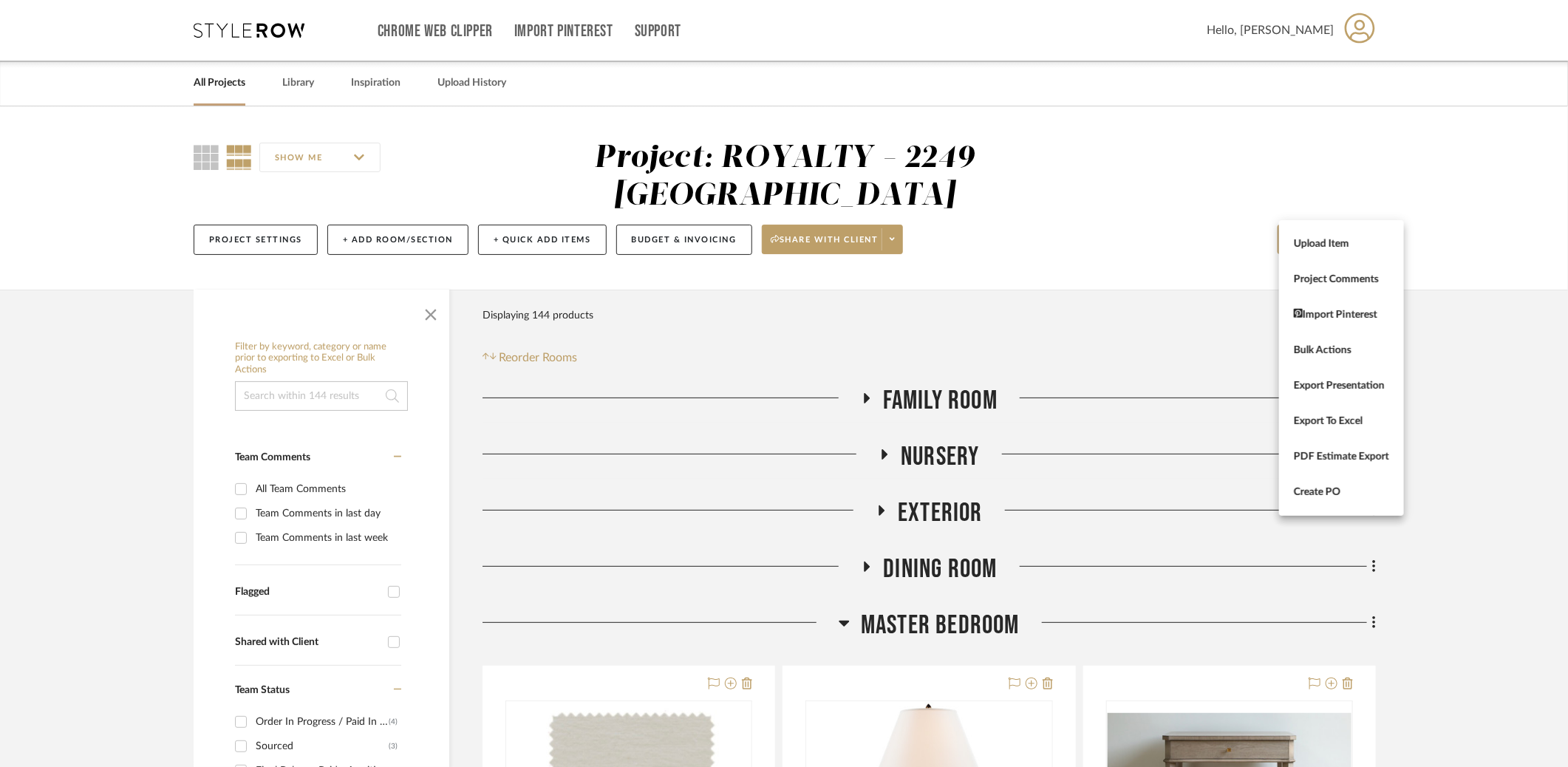 click at bounding box center (784, 384) 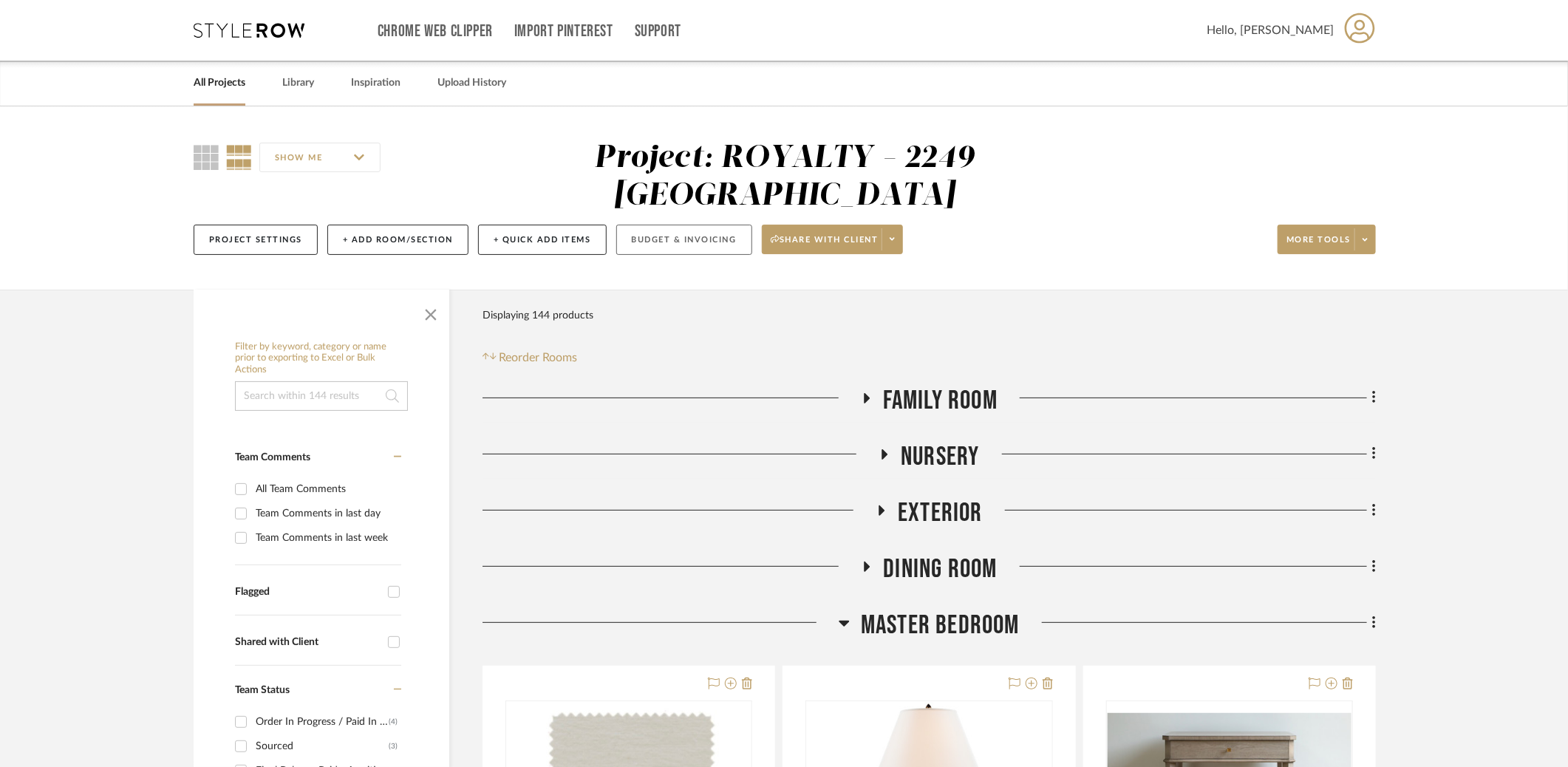 click on "Budget & Invoicing" 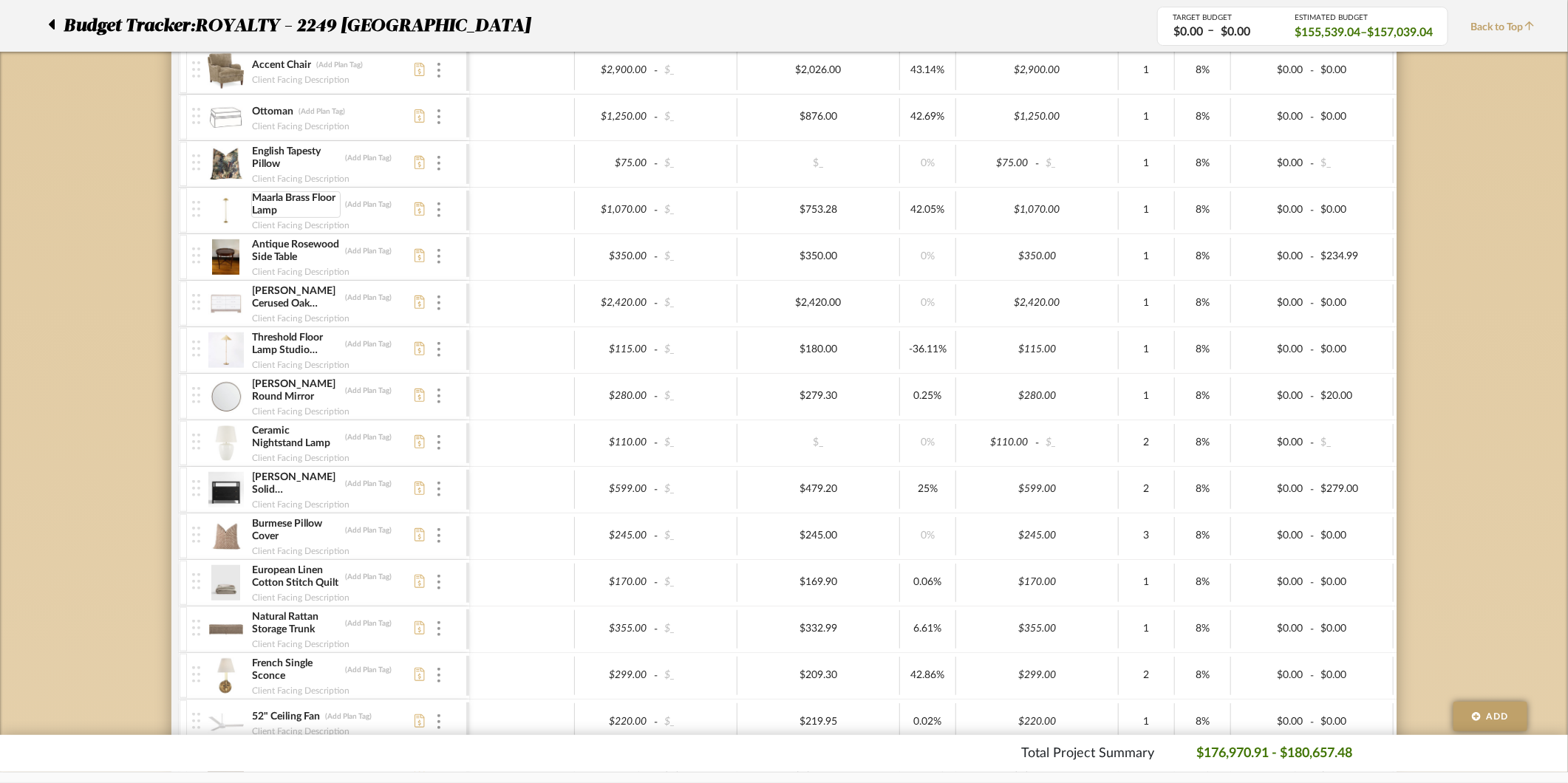 scroll, scrollTop: 544, scrollLeft: 0, axis: vertical 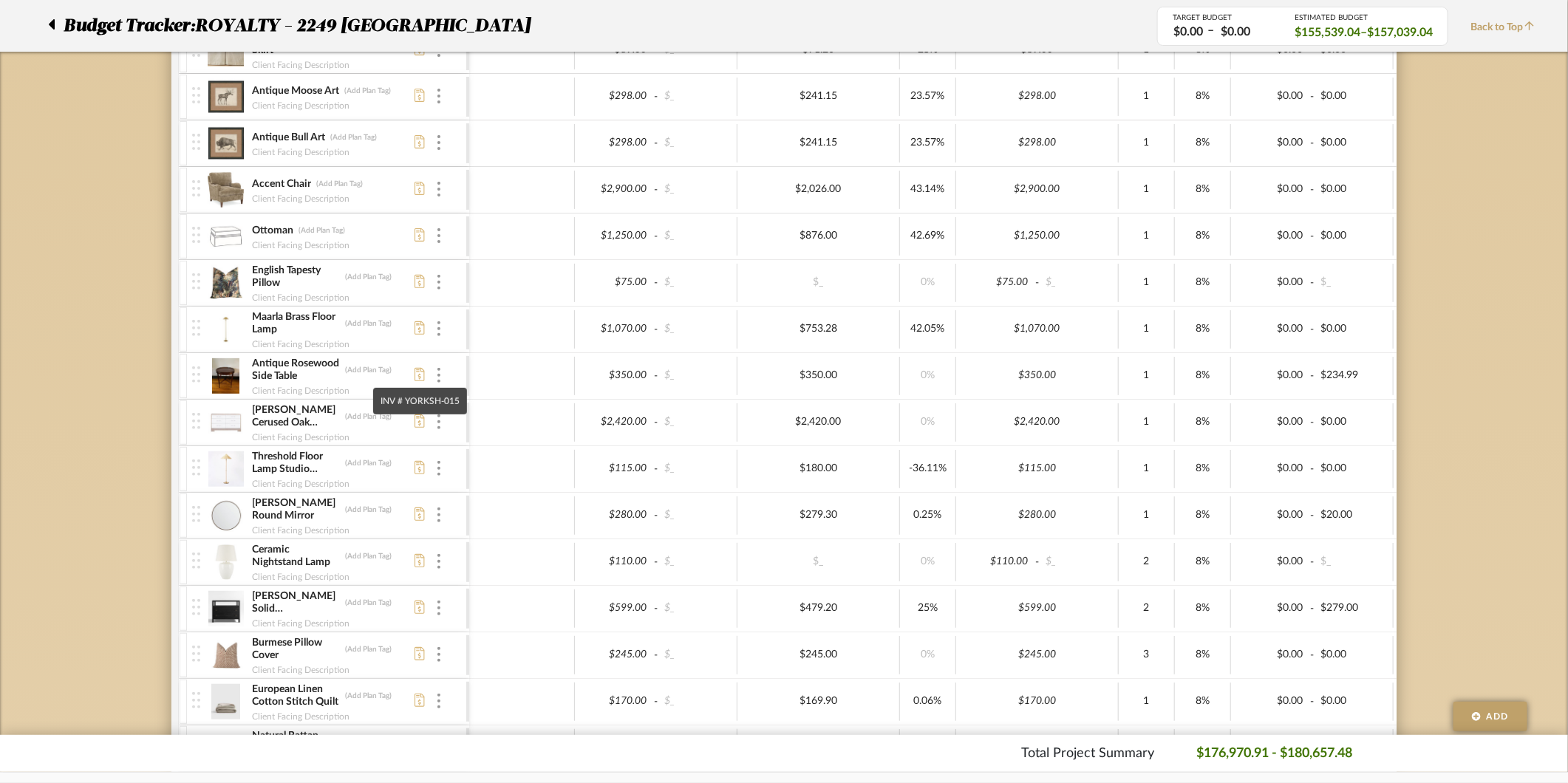 click 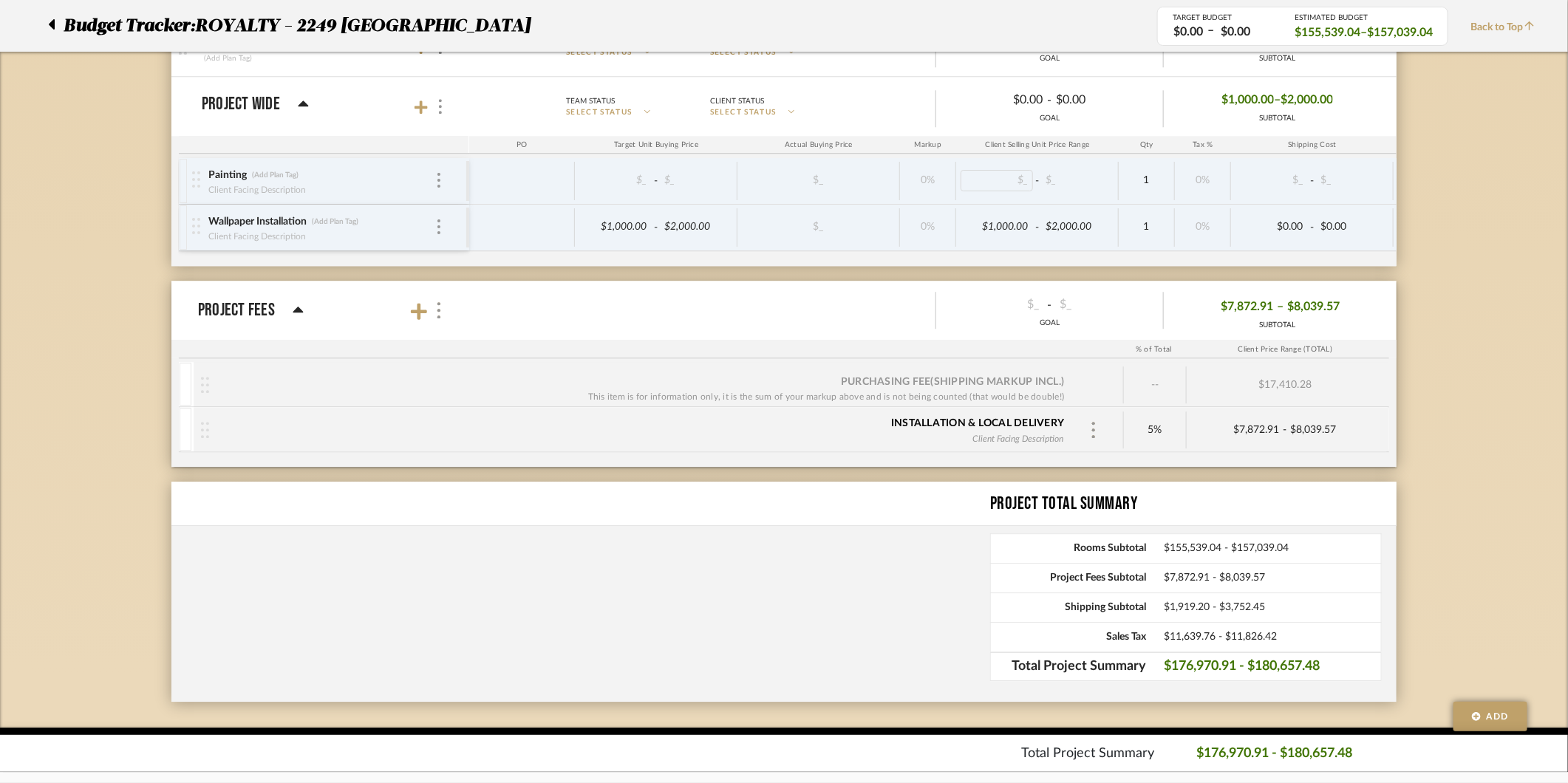 scroll, scrollTop: 2095, scrollLeft: 0, axis: vertical 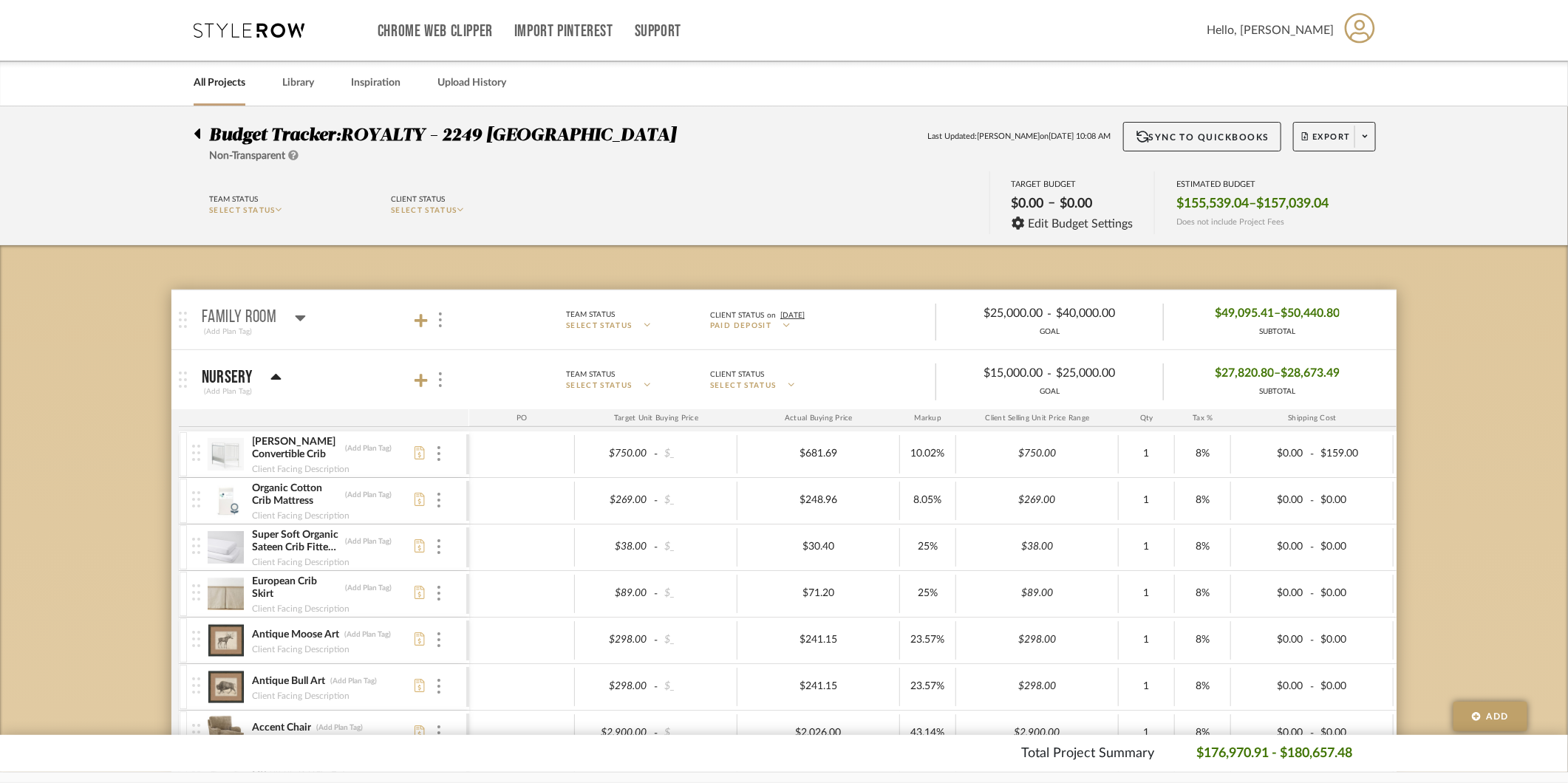 click on "Budget Tracker:  ROYALTY - 2249 Yorkshire  Non-Transparent  Last Updated:  Ashley Furno  on  Jul 18th, 10:08 AM  Sync to QuickBooks   Export  Team Status SELECT STATUS  Client Status SELECT STATUS  TARGET BUDGET  $0.00   –   $0.00  Edit Budget Settings ESTIMATED BUDGET  $155,539.04    –    $157,039.04  Does not include Project Fees  Family Room   (Add Plan Tag)  Team Status SELECT STATUS  Client Status on 2/10/2025 Paid Deposit   $25,000.00  -  $40,000.00  GOAL $49,095.41    –   $50,440.80 SUBTOTAL  PO  Target Unit Buying Price Actual Buying Price Markup Client Selling Unit Price Range Qty Tax % Shipping Cost Ship. Markup % Shipping Misc.  Client Extended Price   Nursery   (Add Plan Tag)  Team Status SELECT STATUS  Client Status SELECT STATUS   $15,000.00  -  $25,000.00  GOAL $27,820.80    –   $28,673.49 SUBTOTAL  PO  Target Unit Buying Price Actual Buying Price Markup Client Selling Unit Price Range Qty Tax % Shipping Cost Ship. Markup % Shipping Misc.  Client Extended Price  -  $_" 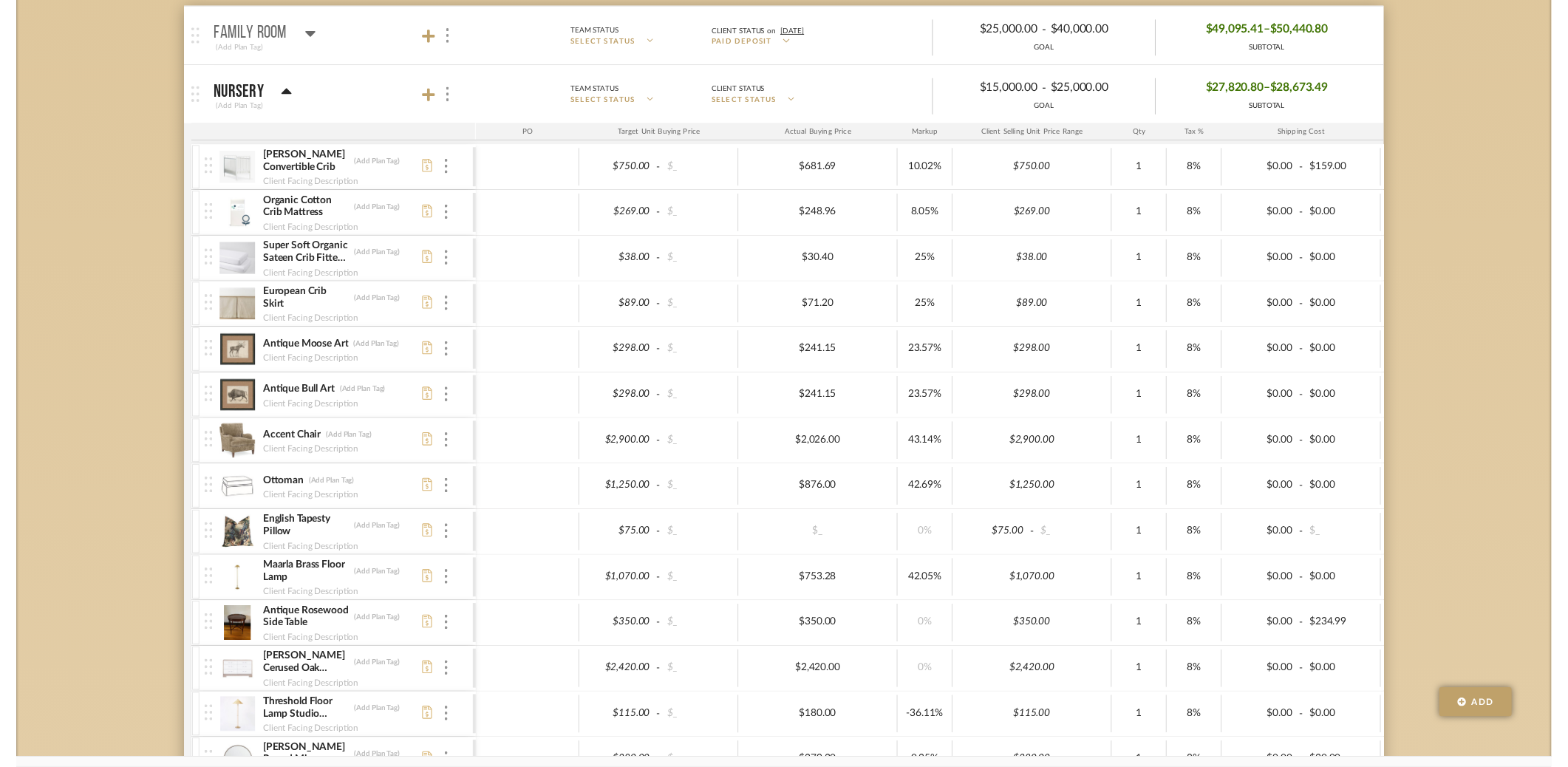 scroll, scrollTop: 0, scrollLeft: 0, axis: both 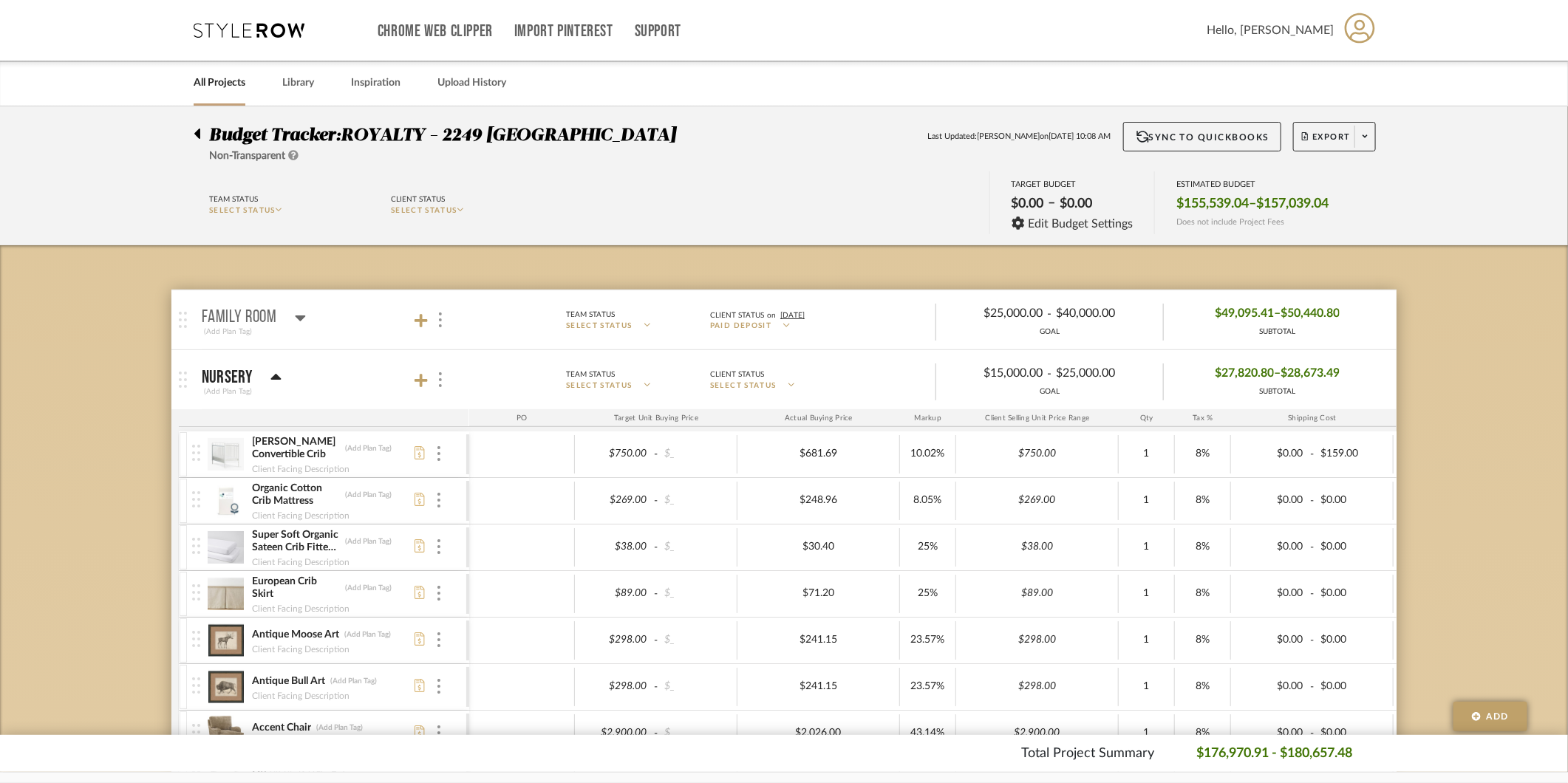click on "Chrome Web Clipper   Import Pinterest   Support   All Projects   Library   Inspiration   Upload History  Hello, Ashley" at bounding box center [785, 30] 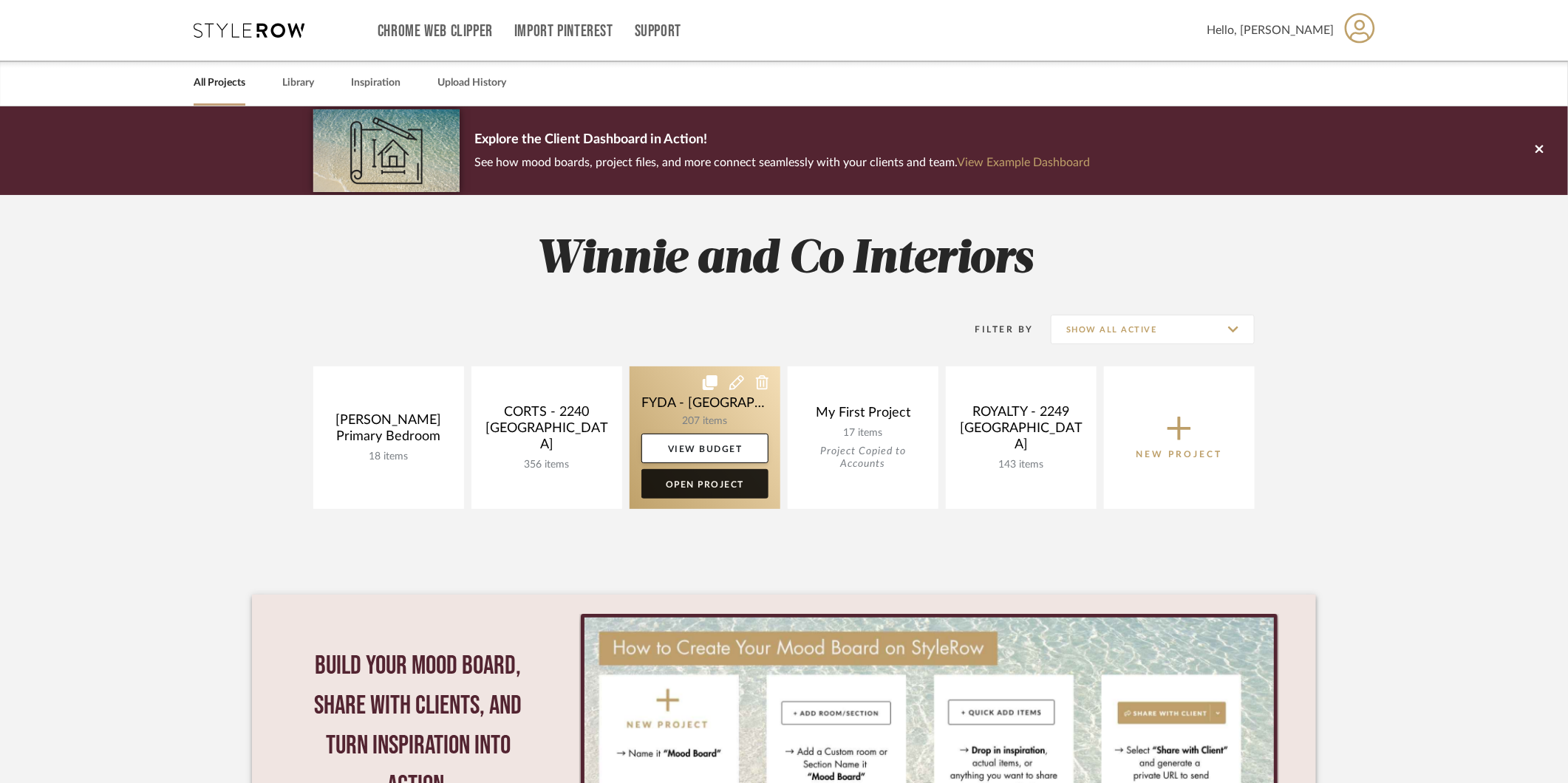 click on "Open Project" 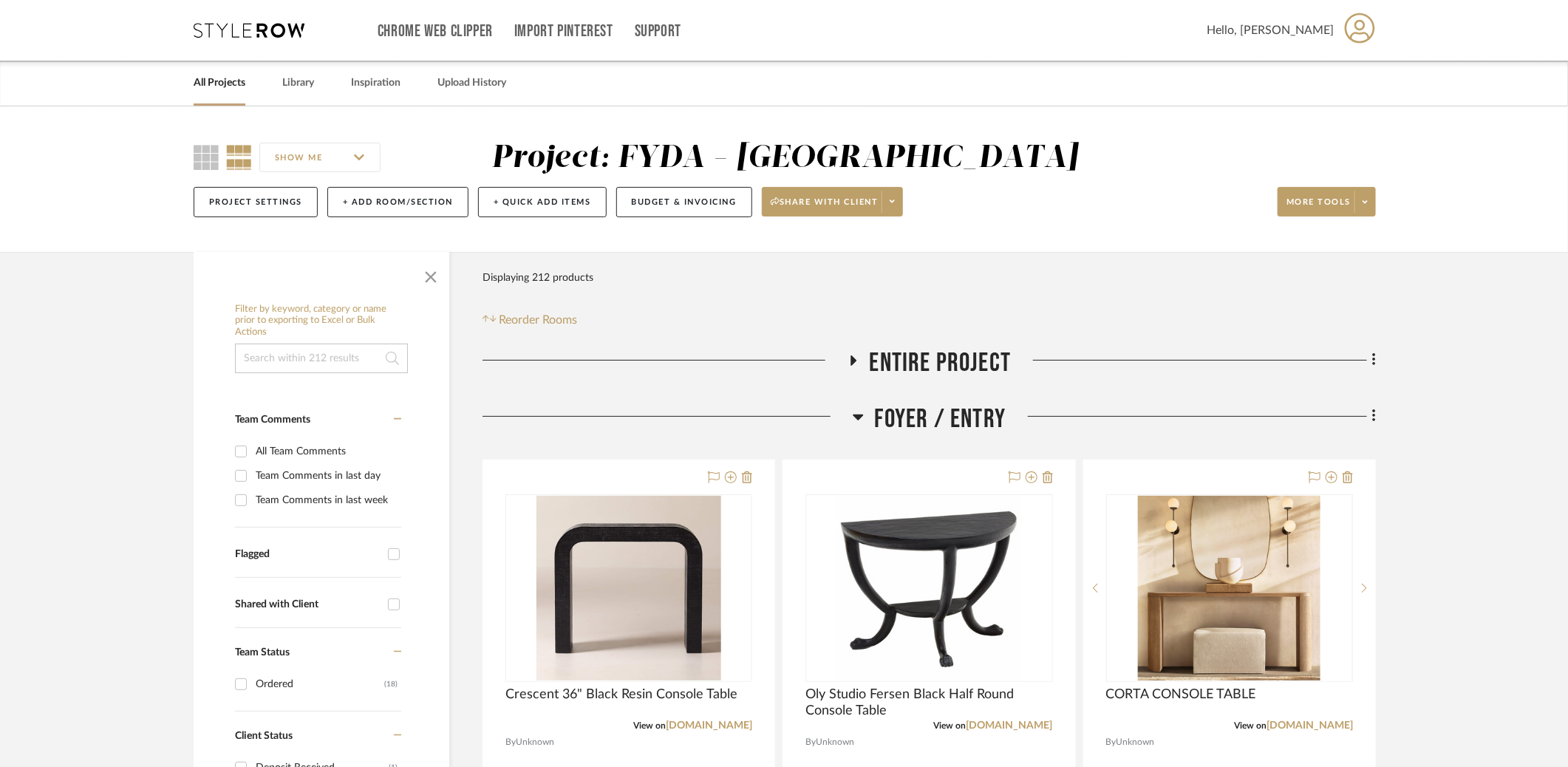 click on "Foyer / Entry" 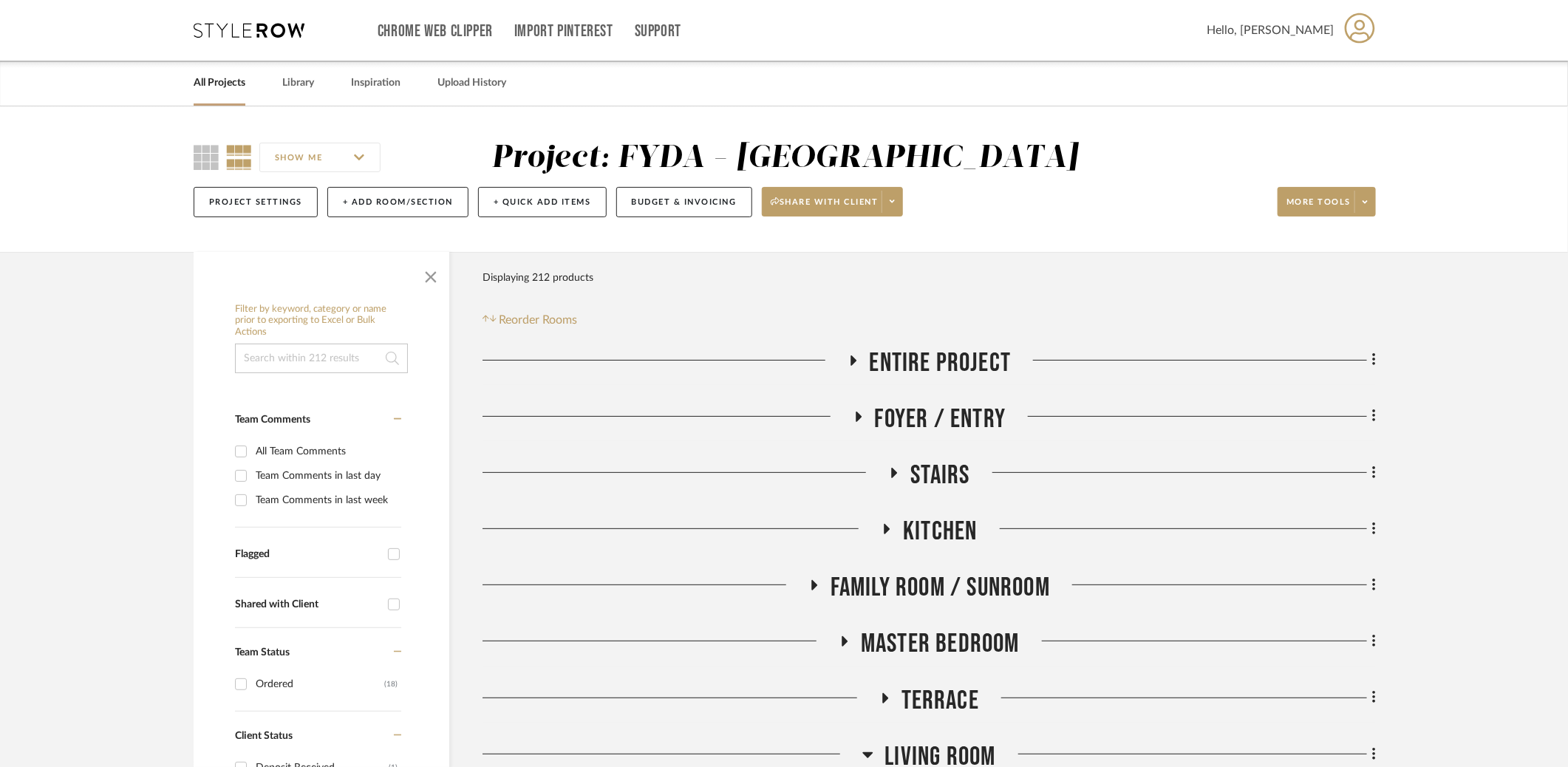 click on "Family Room / Sunroom" 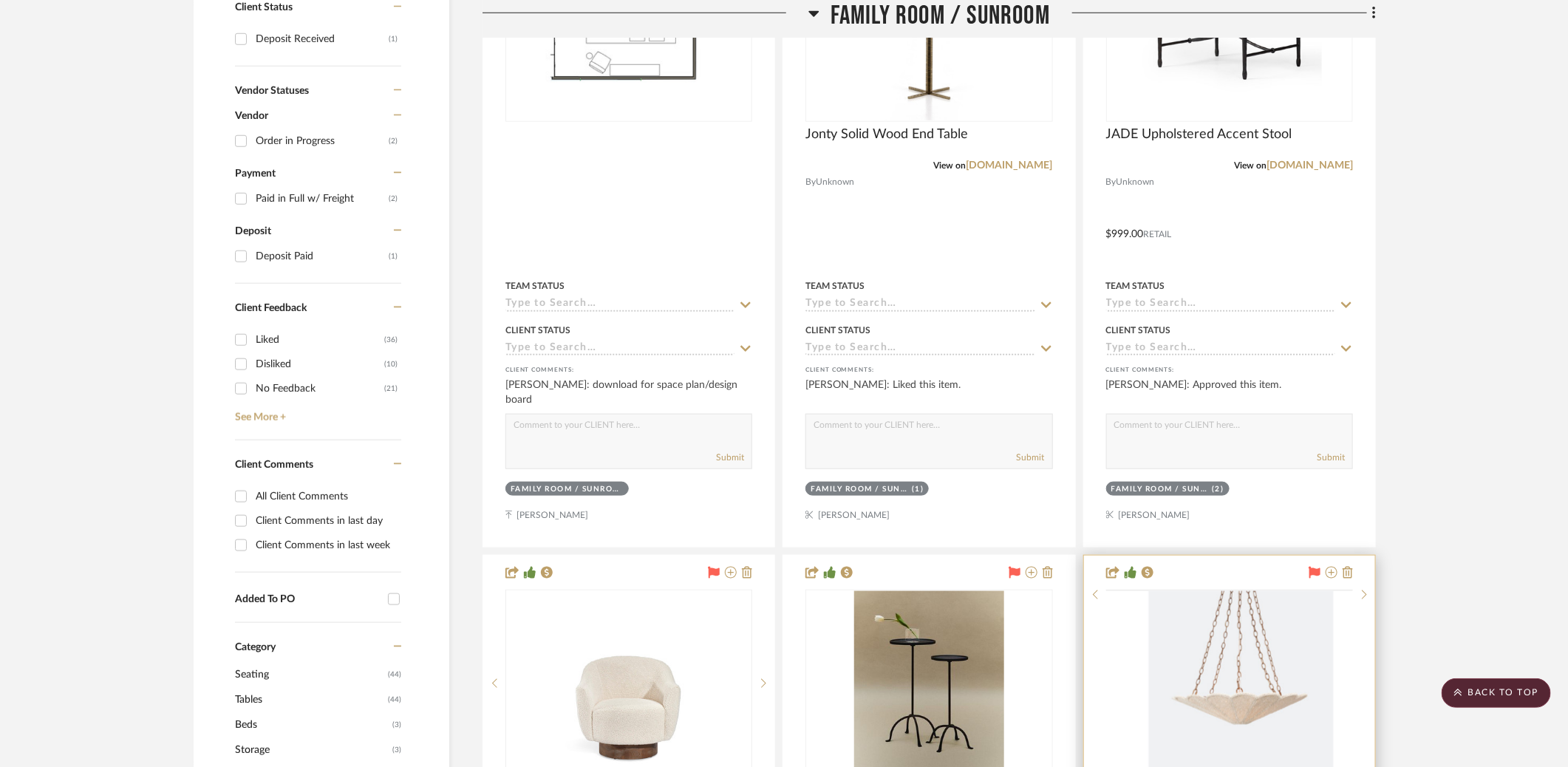 scroll, scrollTop: 984, scrollLeft: 0, axis: vertical 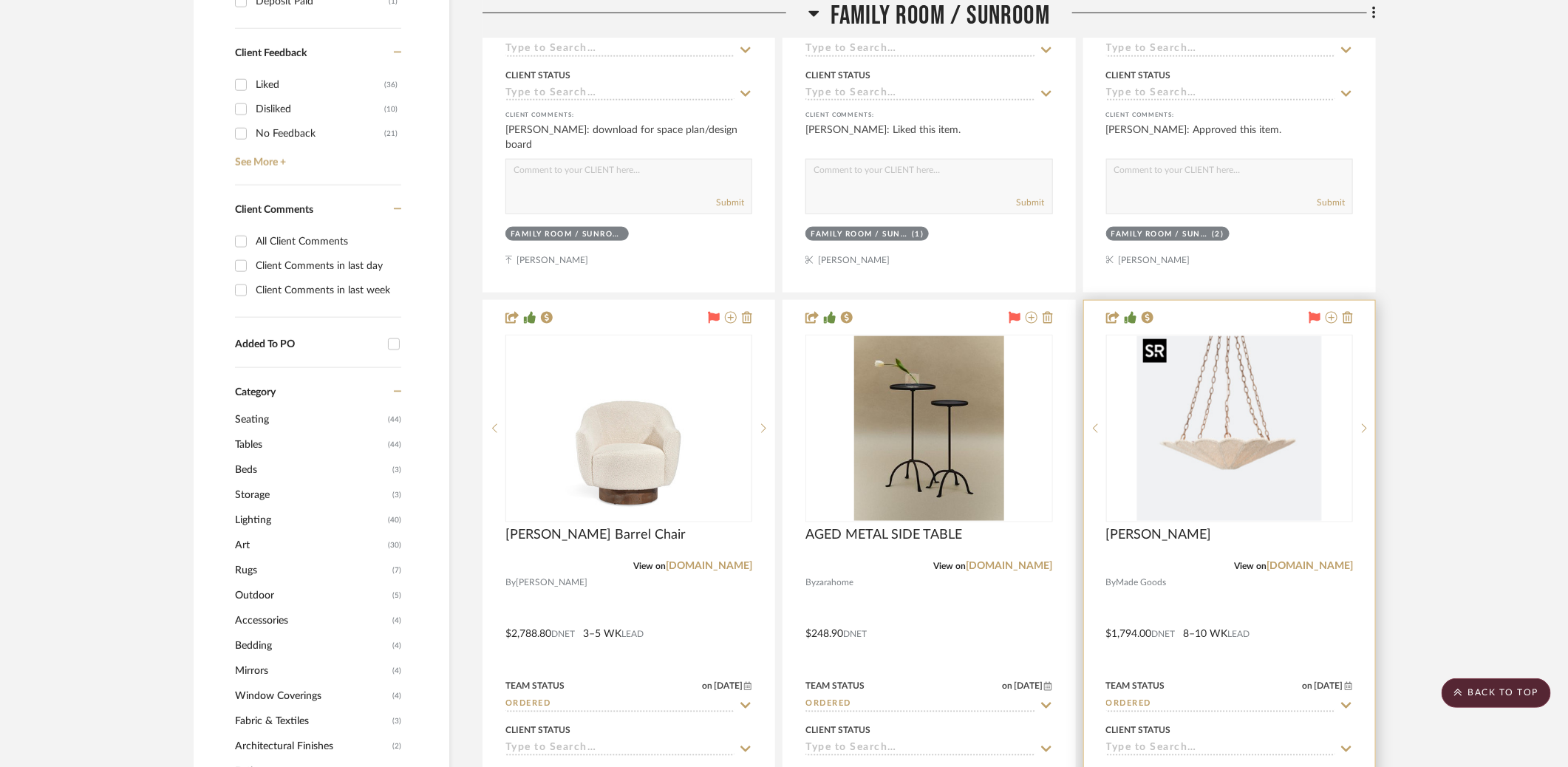 click at bounding box center (1230, 429) 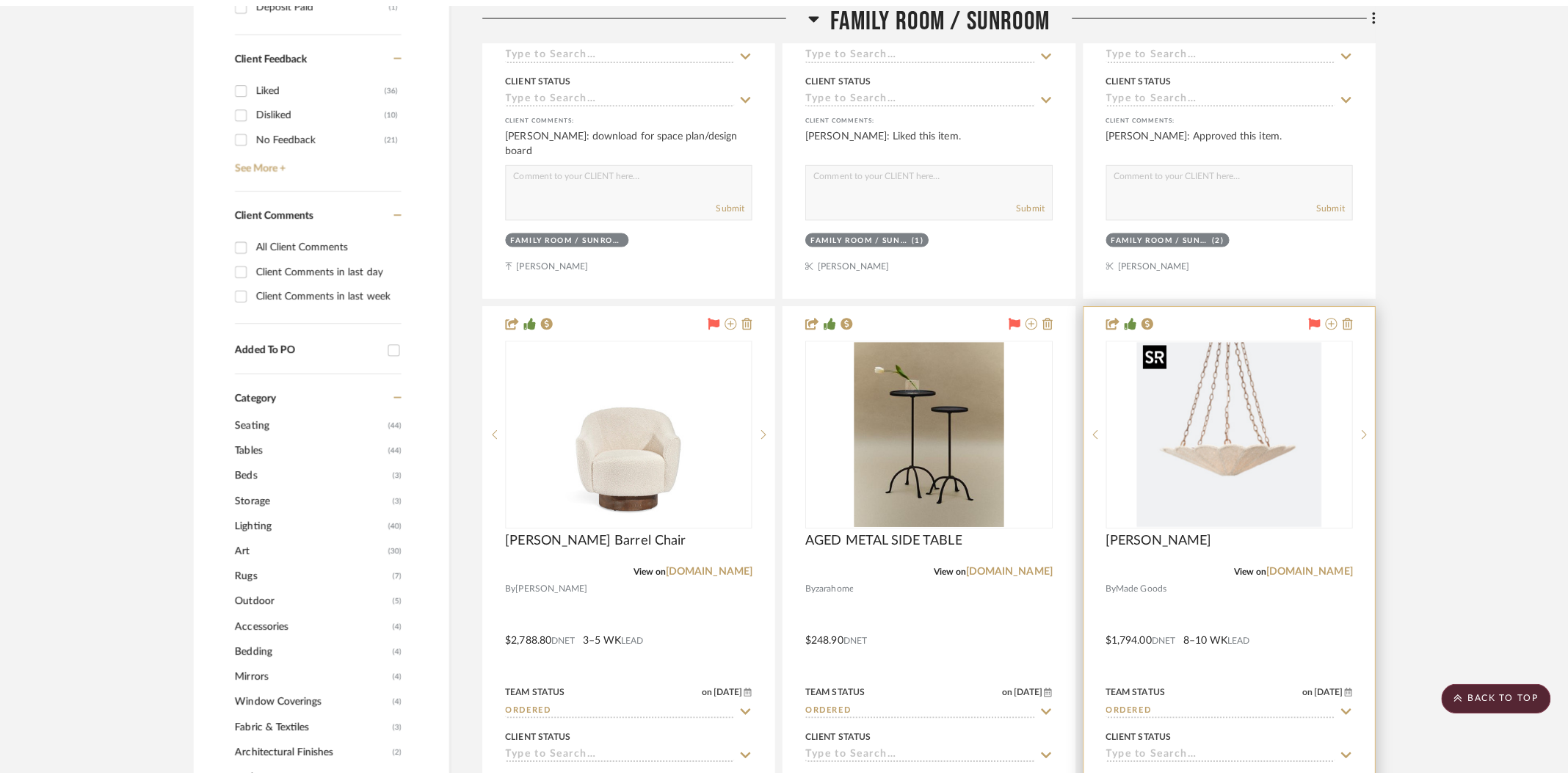 scroll, scrollTop: 0, scrollLeft: 0, axis: both 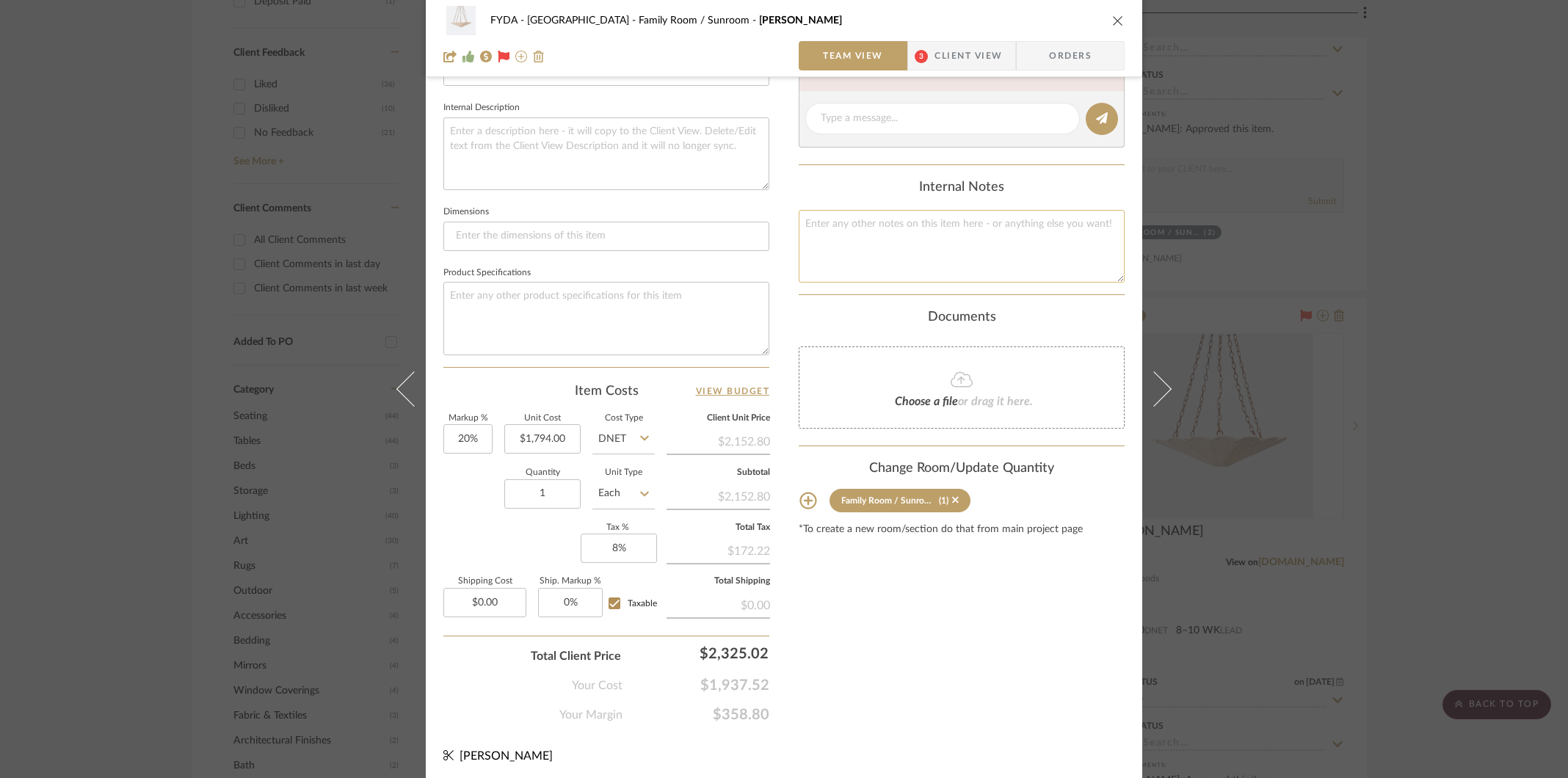 click 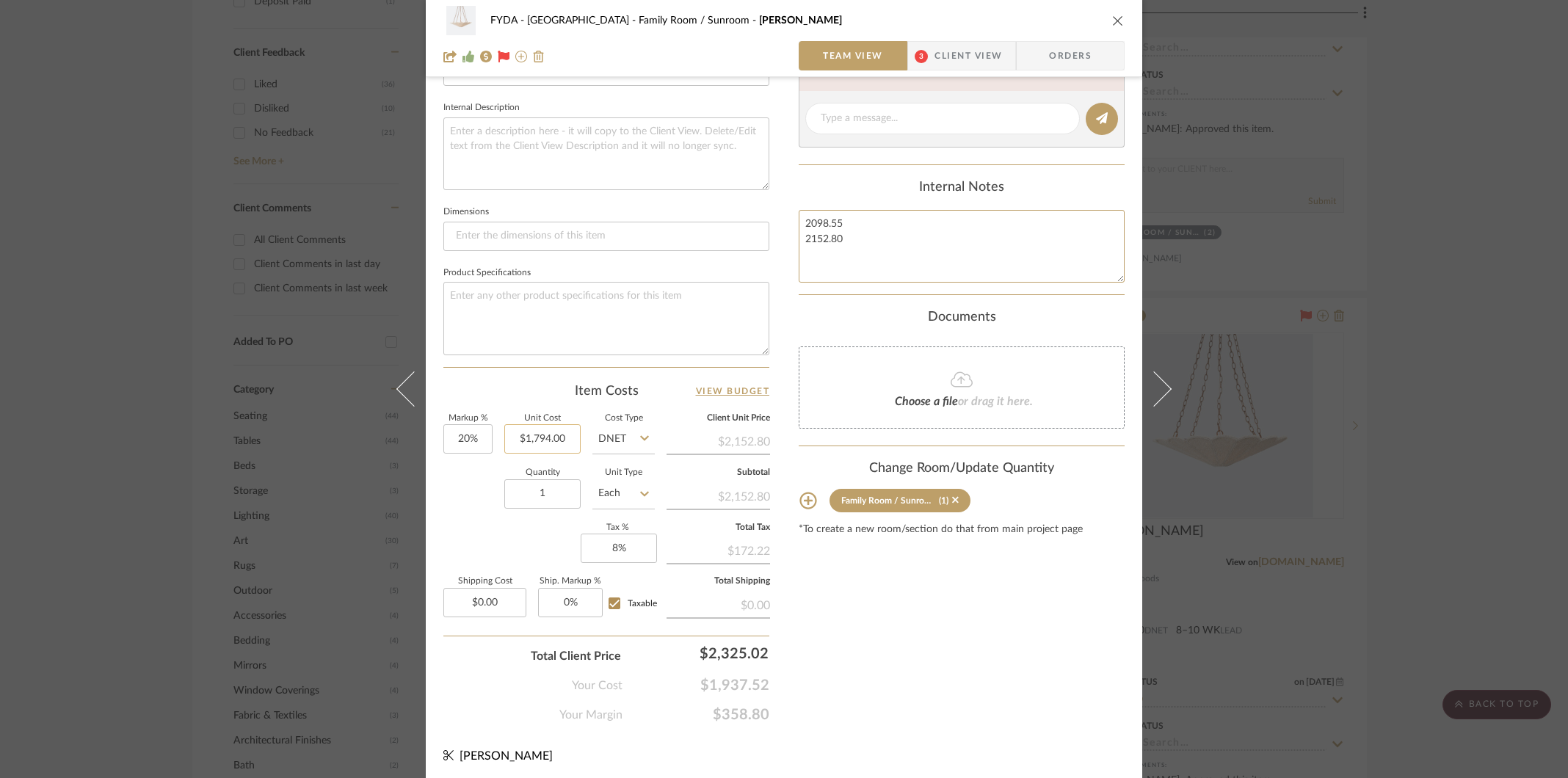 type on "2098.55
2152.80" 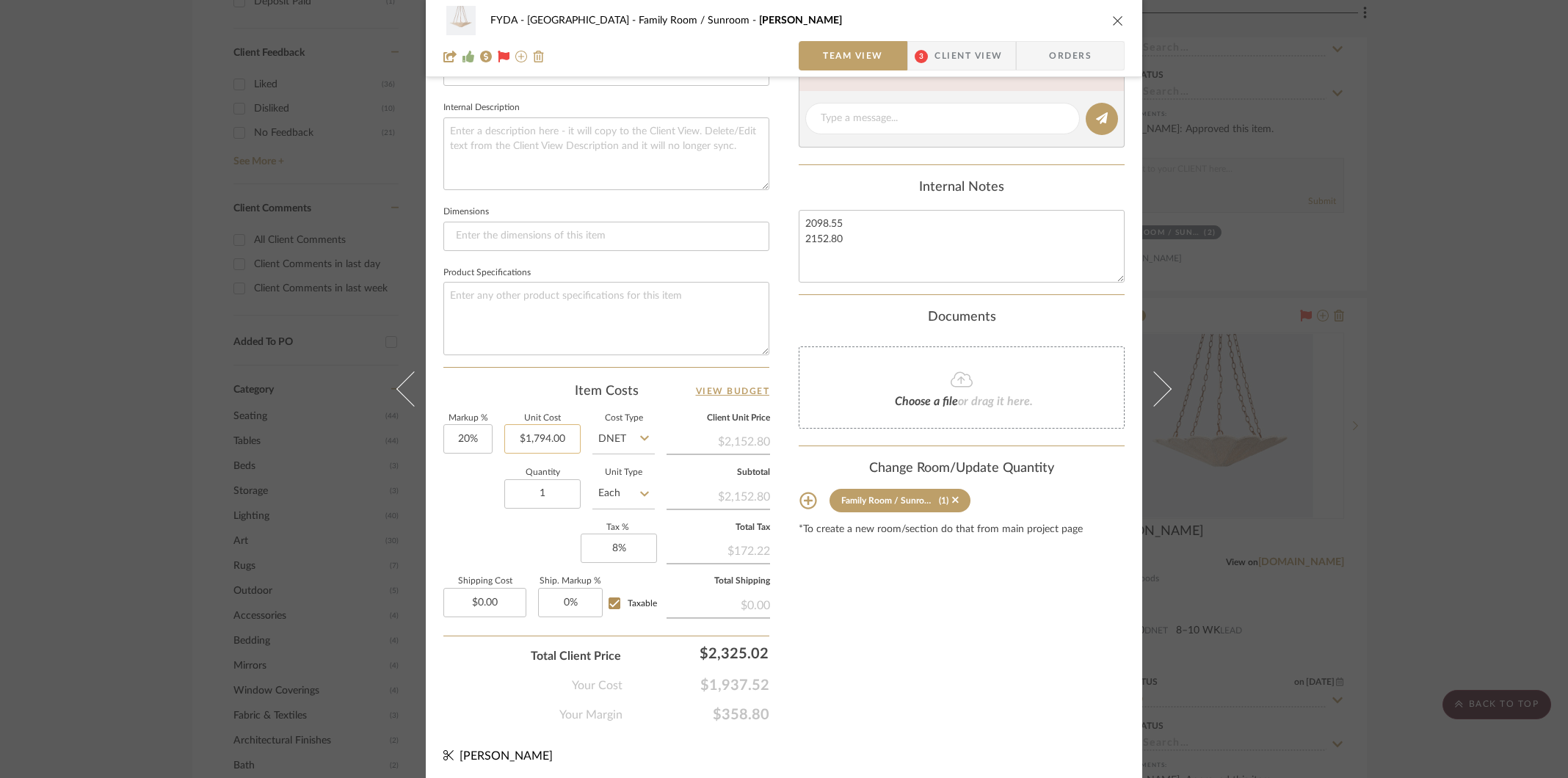 type on "1794.00" 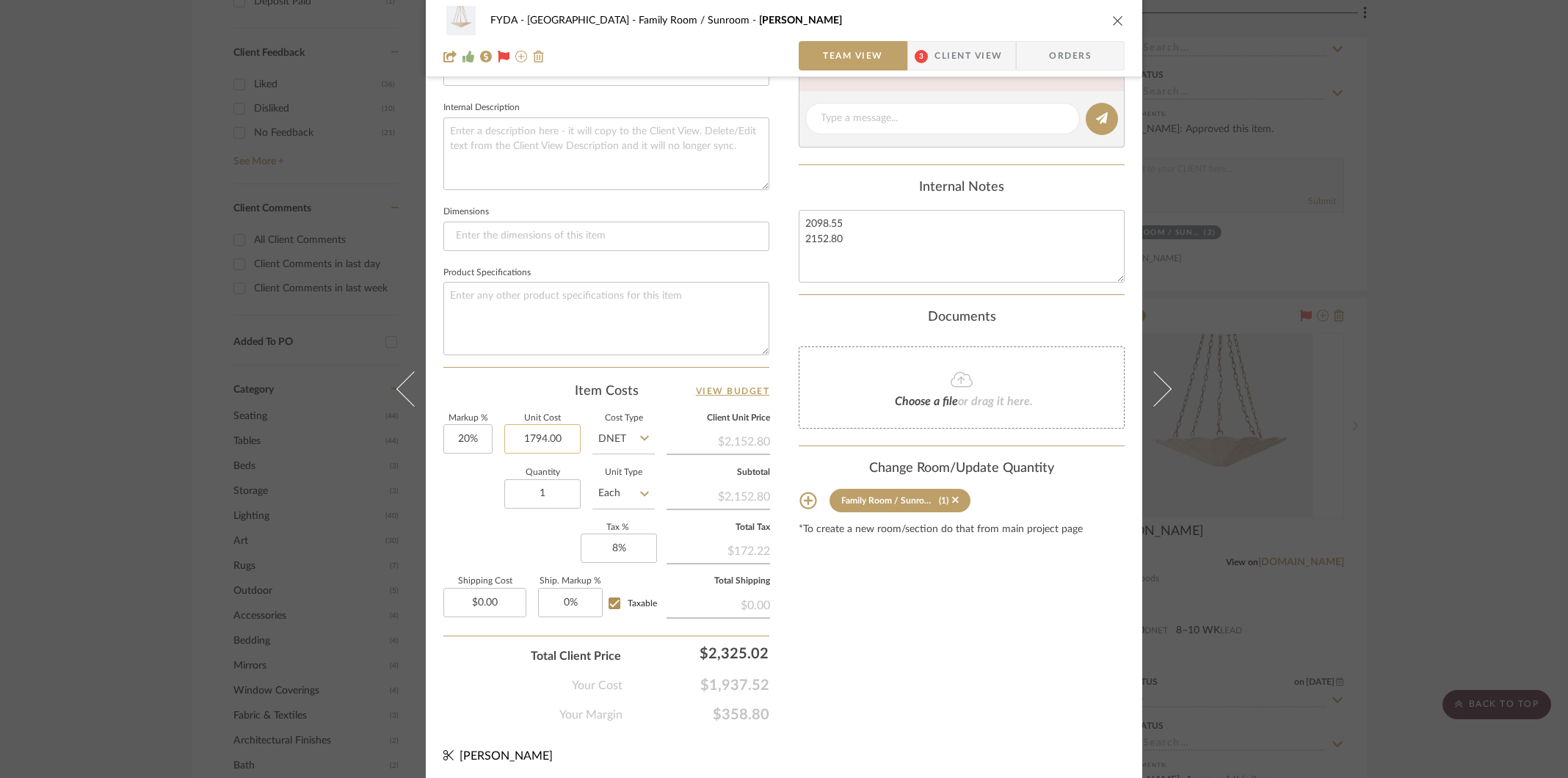 click on "1794.00" 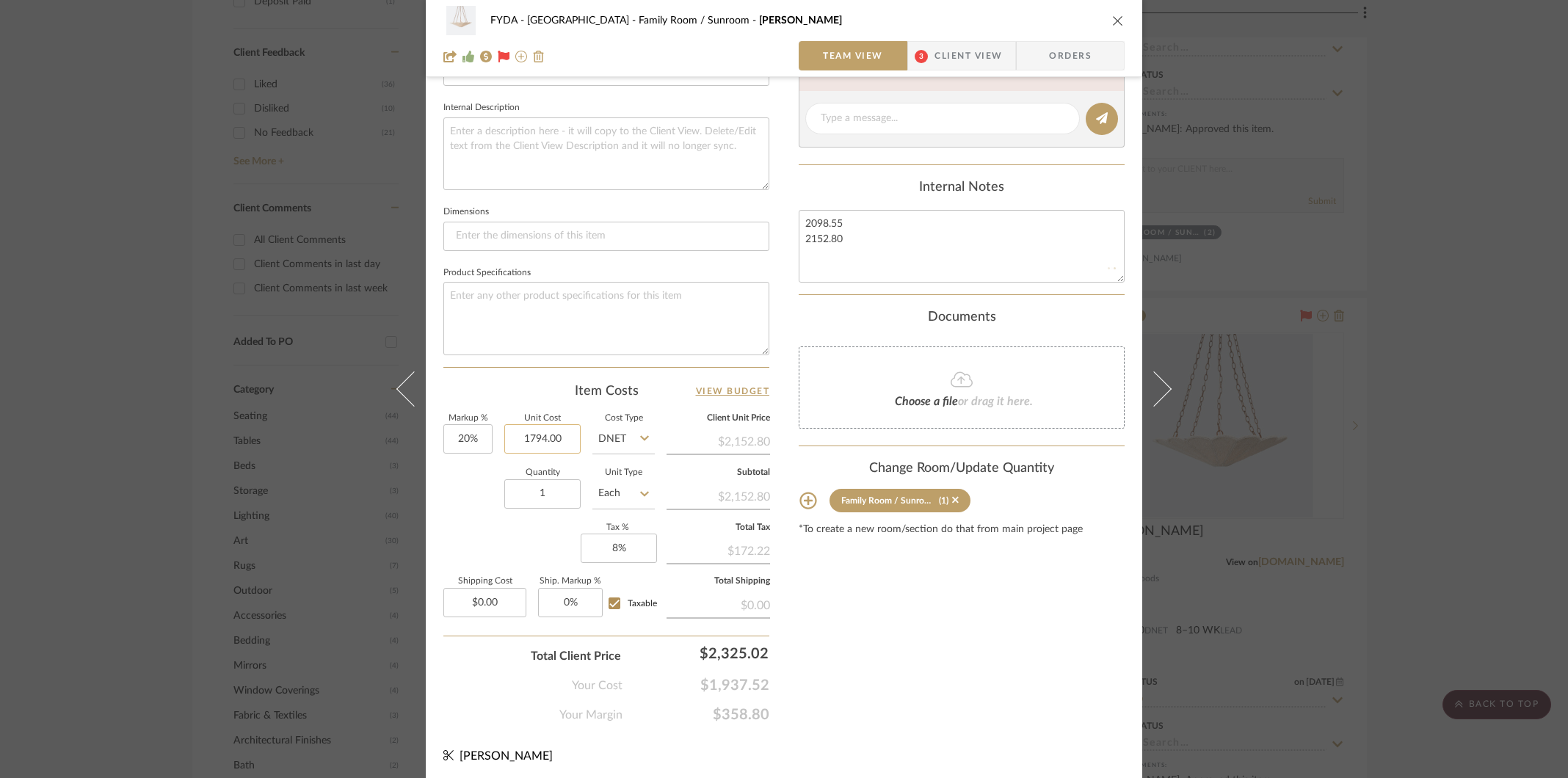 type 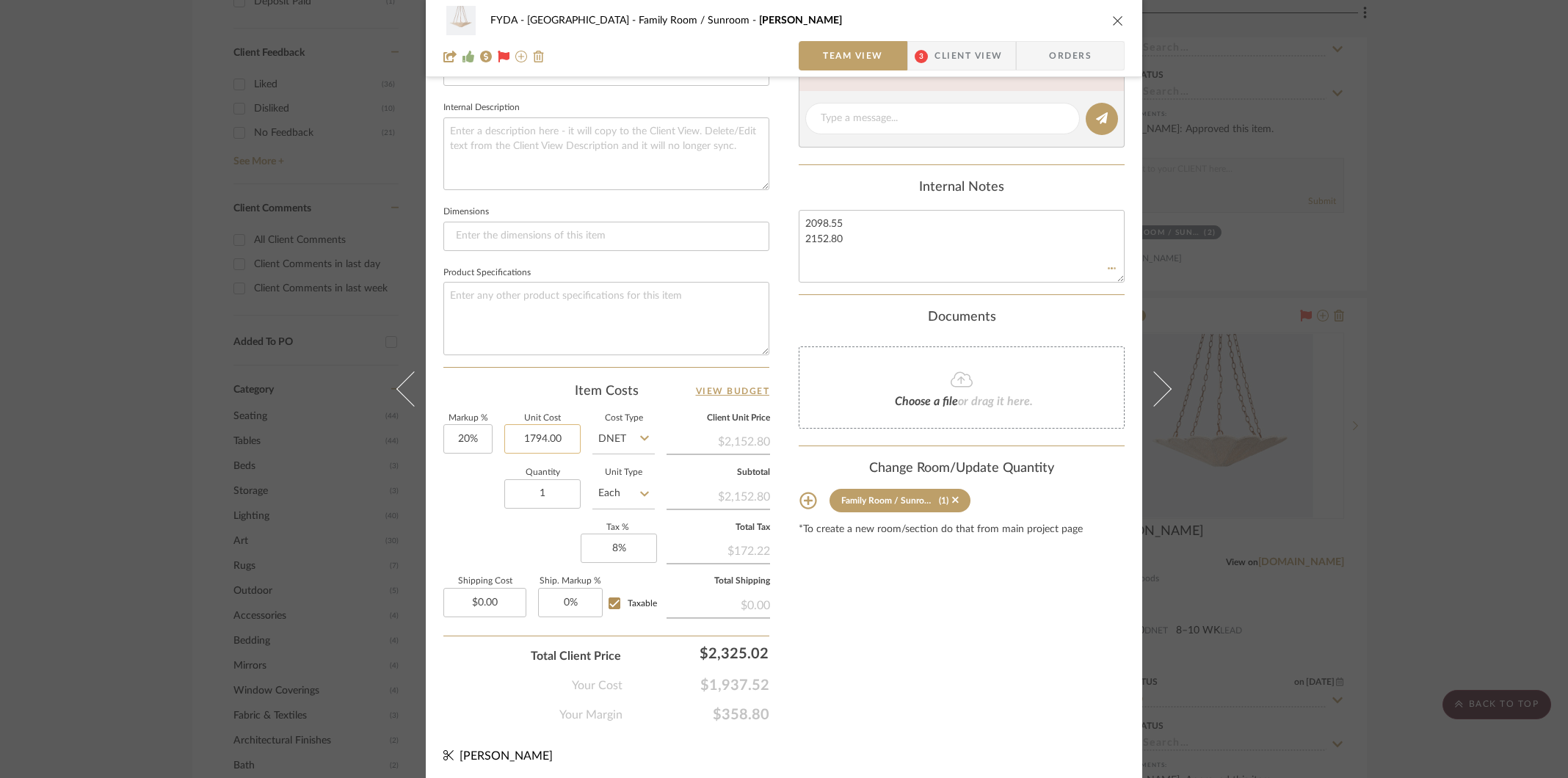 type 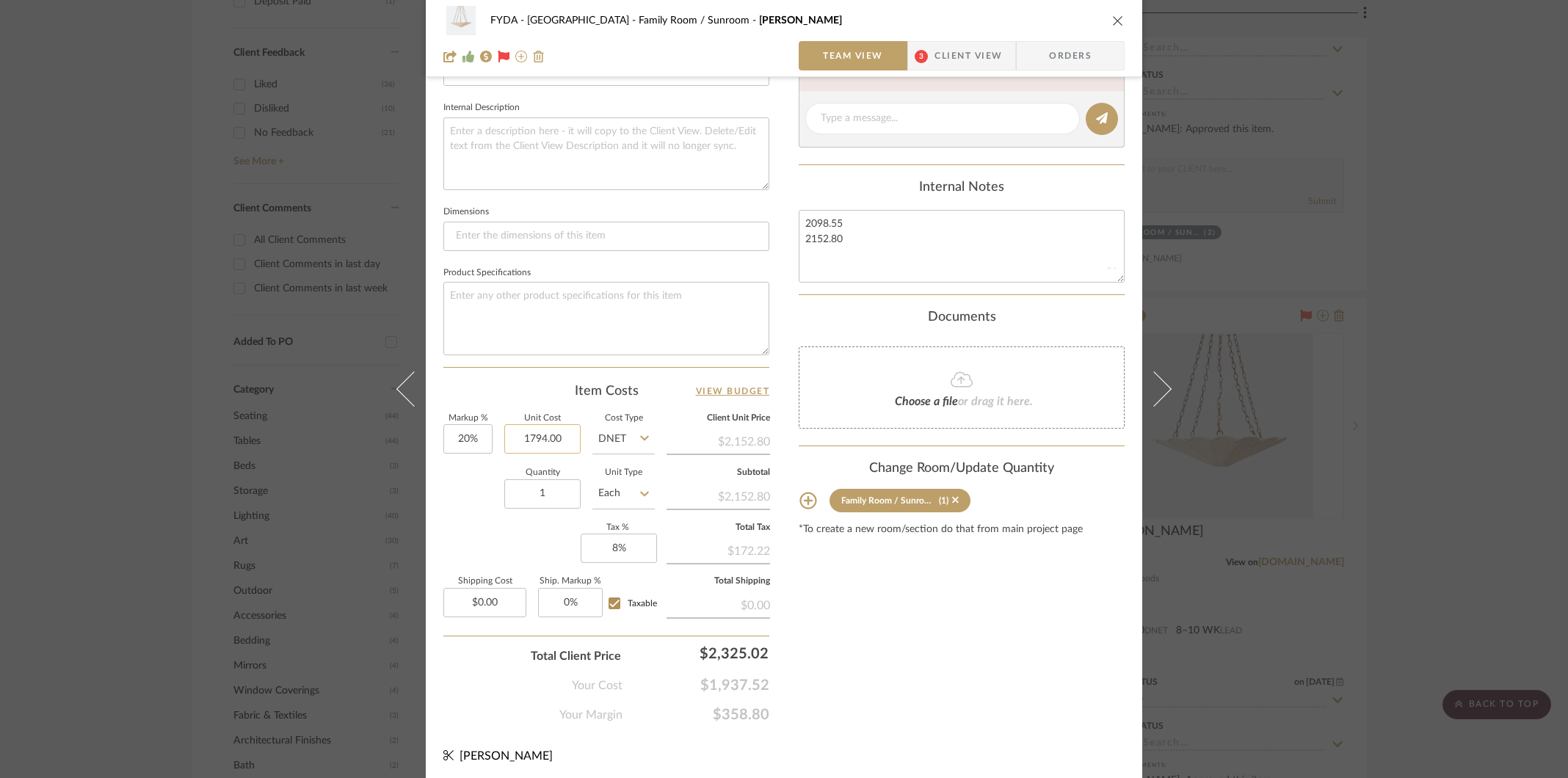 type 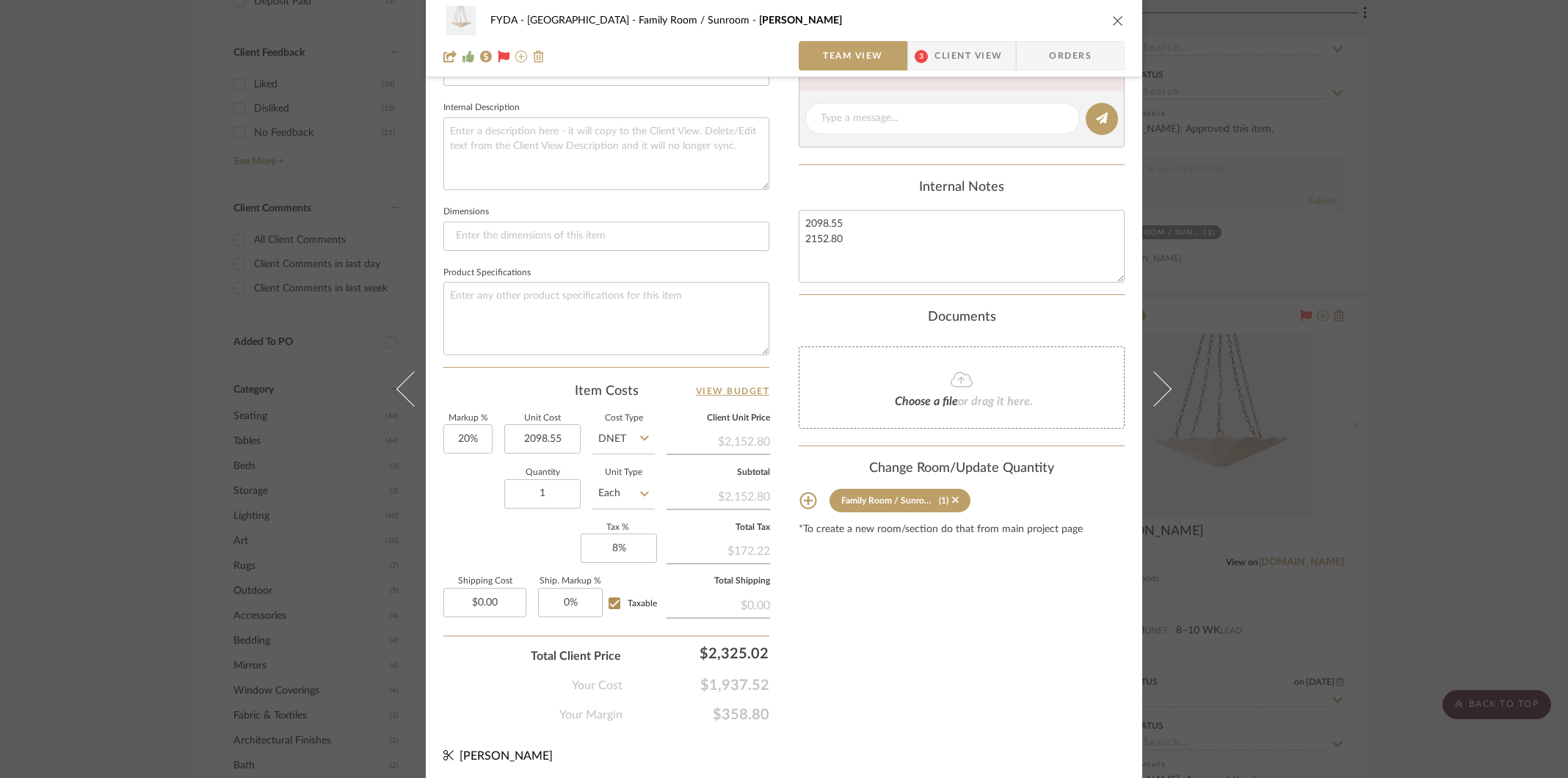 type on "$2,098.55" 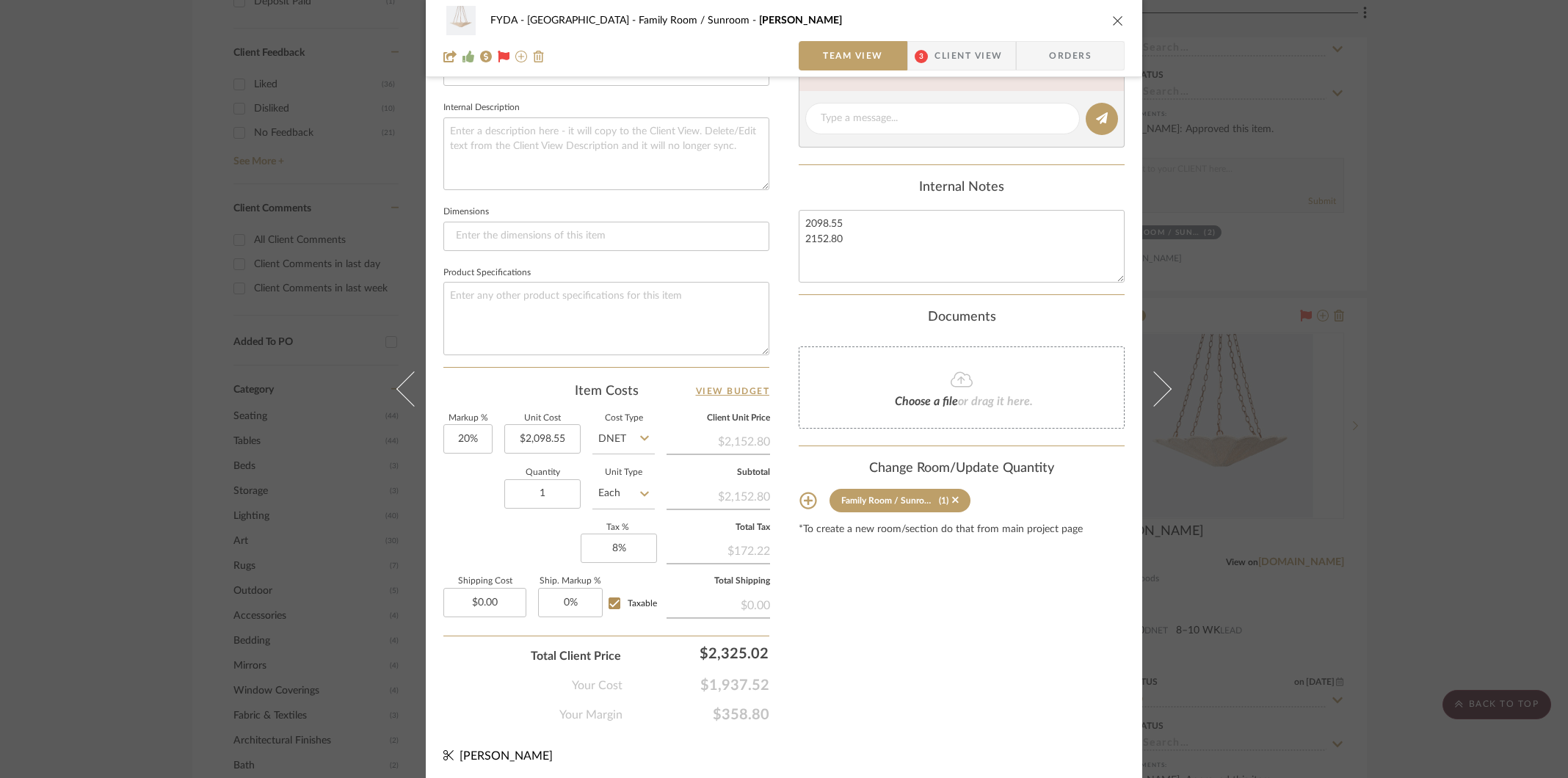 click on "Content here copies to Client View - confirm visibility there.  Show in Client Dashboard   Include in Budget   View Budget  Team Status on 7/17/2025 7/17/2025 Ordered  Lead Time  In Stock Weeks  Est. Min  8  Est. Max  10  Due Date  9/25/2025  Install Date  Tasks / To-Dos /  team Messaging  Leave yourself a note here or share next steps with your team. You will receive emails when they
respond!  Invite Collaborator Internal Notes 2098.55
2152.80  Documents  Choose a file  or drag it here. Change Room/Update Quantity  Family Room / Sunroom  (1) *To create a new room/section do that from main project page" at bounding box center [962, 156] 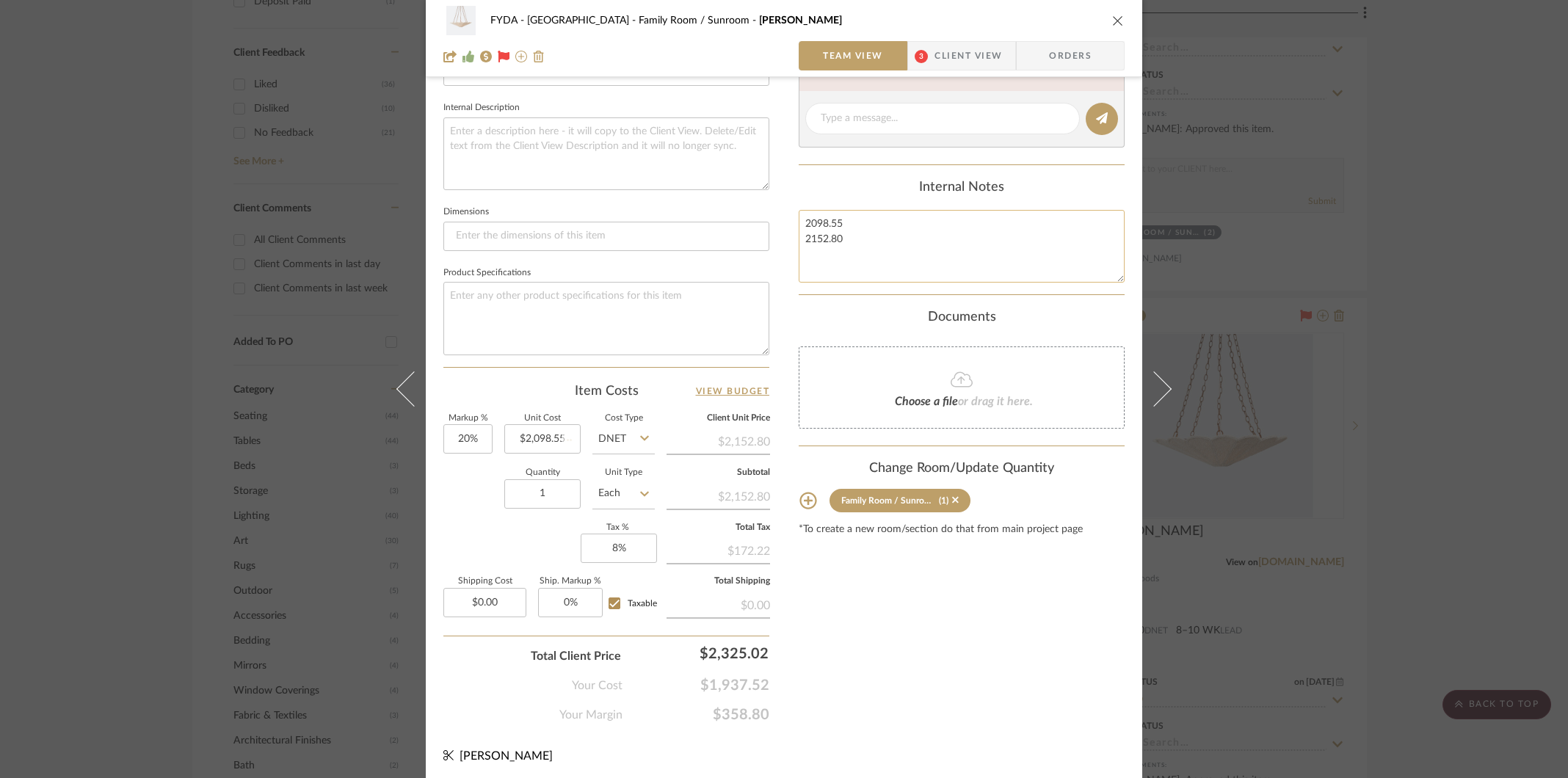 type 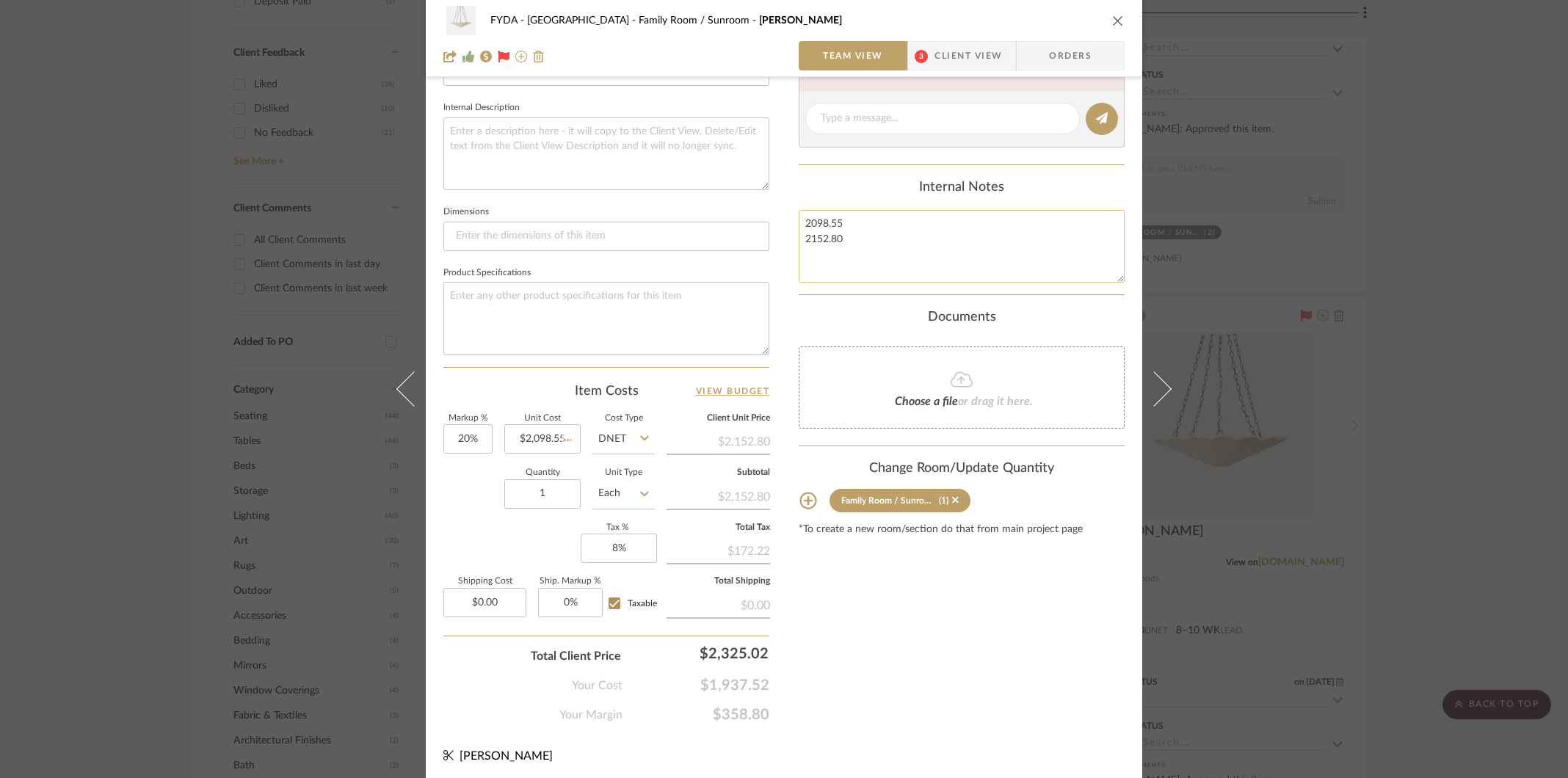 type 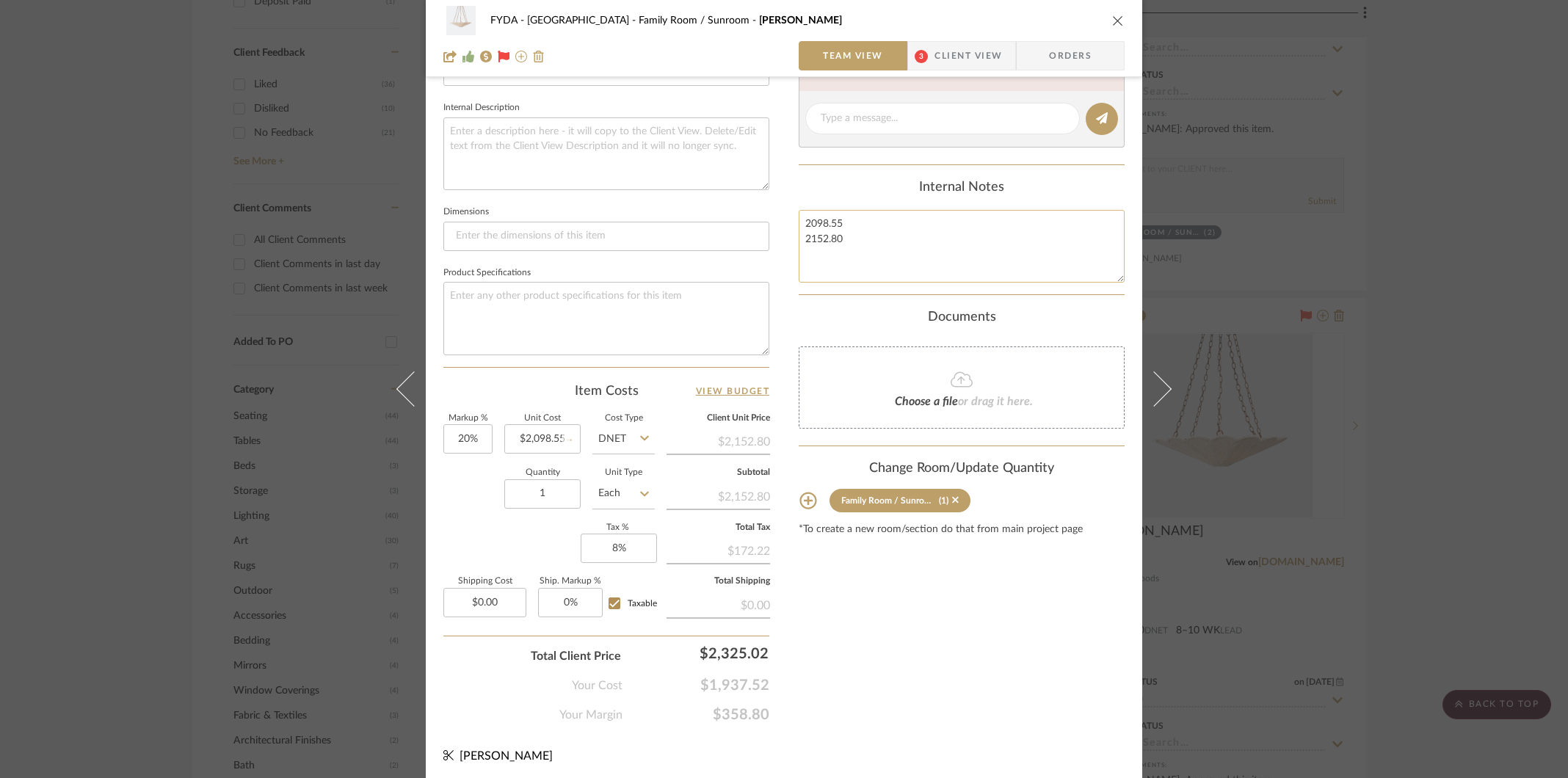 type 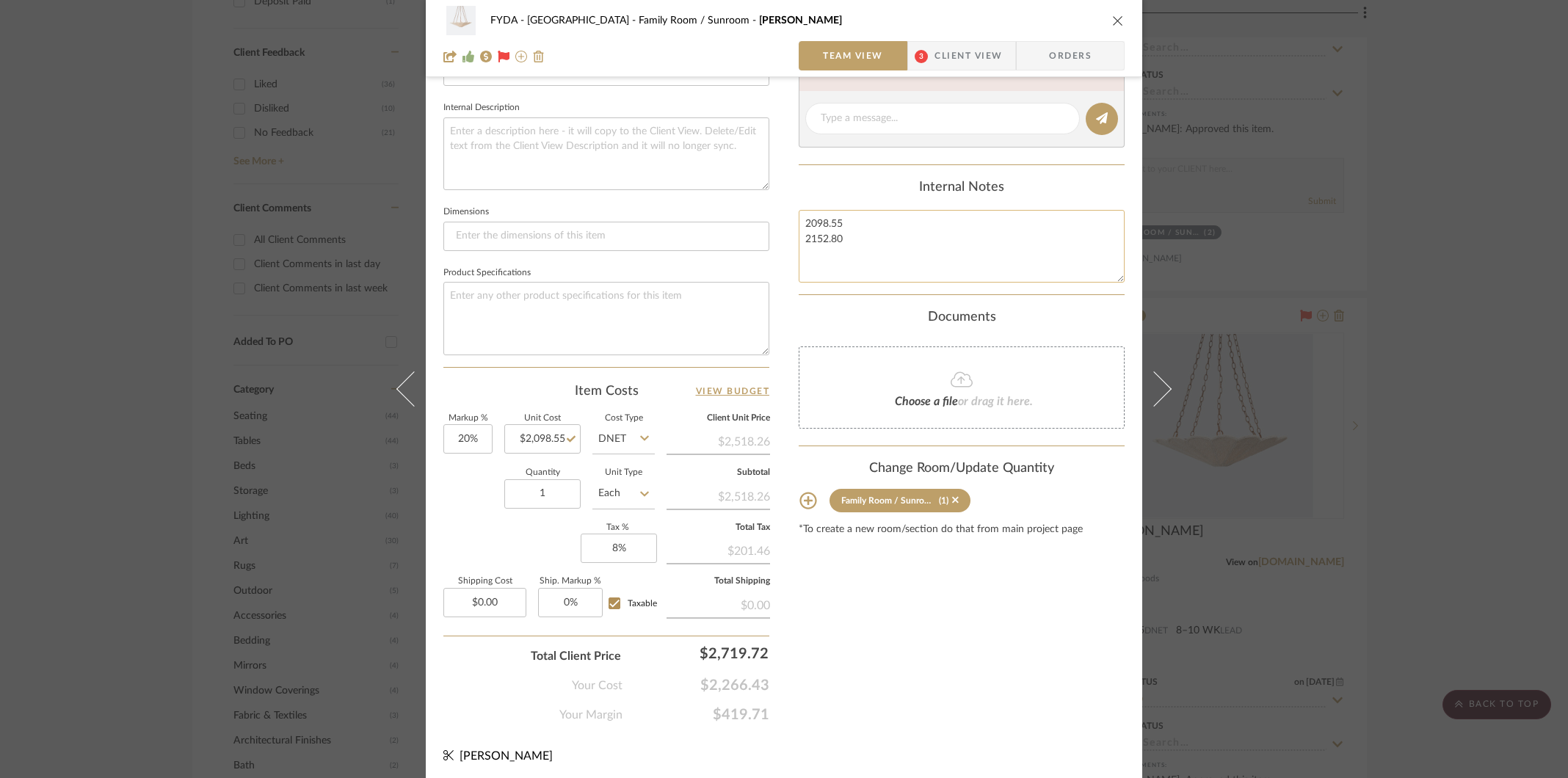 drag, startPoint x: 875, startPoint y: 236, endPoint x: 794, endPoint y: 236, distance: 81 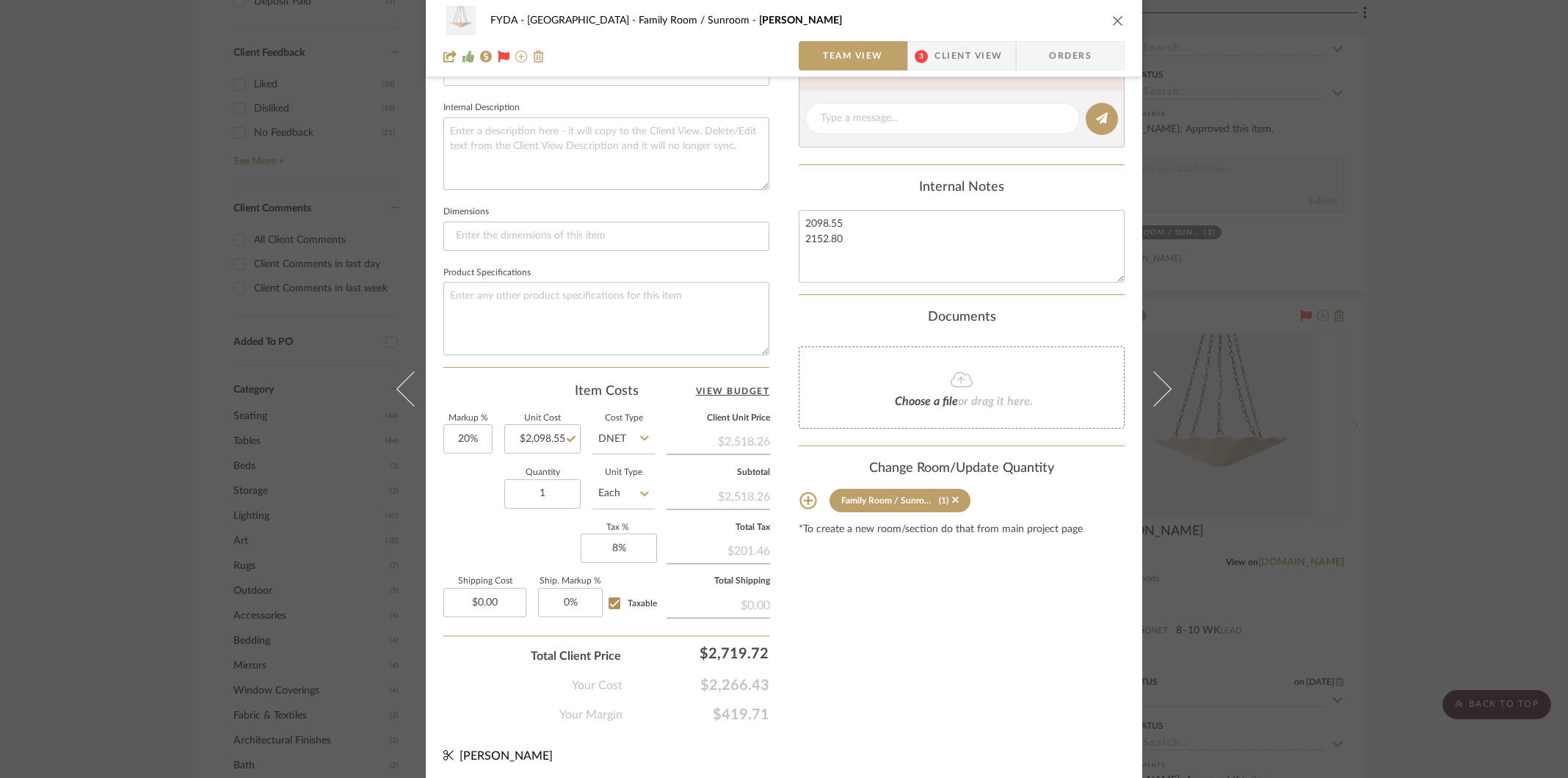 click on "View Budget" 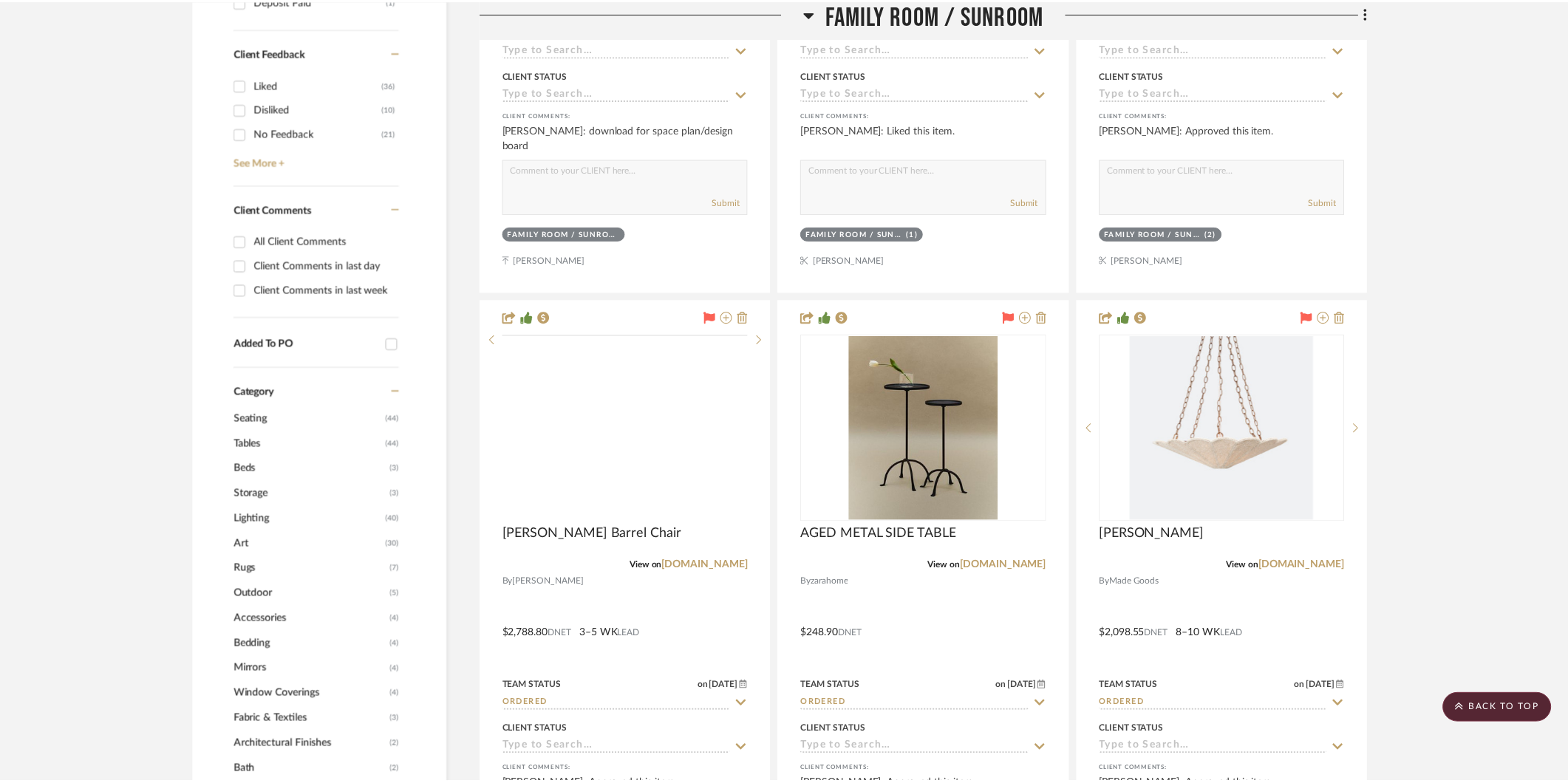 scroll, scrollTop: 983, scrollLeft: 0, axis: vertical 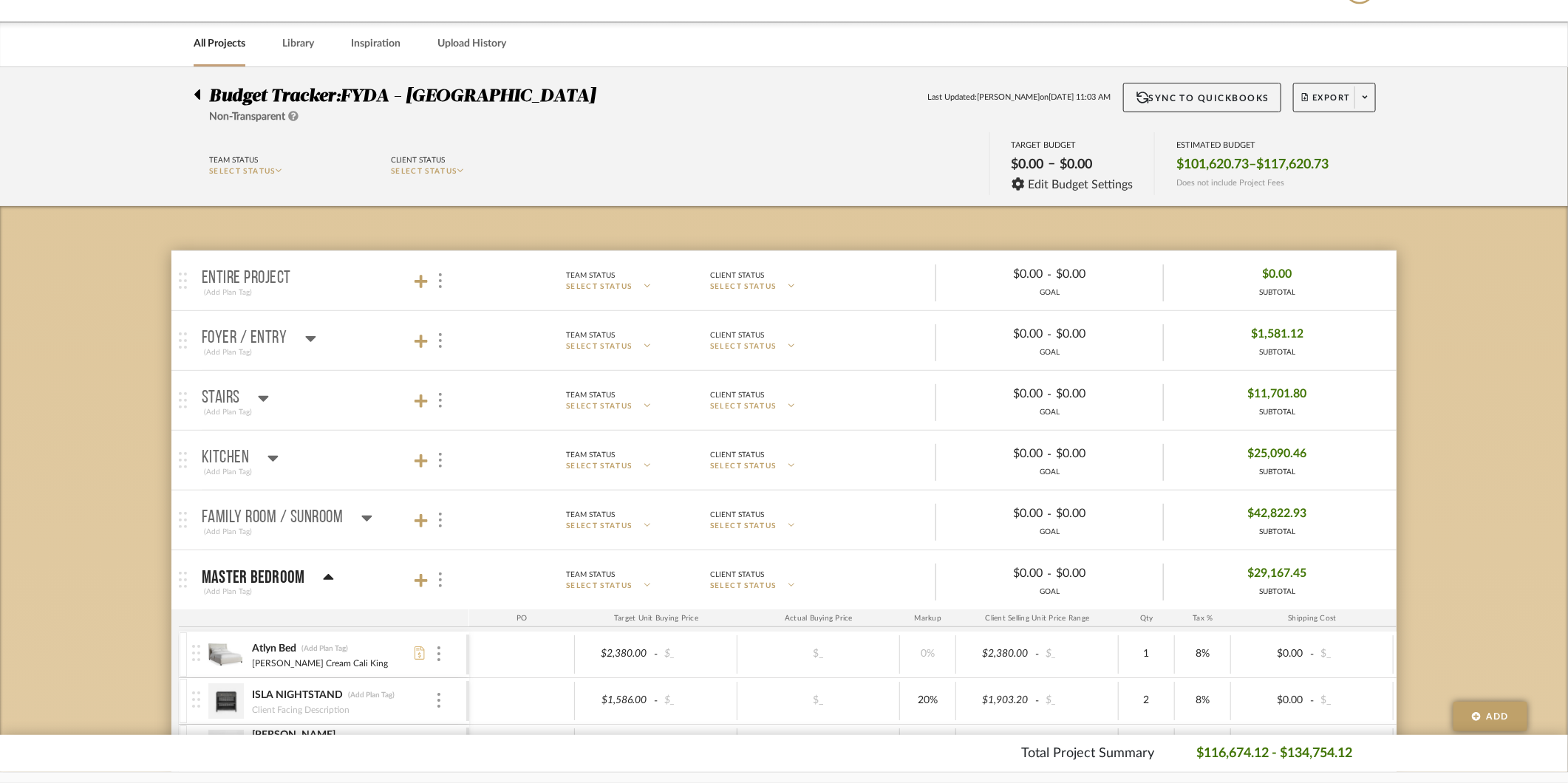 click on "(Add Plan Tag)" at bounding box center [287, 532] 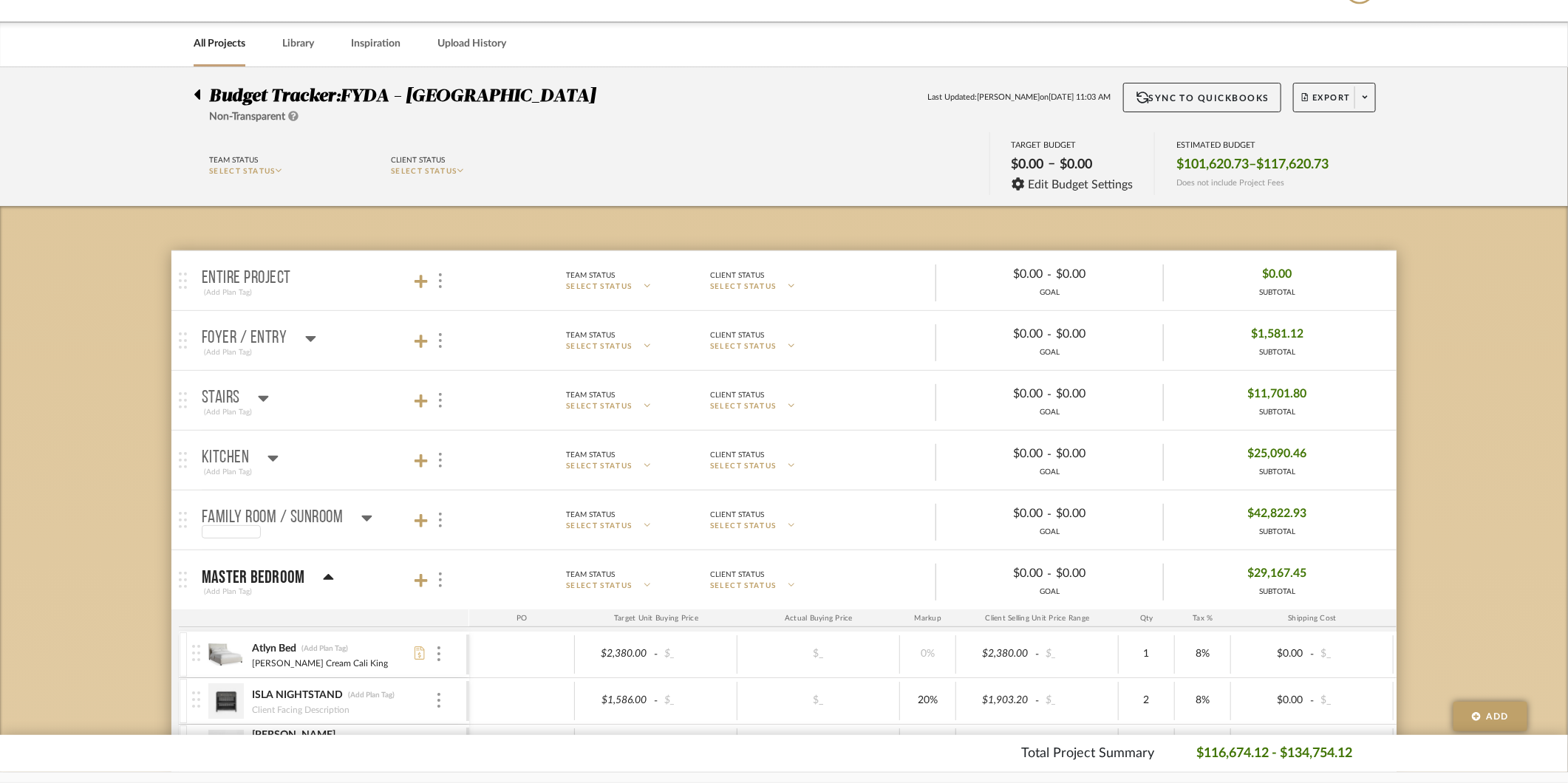 click 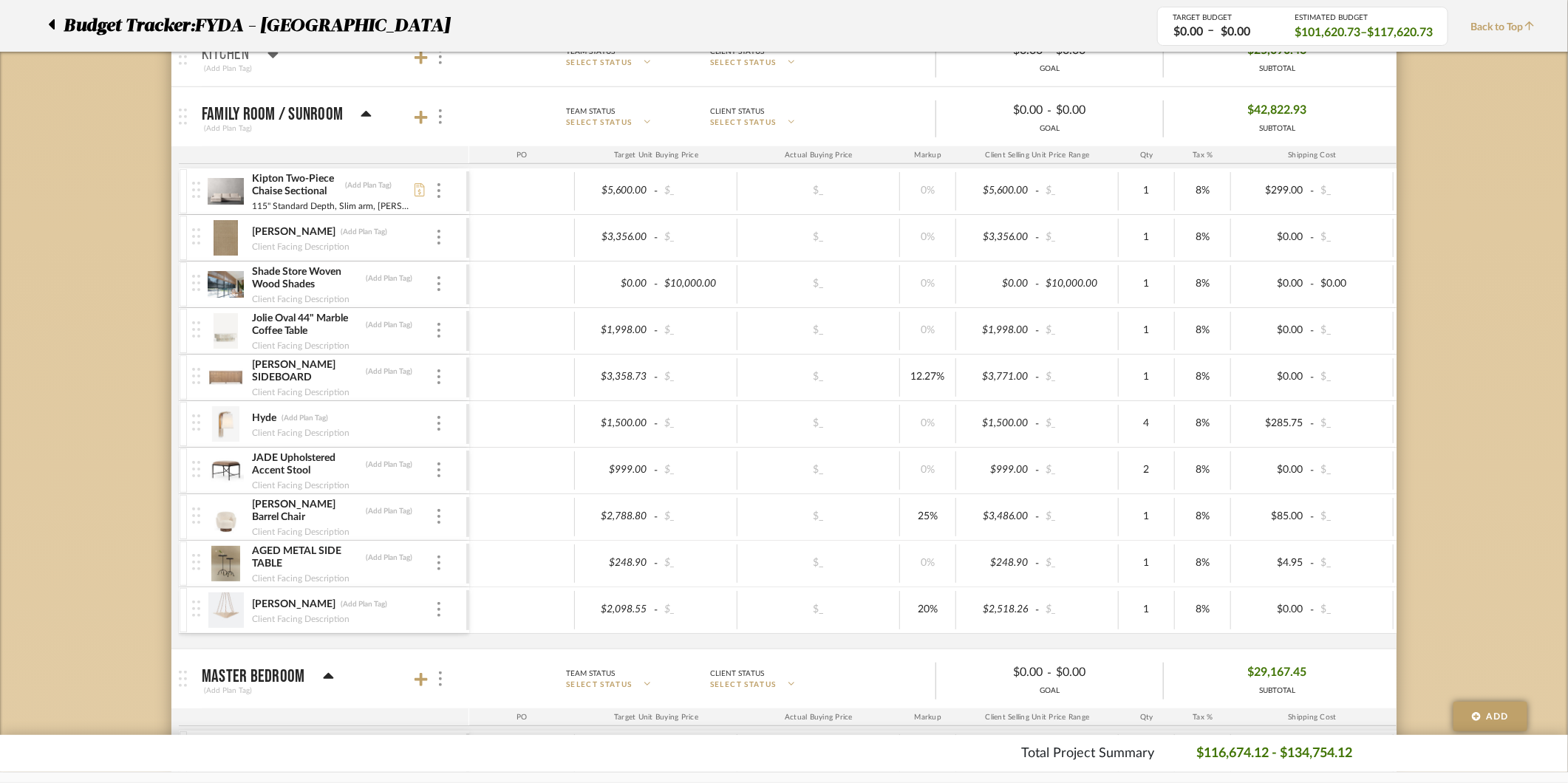 scroll, scrollTop: 570, scrollLeft: 0, axis: vertical 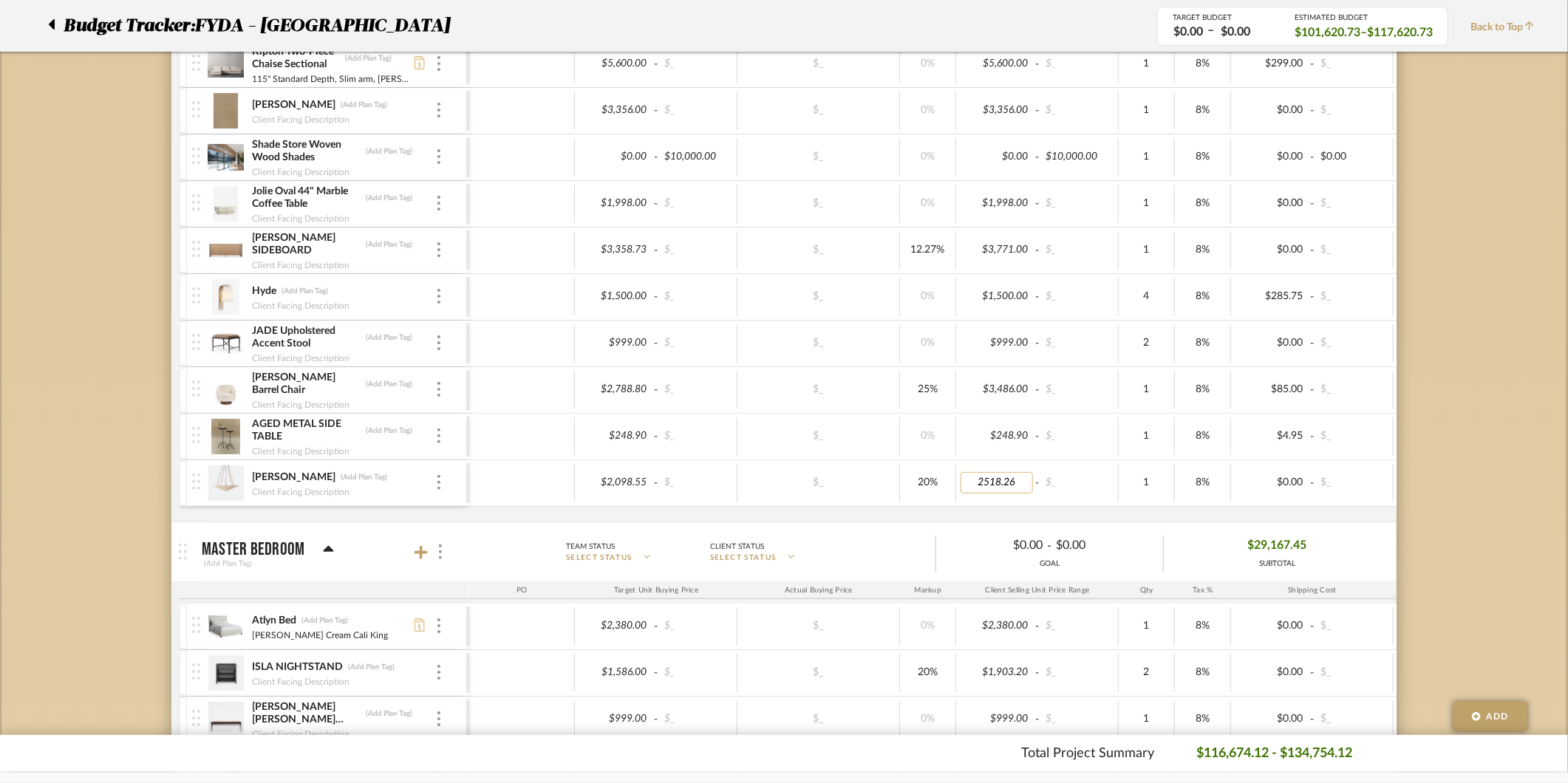 click on "2518.26" at bounding box center (997, 482) 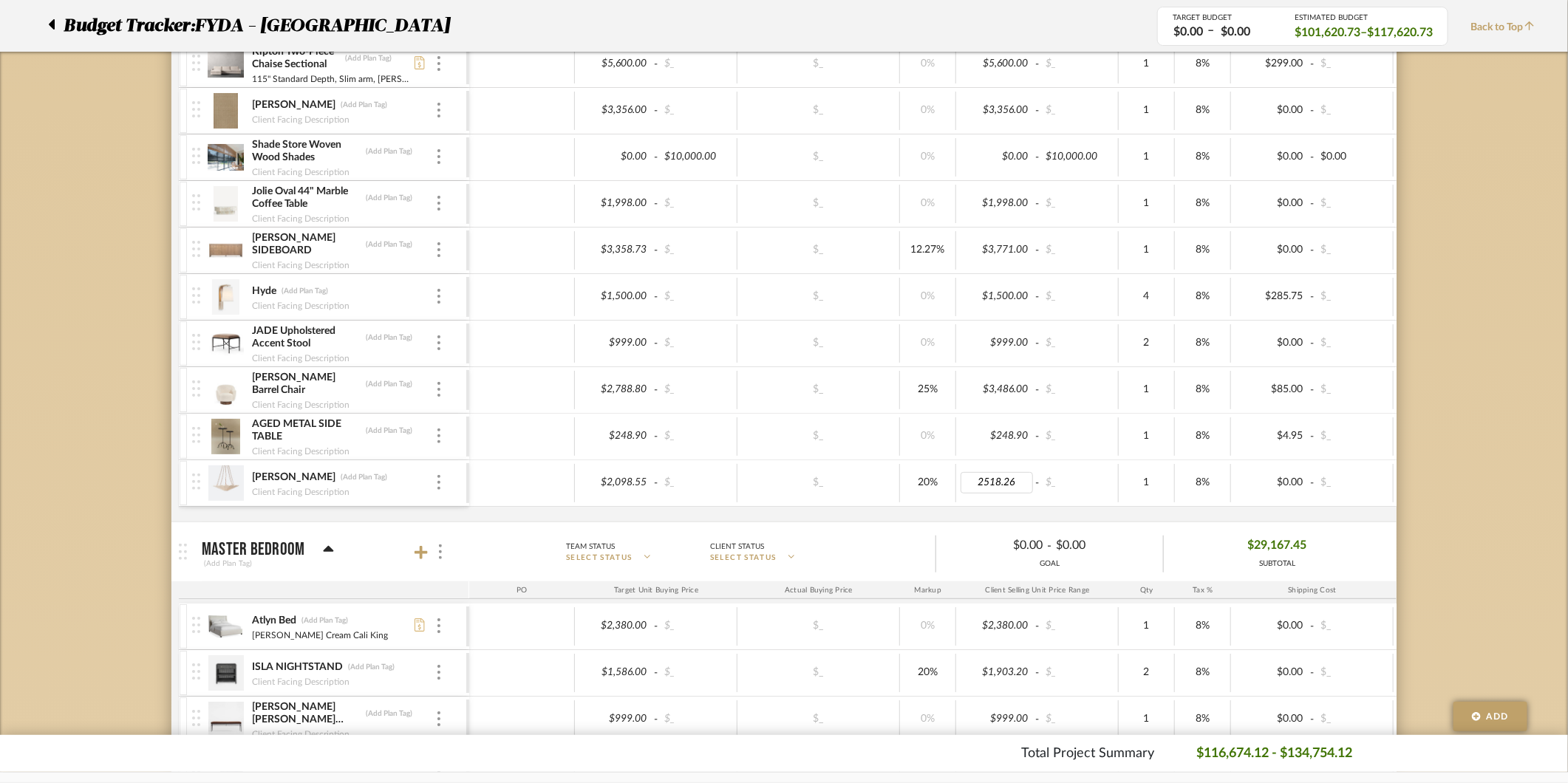 type on "2152.80" 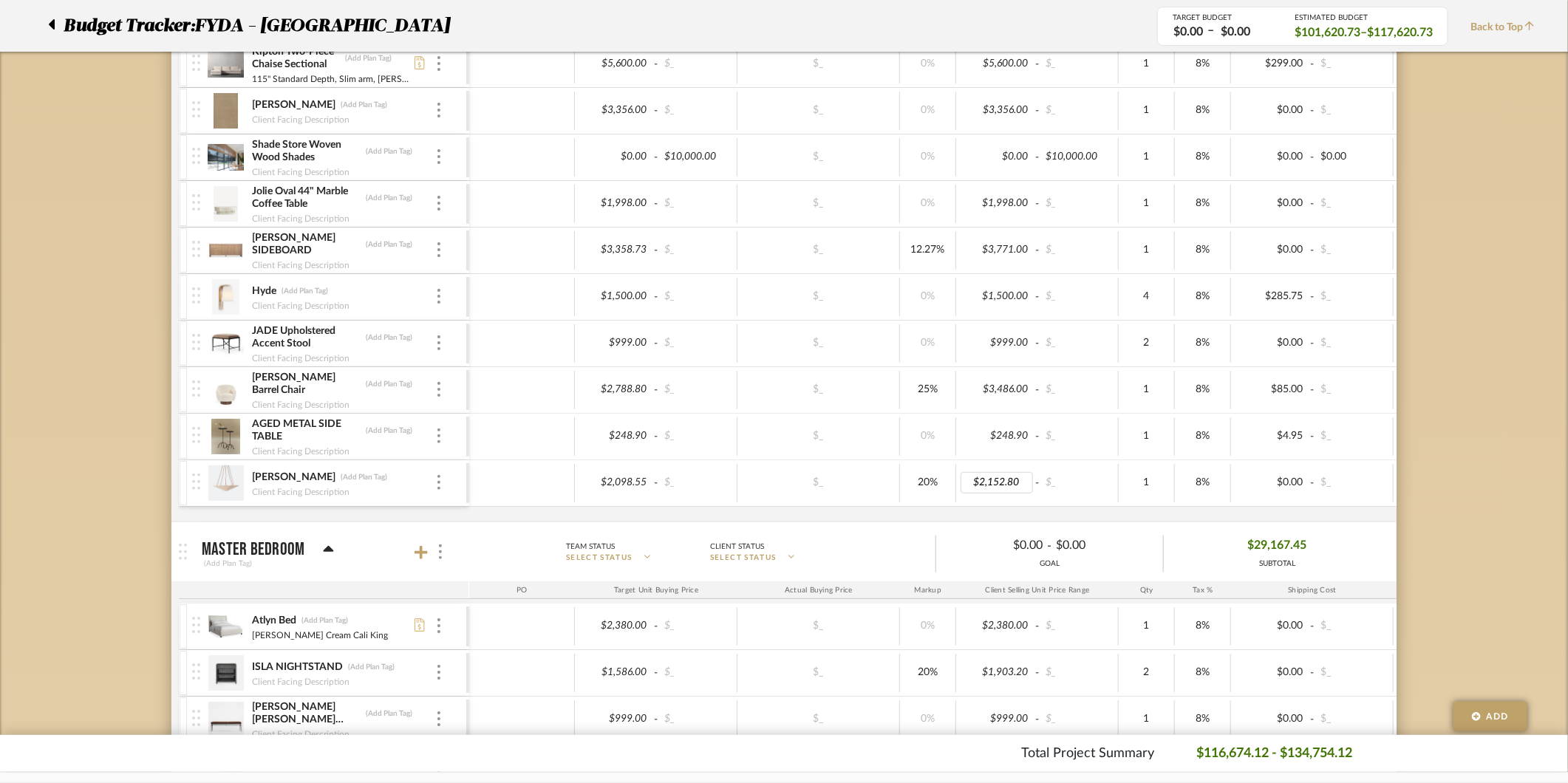 click on "Budget Tracker:  FYDA - 655 City Park  Non-Transparent  Last Updated:  Ashley Furno  on  Jul 18th, 11:03 AM  Sync to QuickBooks   Export  Team Status SELECT STATUS  Client Status SELECT STATUS  TARGET BUDGET  $0.00   –   $0.00  Edit Budget Settings ESTIMATED BUDGET  $101,620.73    –    $117,620.73  Does not include Project Fees Budget Tracker:   FYDA - 655 City Park  TARGET BUDGET  $0.00   –   $0.00  ESTIMATED BUDGET  $101,620.73    –    $117,620.73  Back to Top   Entire Project   (Add Plan Tag)  Team Status SELECT STATUS  Client Status SELECT STATUS   $0.00  -  $0.00  GOAL $0.00 SUBTOTAL  PO  Target Unit Buying Price Actual Buying Price Markup Client Selling Unit Price Range Qty Tax % Shipping Cost Ship. Markup % Shipping Misc.  Client Extended Price   Foyer / Entry   (Add Plan Tag)  Team Status SELECT STATUS  Client Status SELECT STATUS   $0.00  -  $0.00  GOAL $1,581.12 SUBTOTAL  PO  Target Unit Buying Price Actual Buying Price Markup Client Selling Unit Price Range Qty Tax % - -" 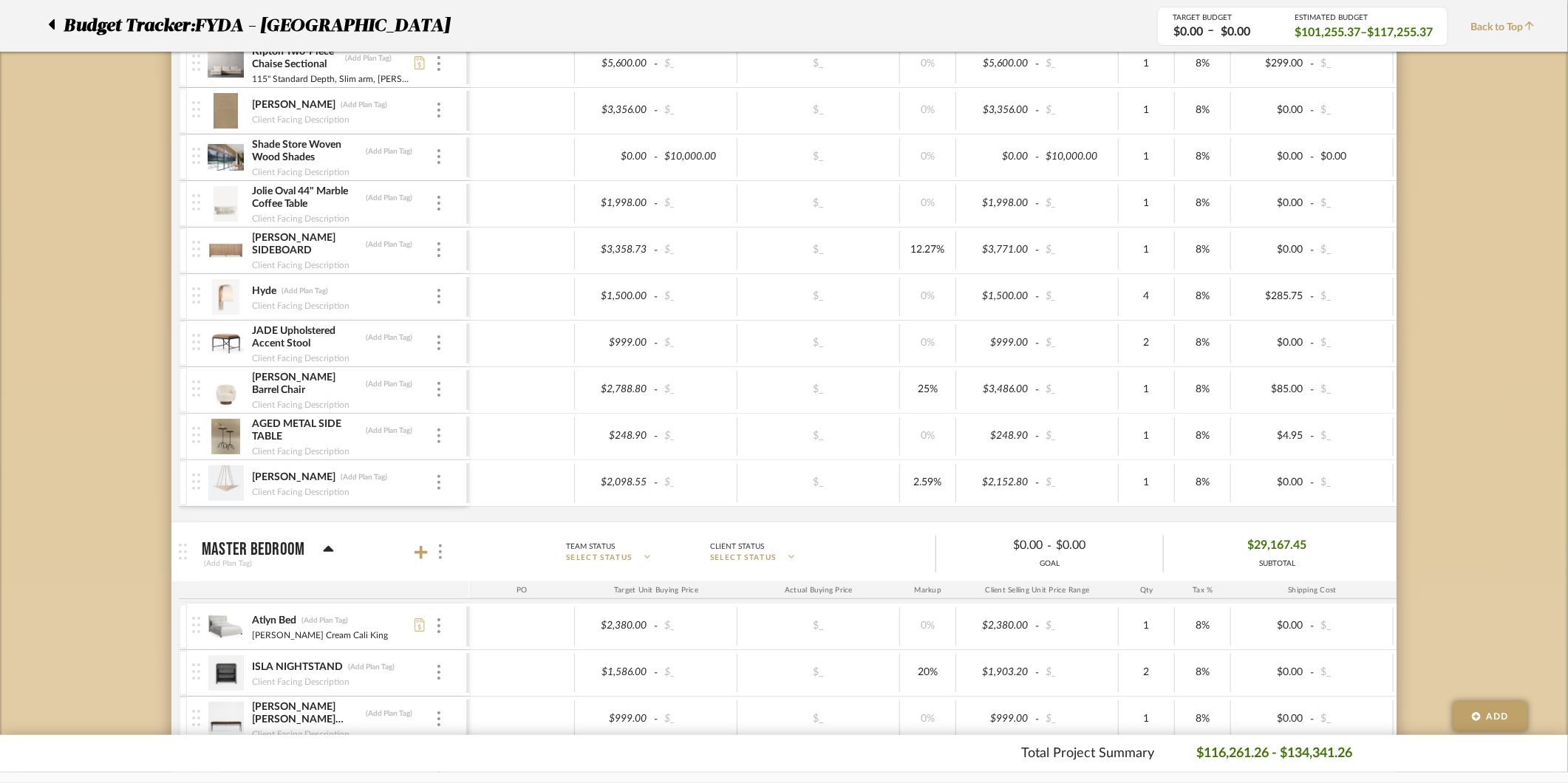 click at bounding box center (225, 483) 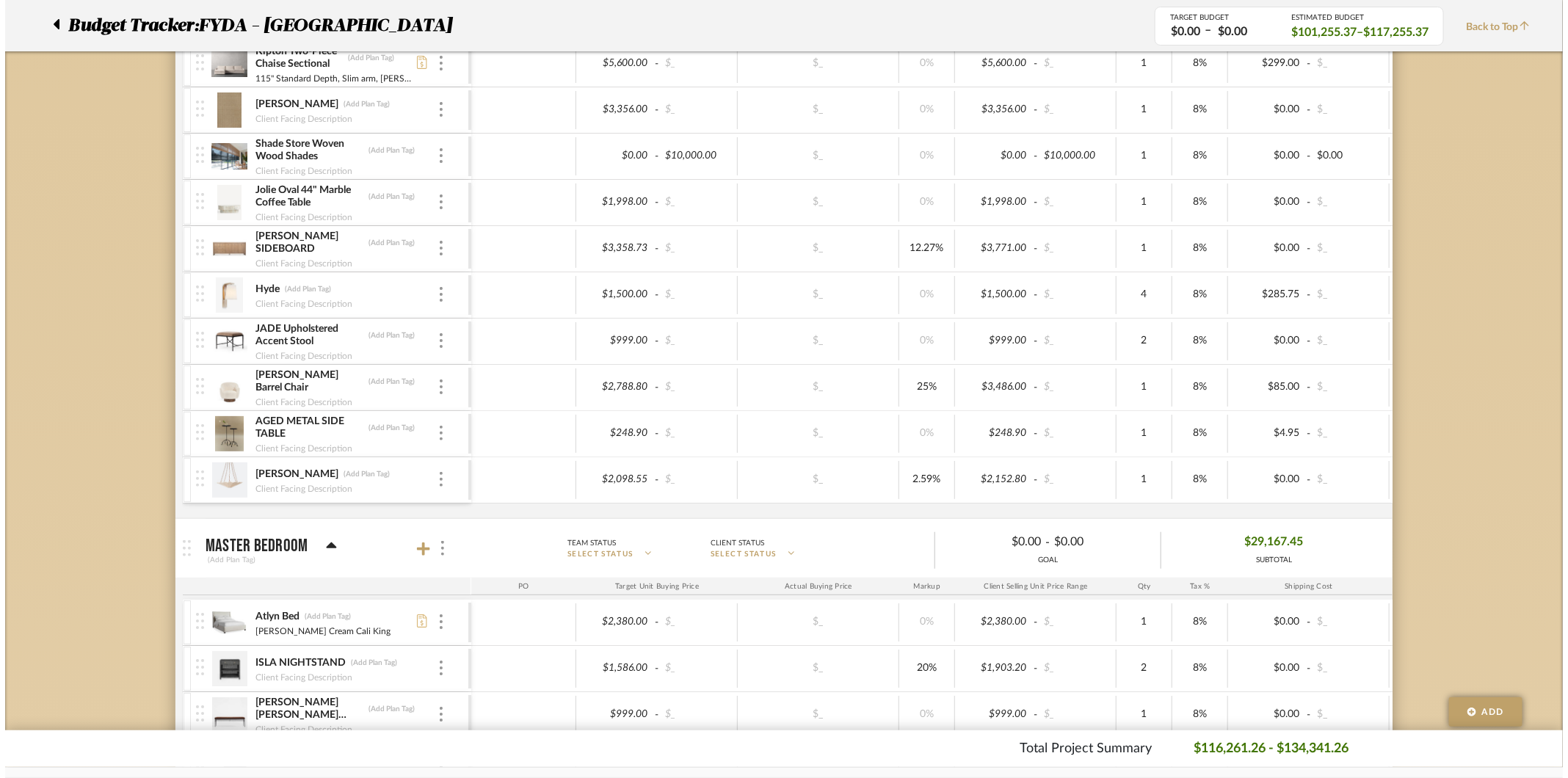 scroll, scrollTop: 0, scrollLeft: 0, axis: both 